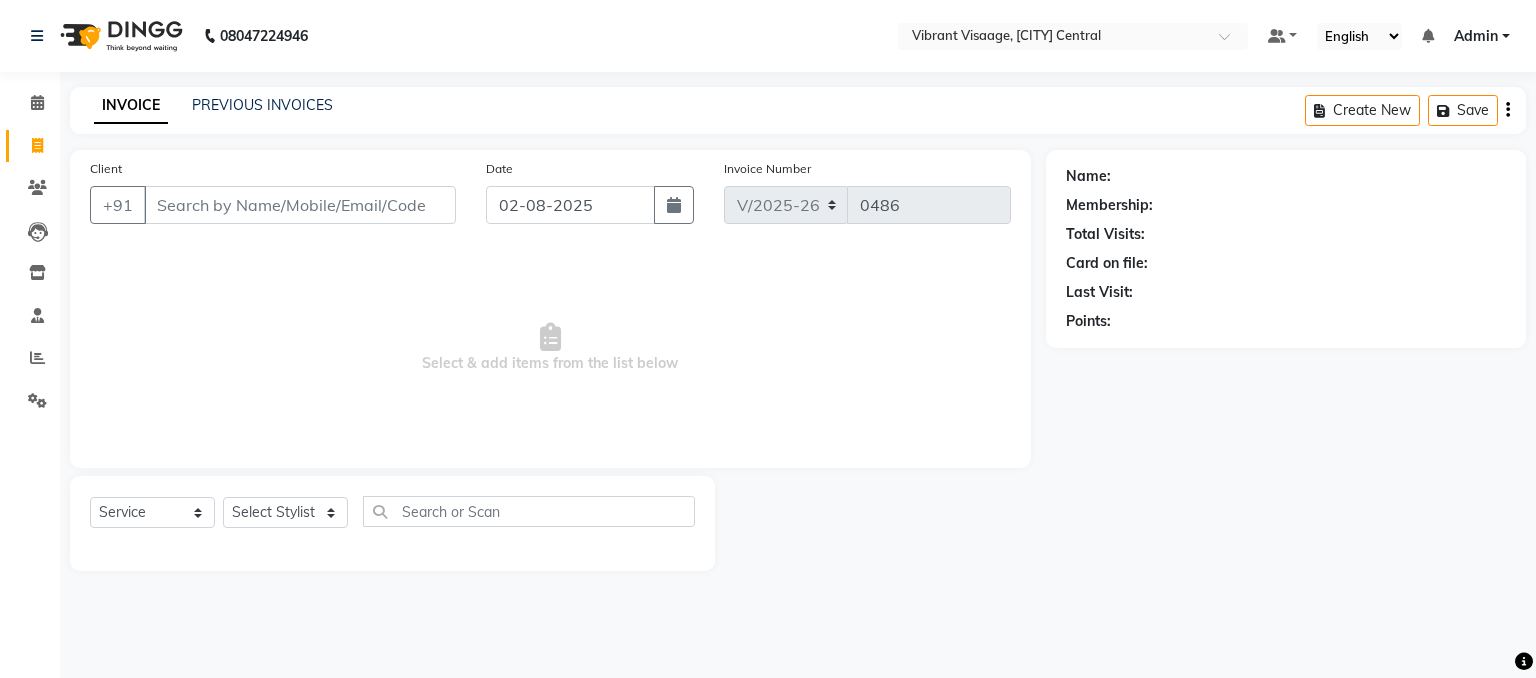 select on "7649" 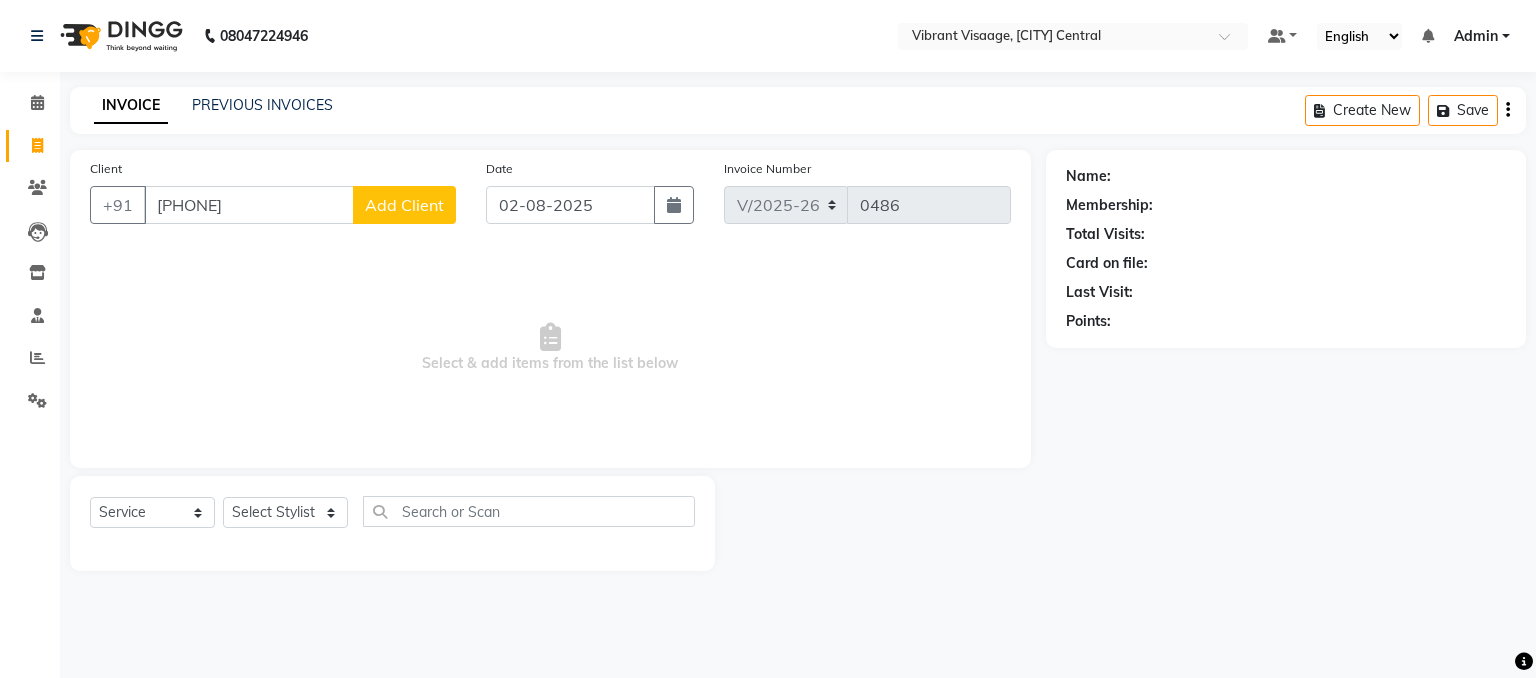 type on "[PHONE]" 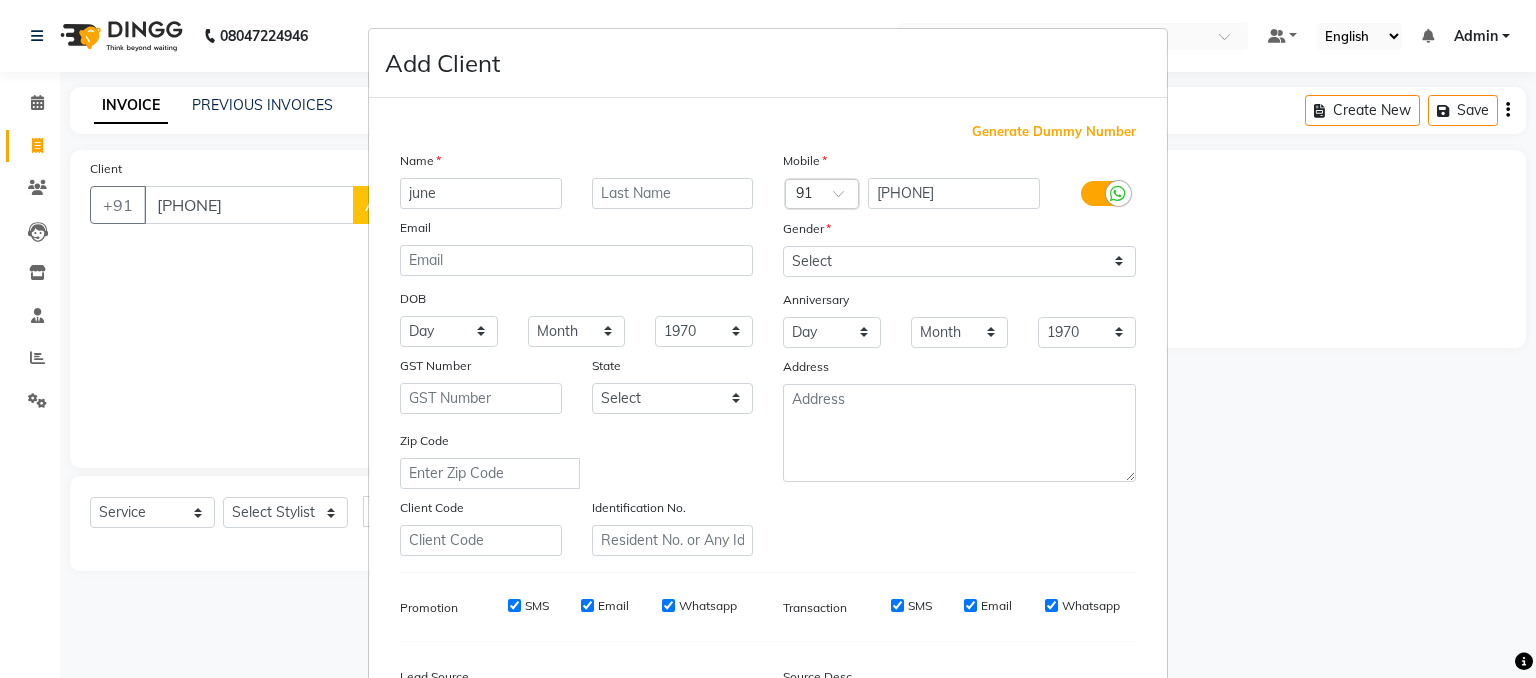 type on "june" 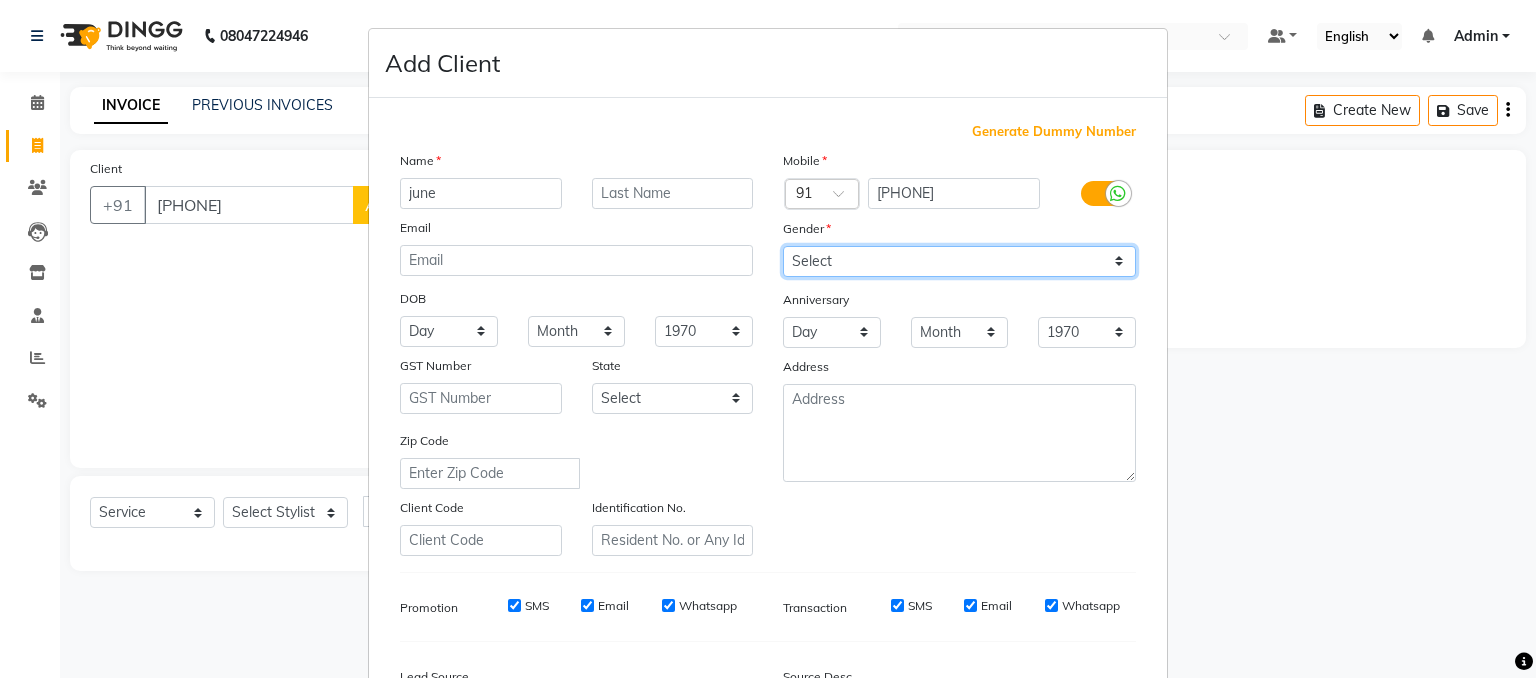 click on "Select Male Female Other Prefer Not To Say" at bounding box center [959, 261] 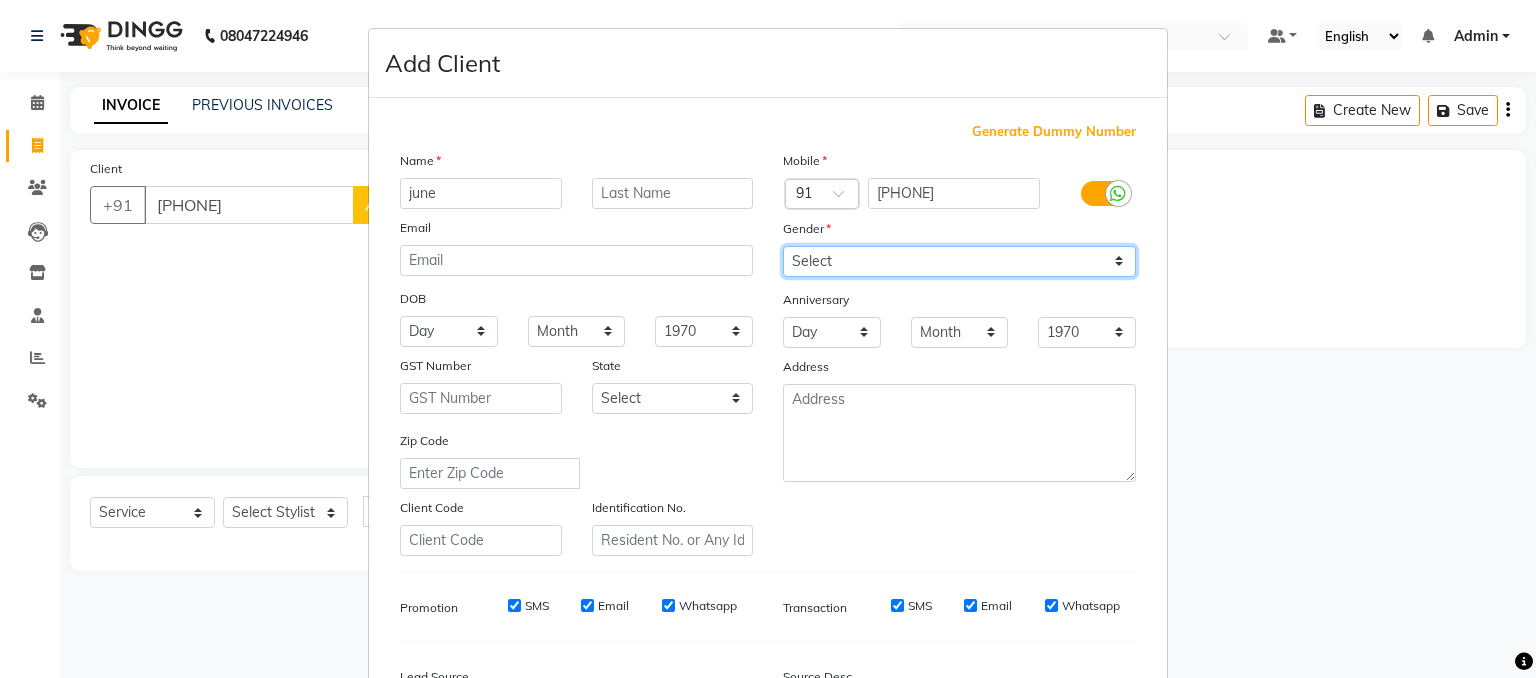 select on "female" 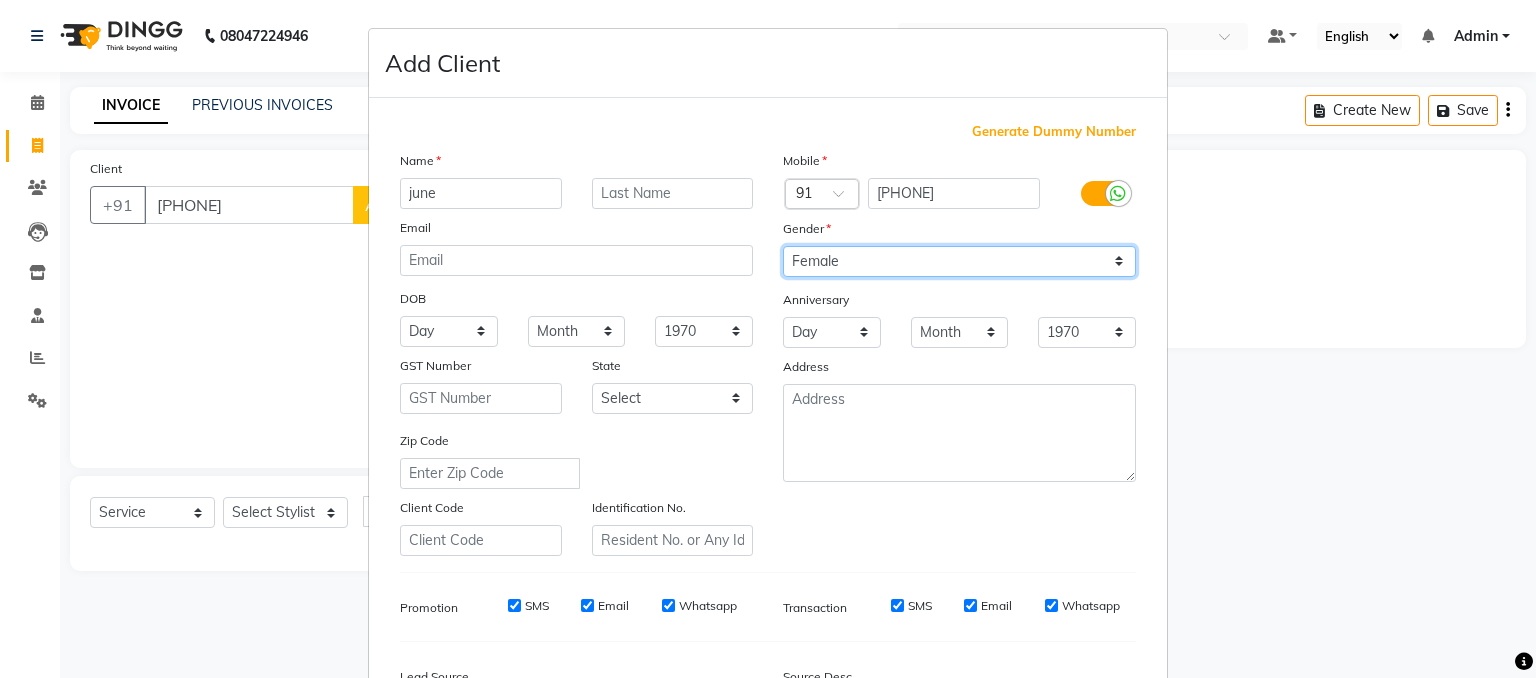 click on "Select Male Female Other Prefer Not To Say" at bounding box center (959, 261) 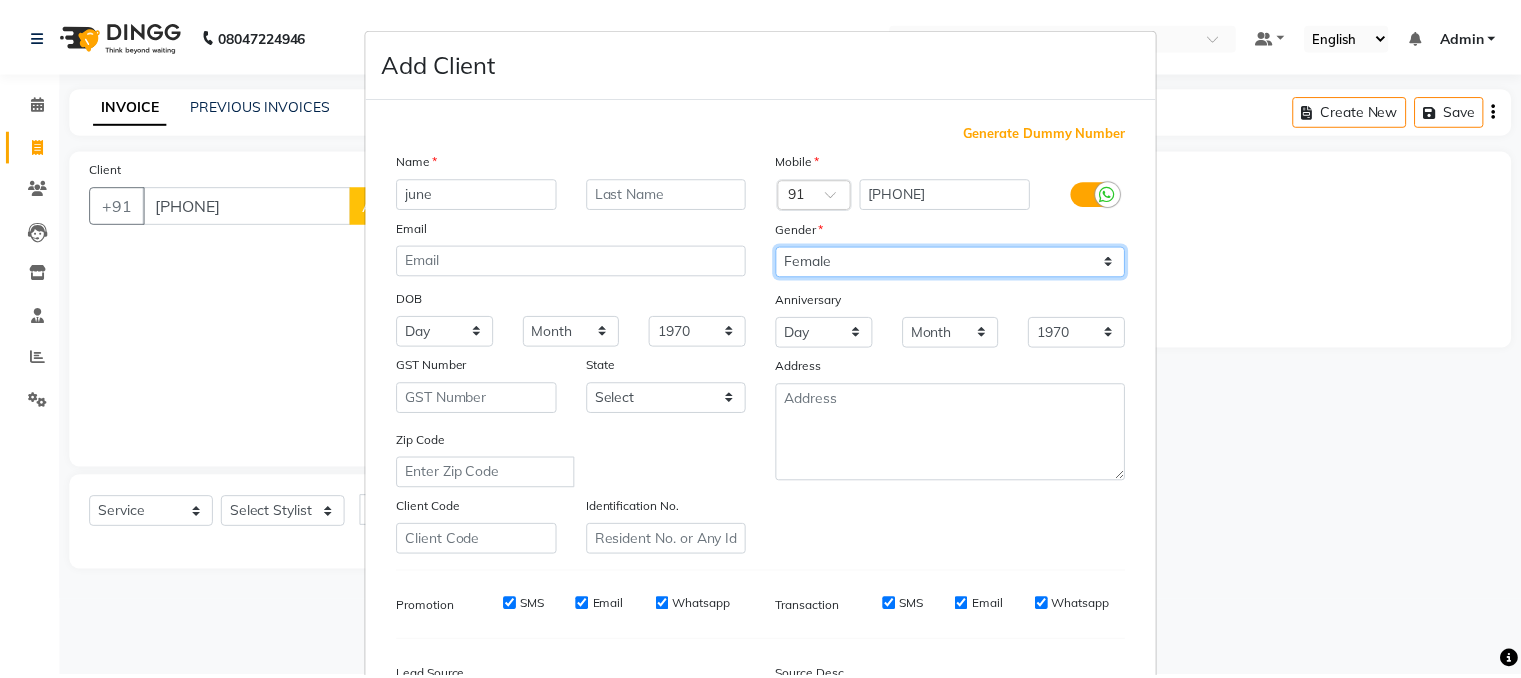 scroll, scrollTop: 255, scrollLeft: 0, axis: vertical 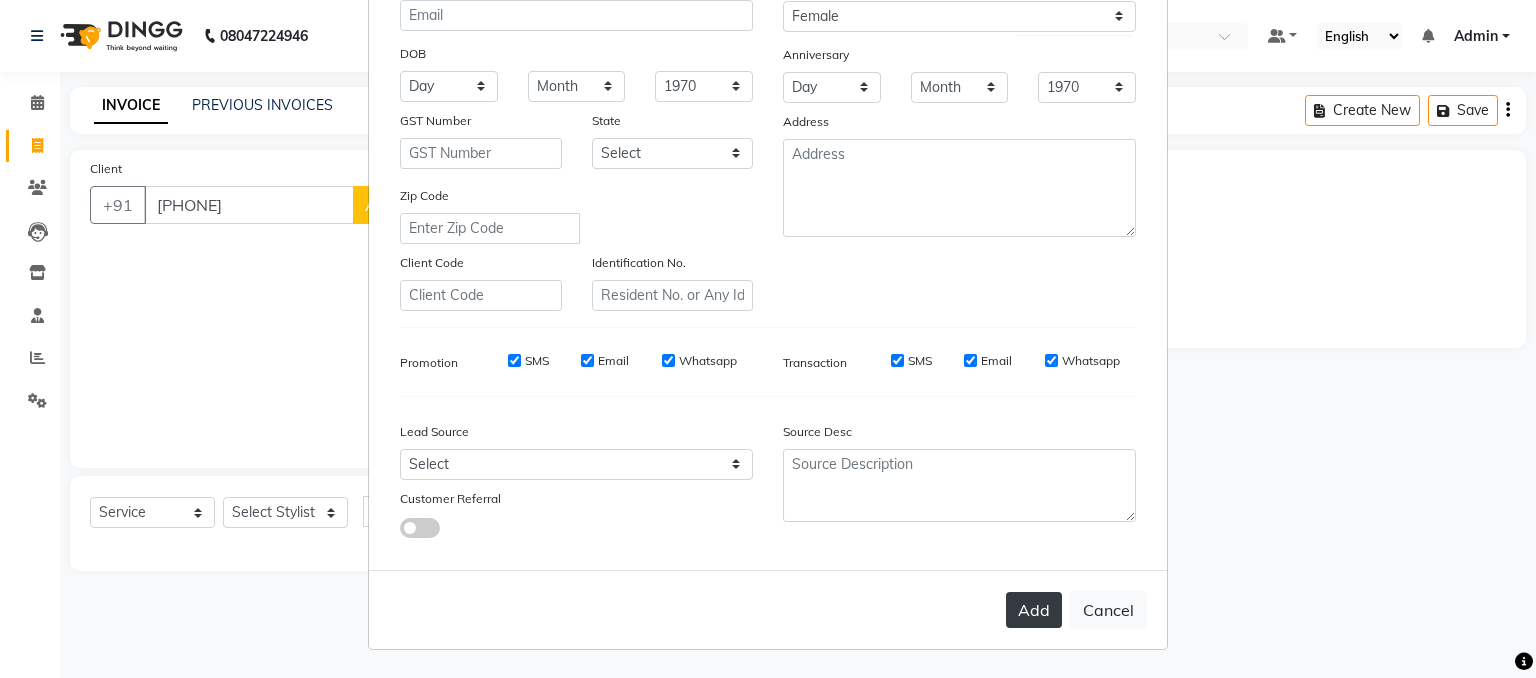 click on "Add" at bounding box center [1034, 610] 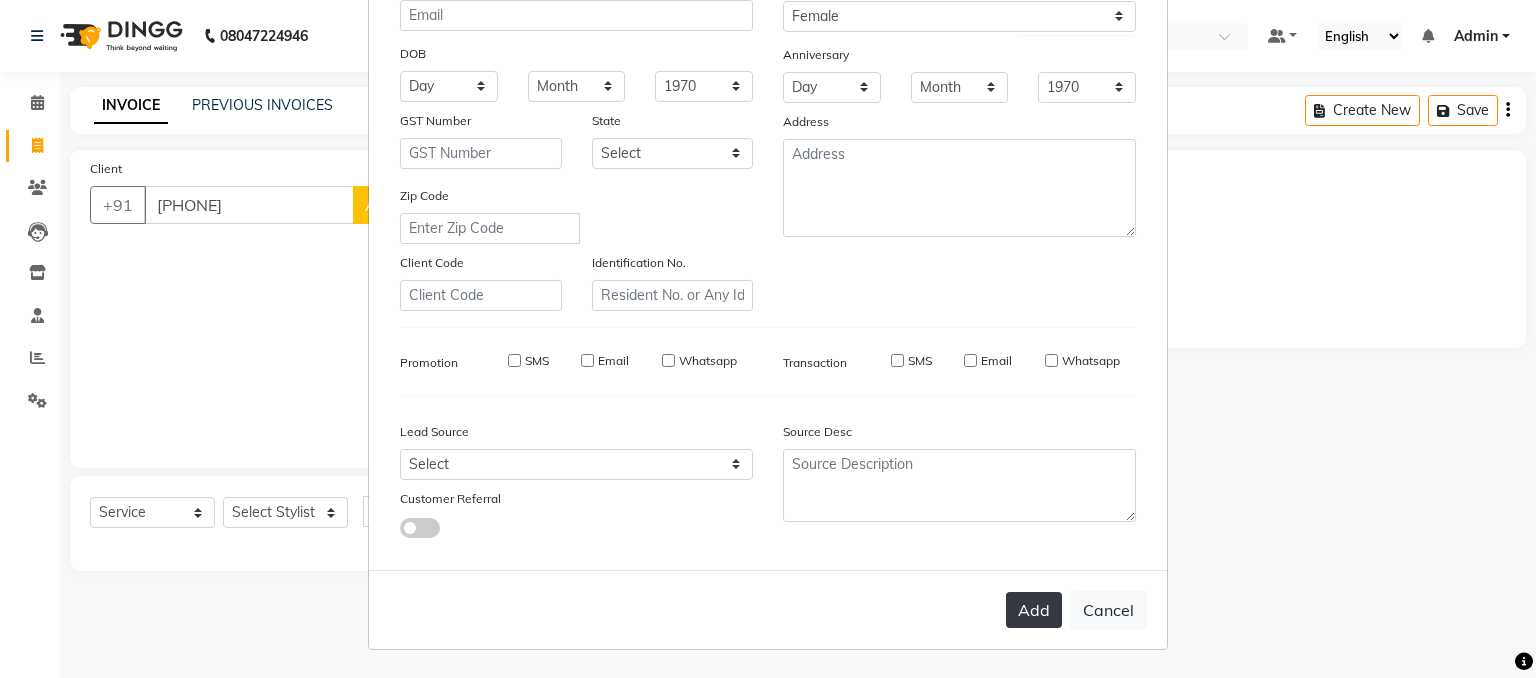 type 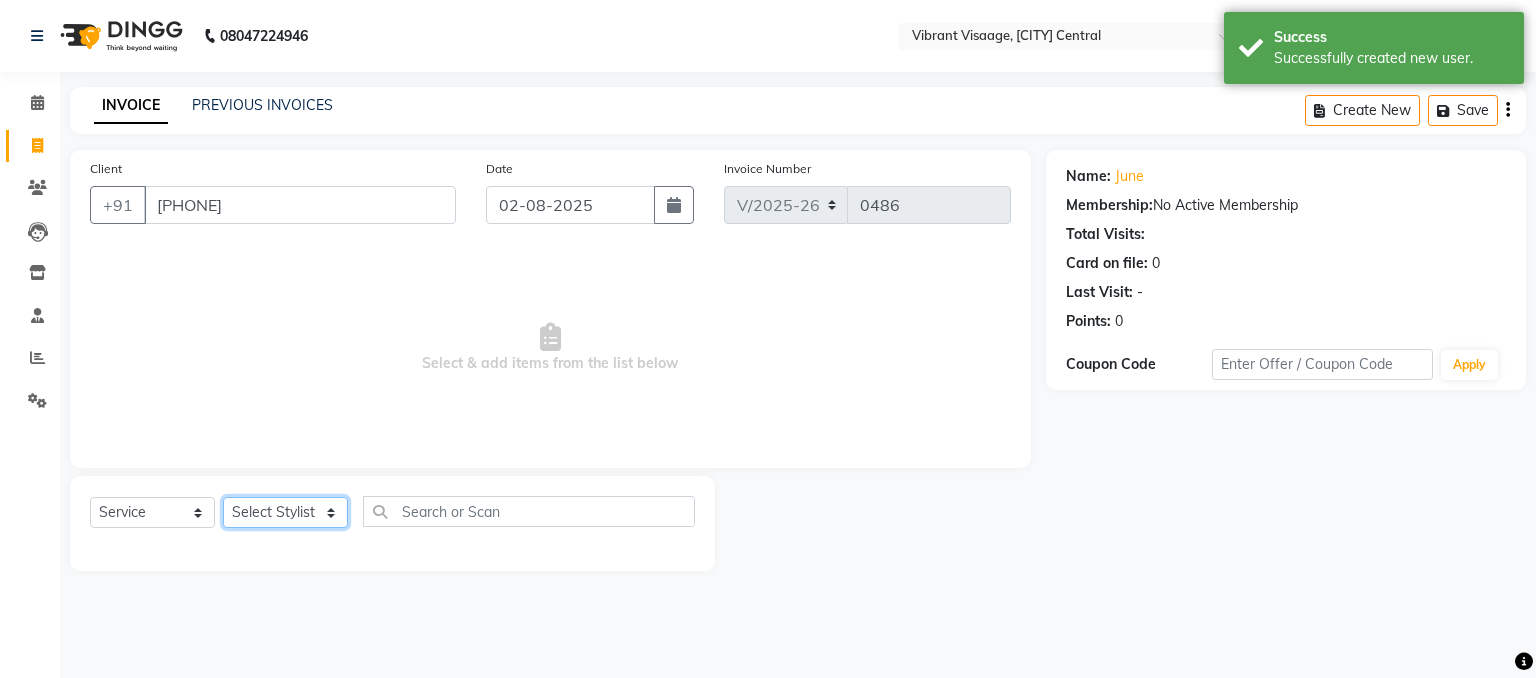 click on "Select Stylist [LAST] Admin [FIRST] [FIRST] [FIRST] [FIRST] [FIRST] [LAST]" 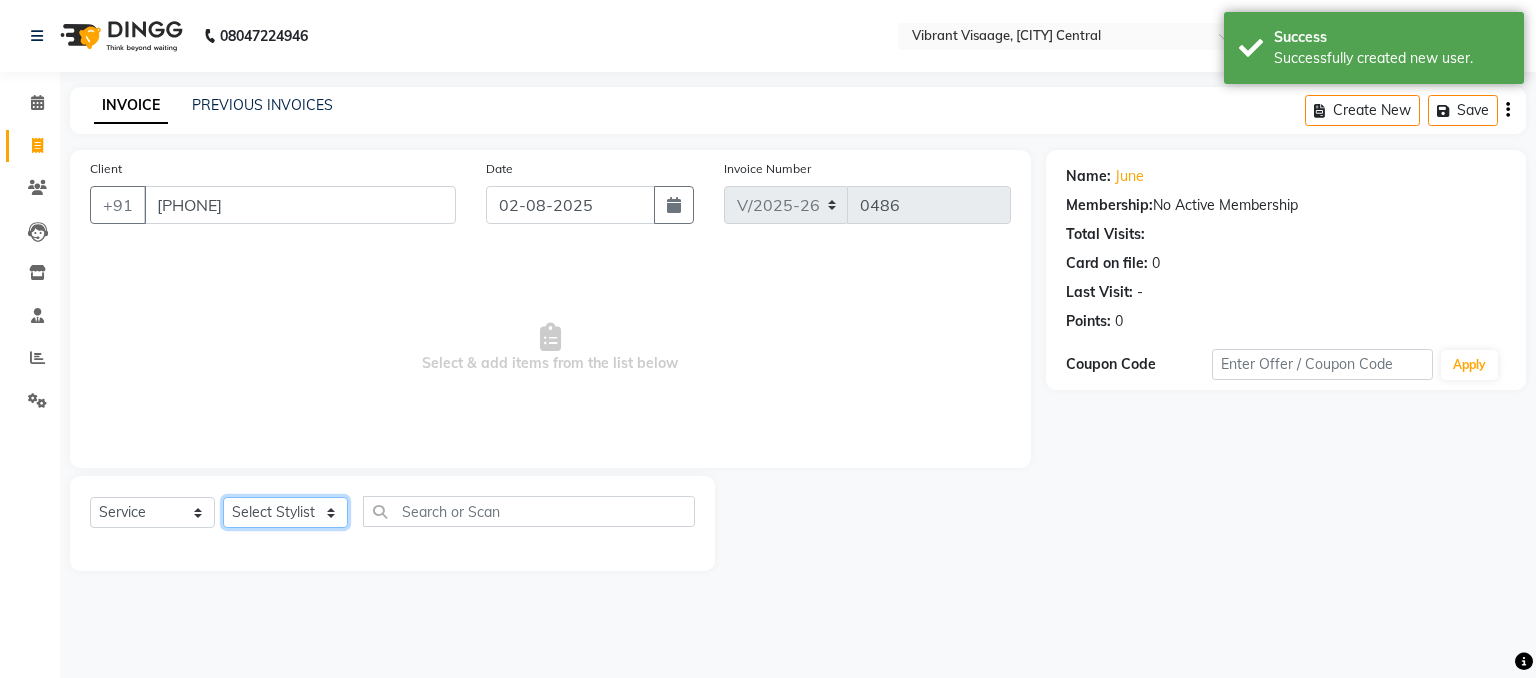 select on "85263" 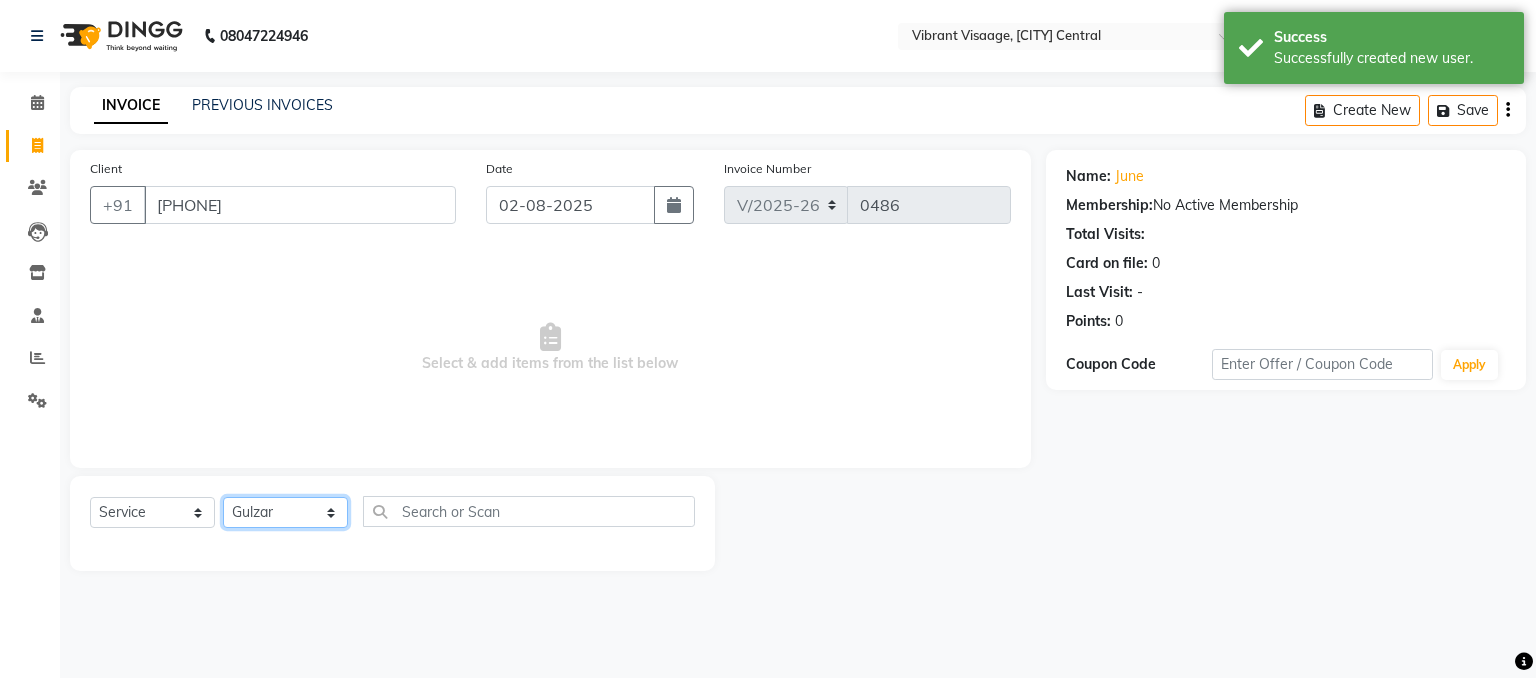 click on "Select Stylist [LAST] Admin [FIRST] [FIRST] [FIRST] [FIRST] [FIRST] [LAST]" 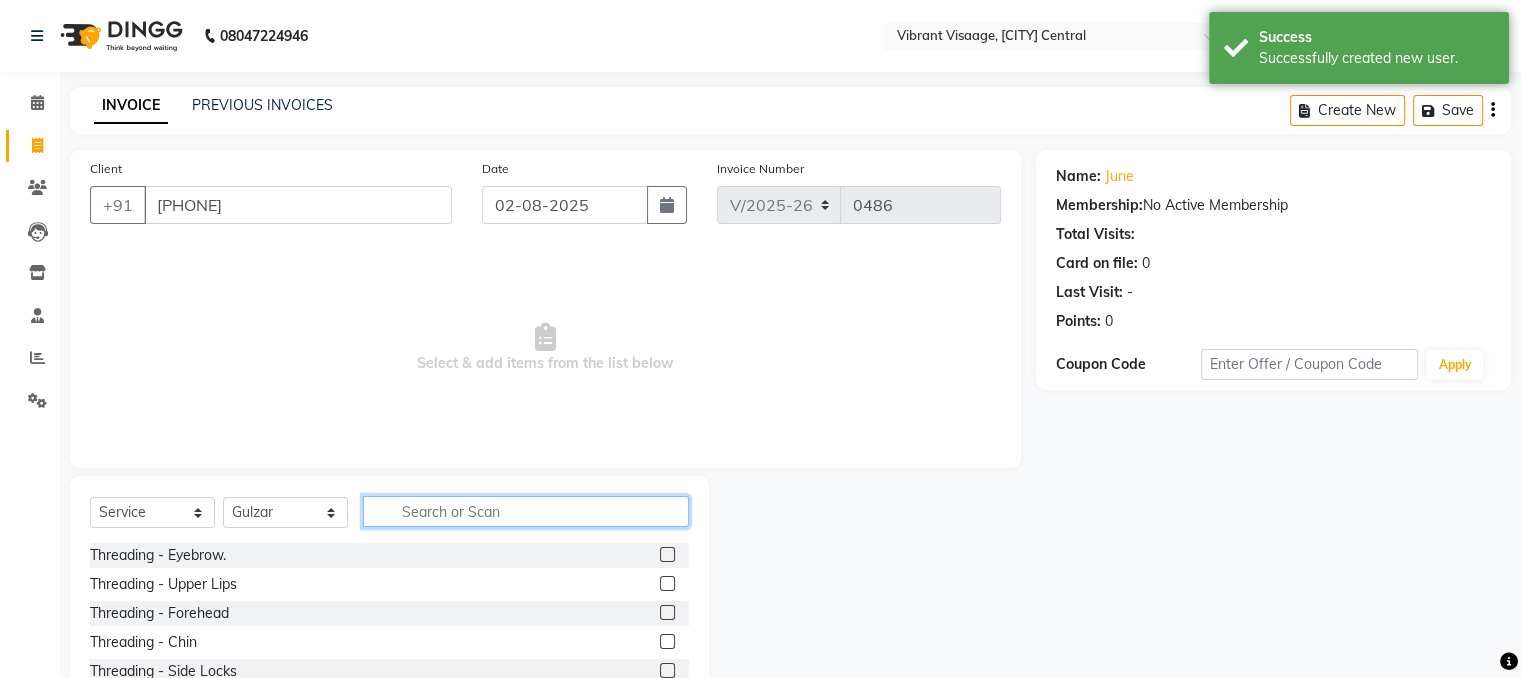 click 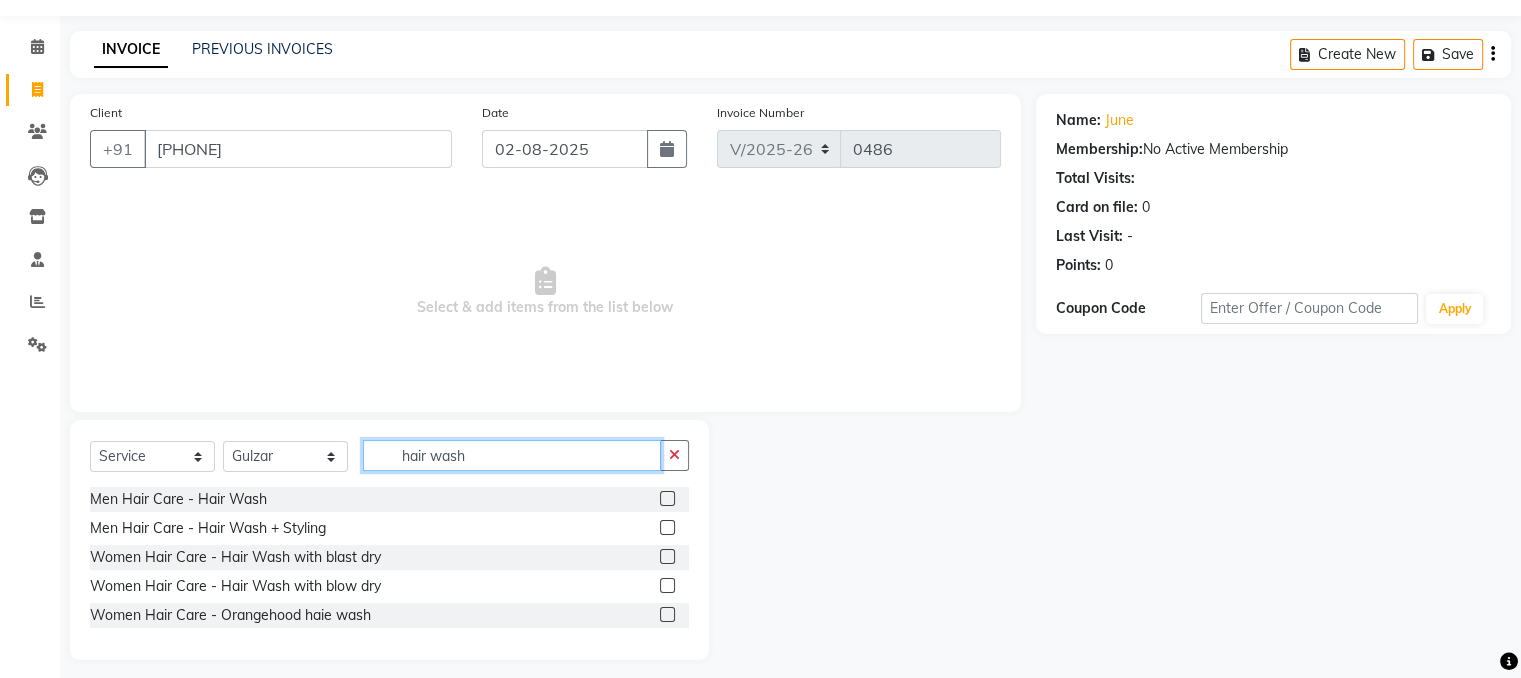 scroll, scrollTop: 58, scrollLeft: 0, axis: vertical 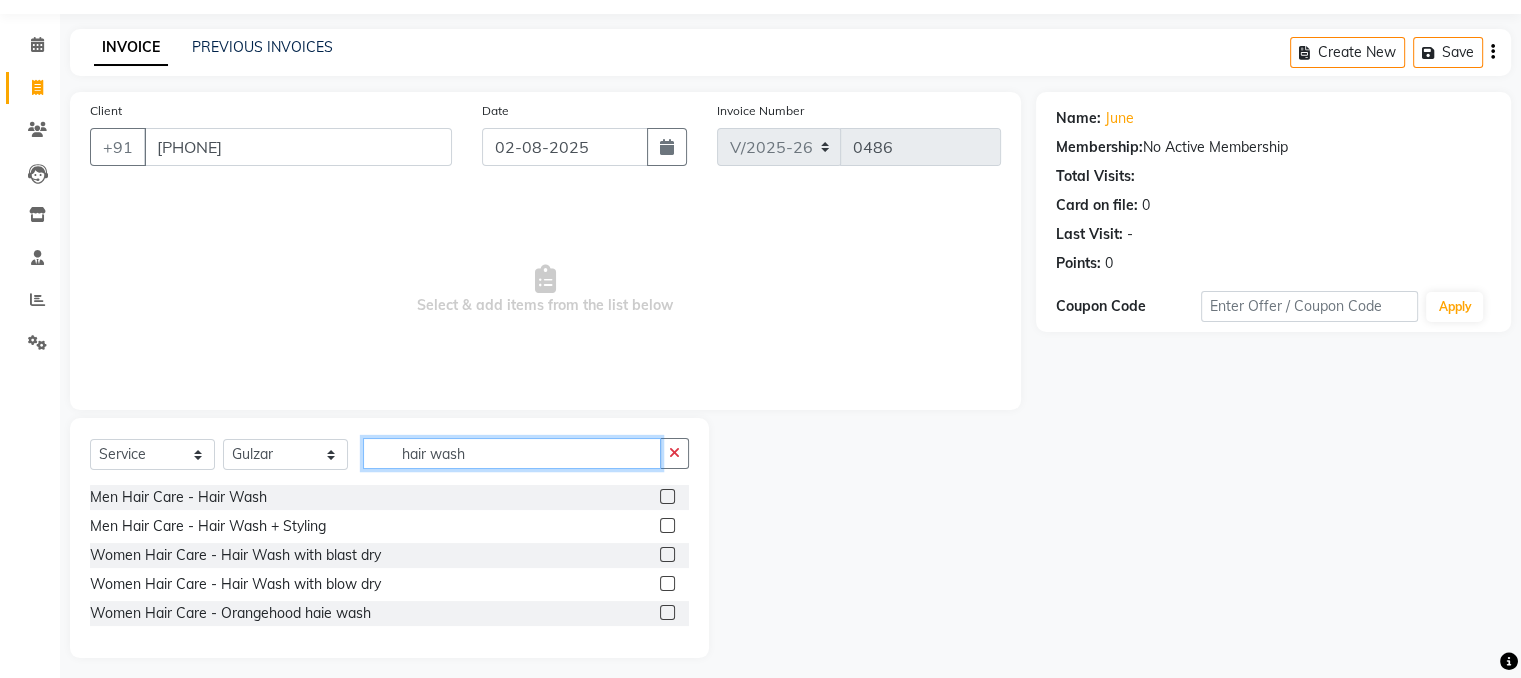 type on "hair wash" 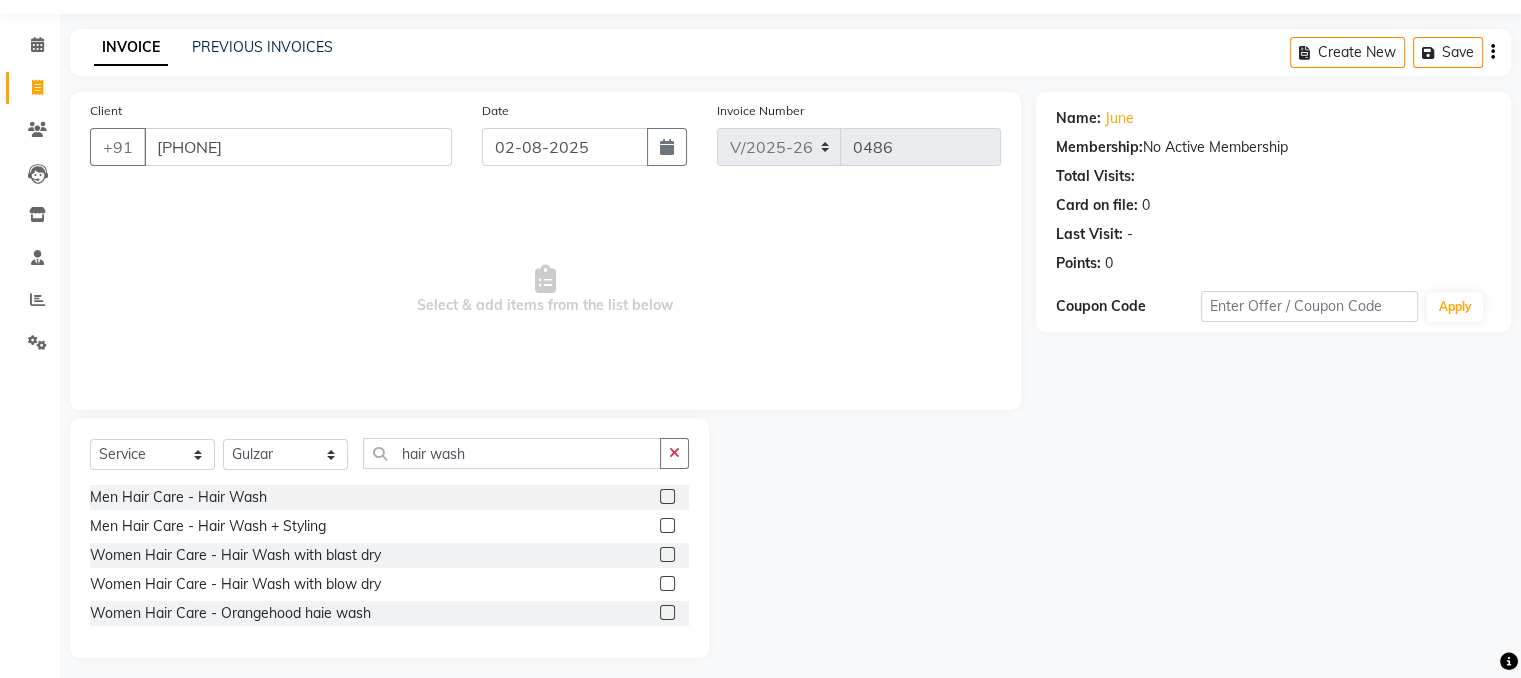 click 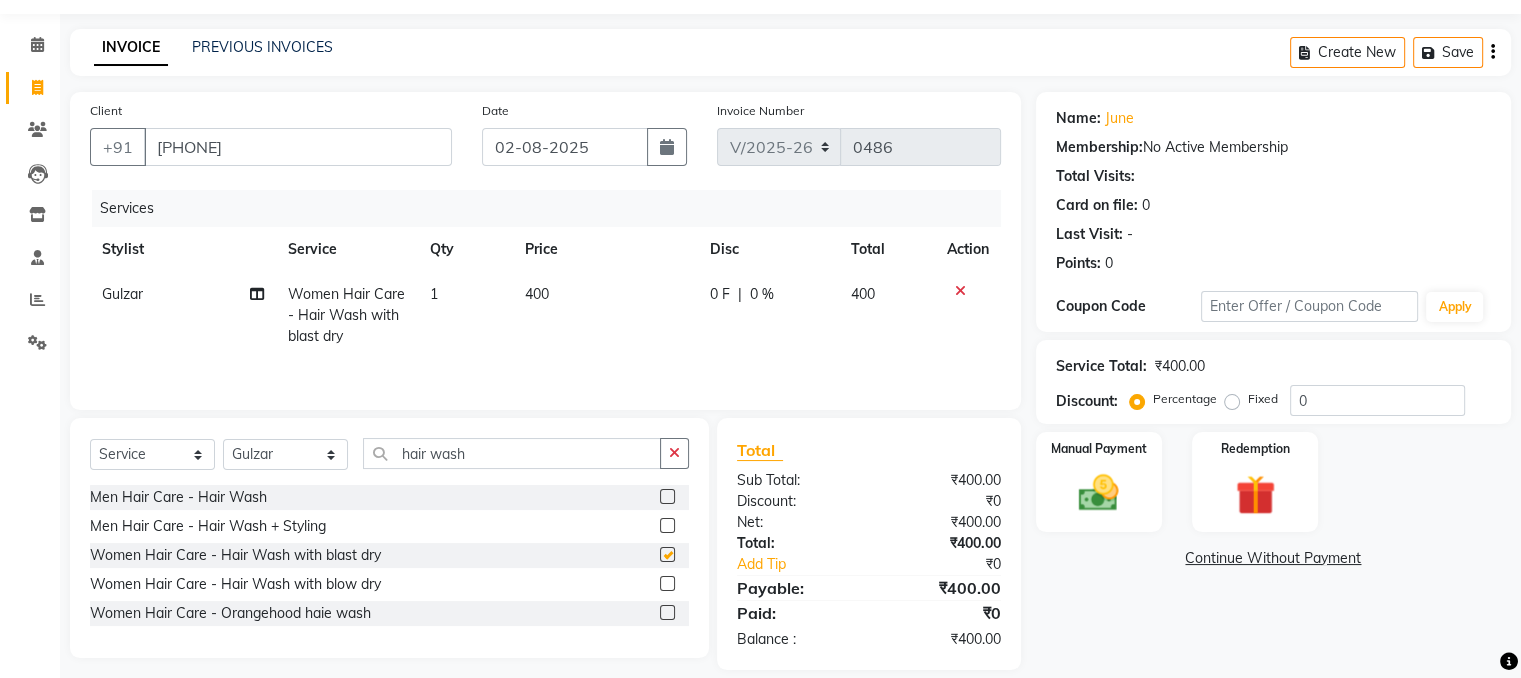 checkbox on "false" 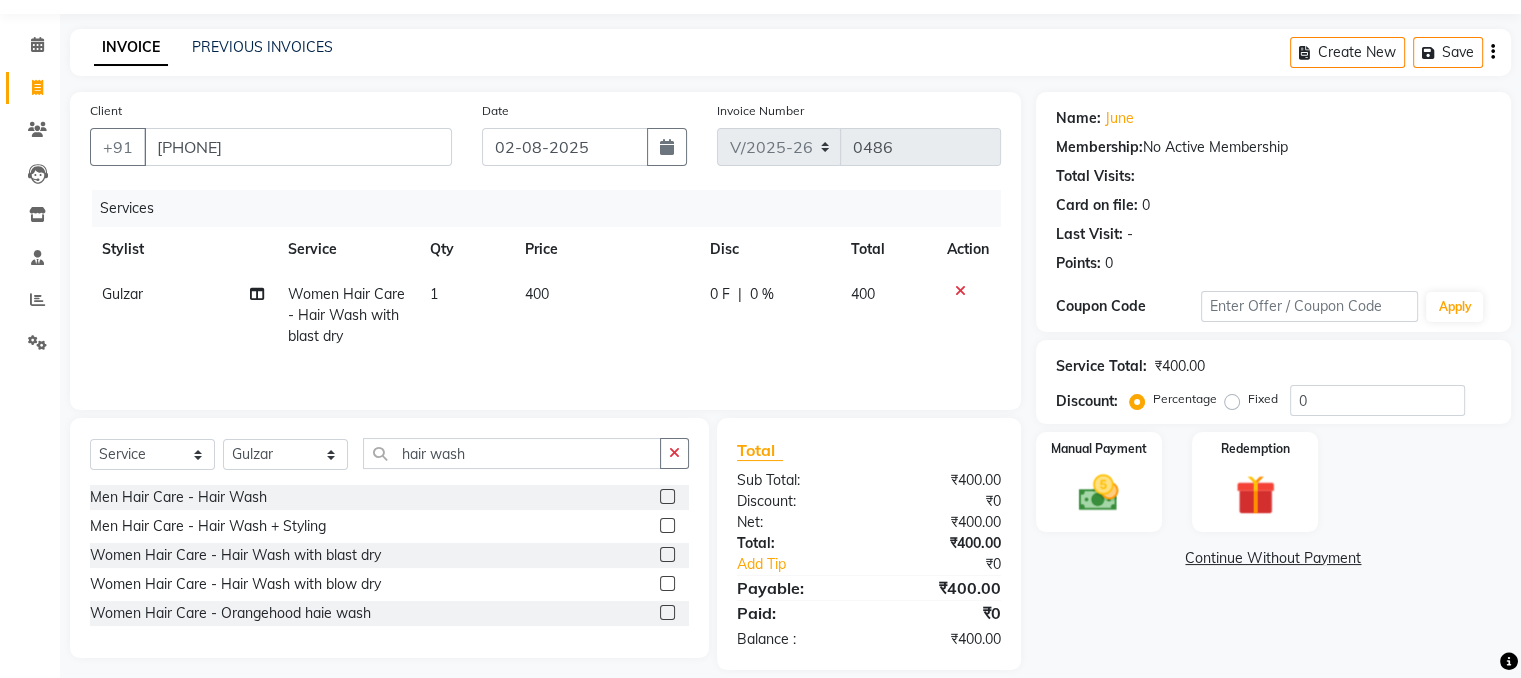 click on "400" 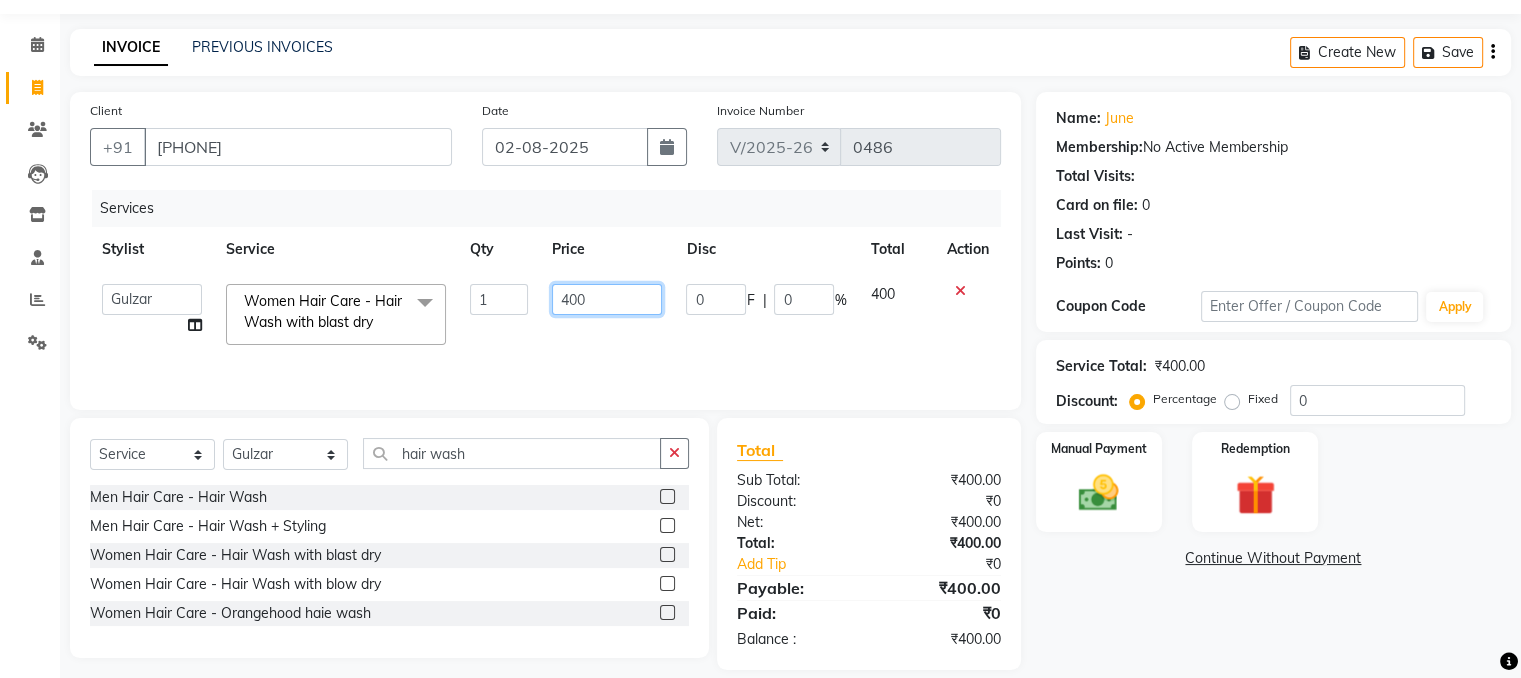 click on "400" 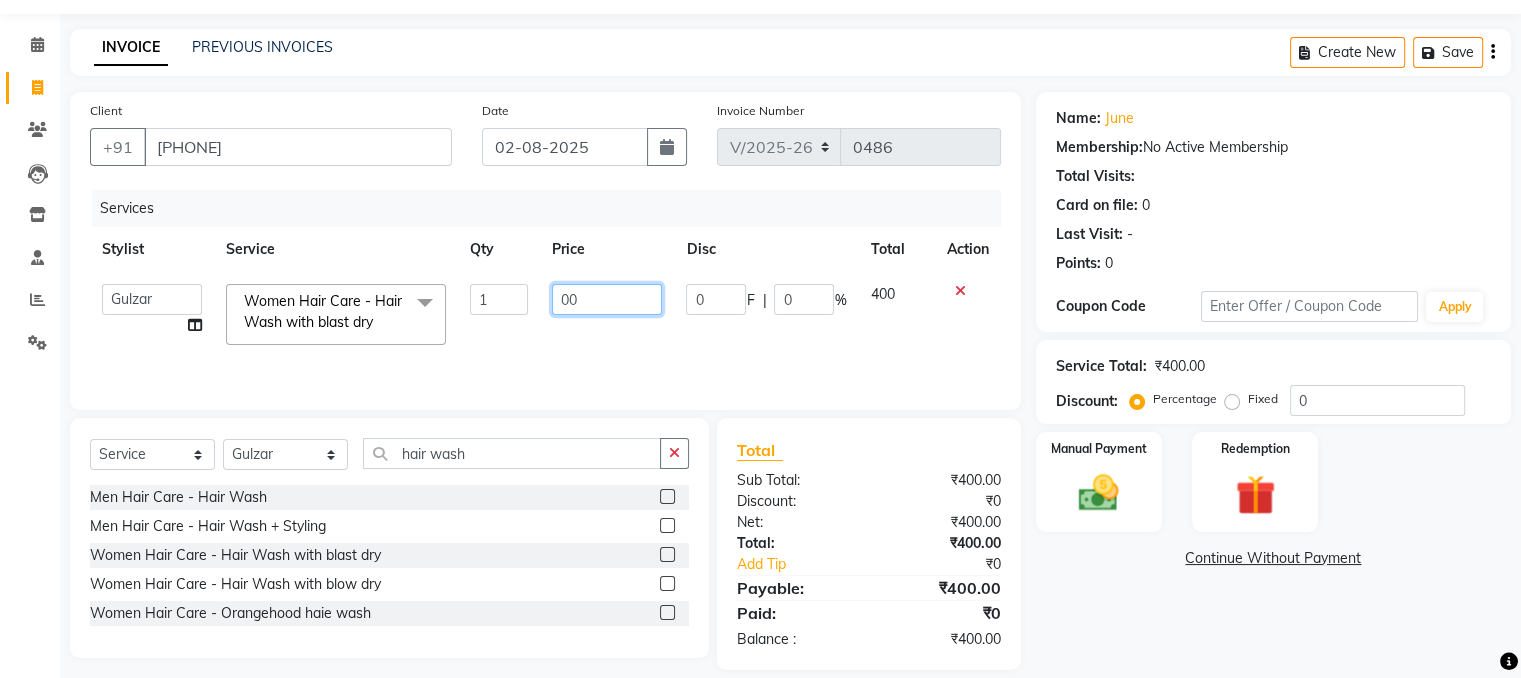 type on "500" 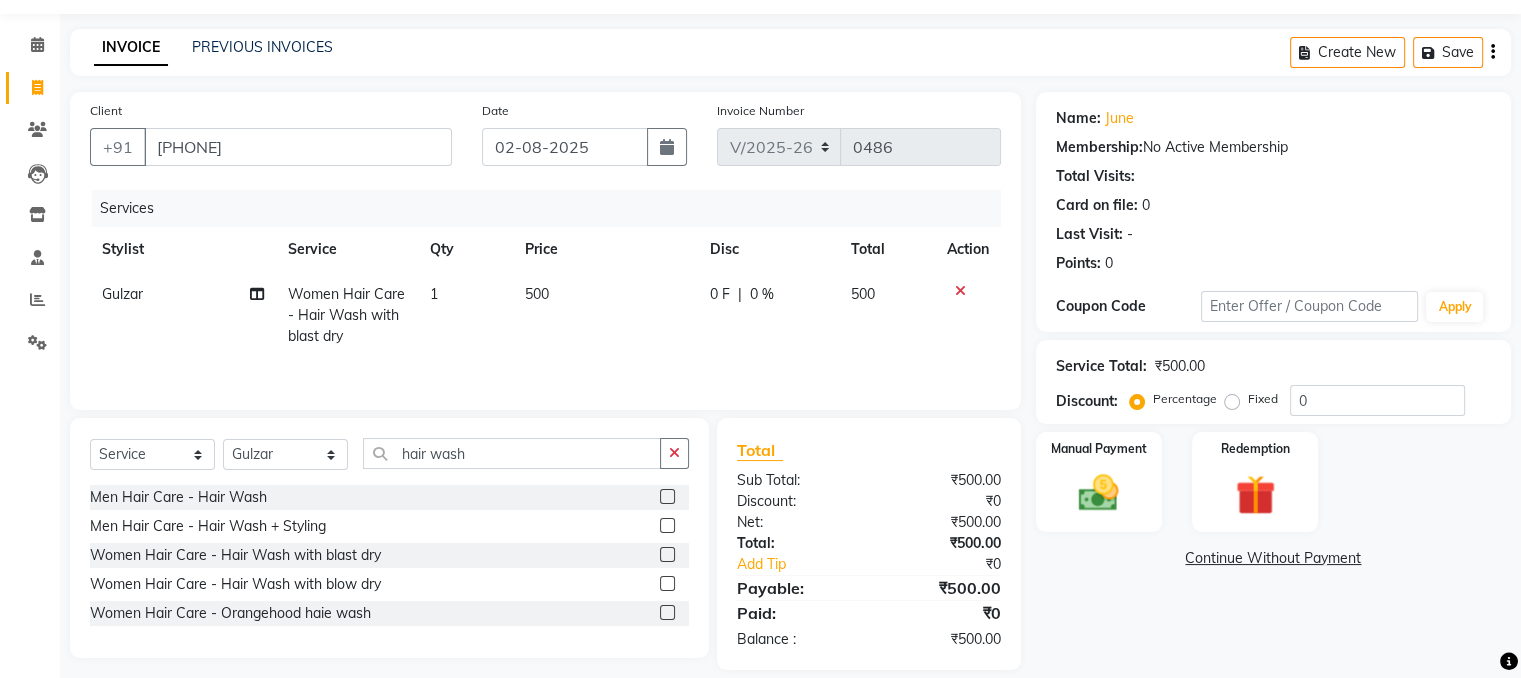 click on "Name: [FIRST] Membership: No Active Membership Total Visits: Card on file: 0 Last Visit: - Points: 0 Coupon Code Apply Service Total: ₹500.00 Discount: Percentage Fixed 0 Manual Payment Redemption Continue Without Payment" 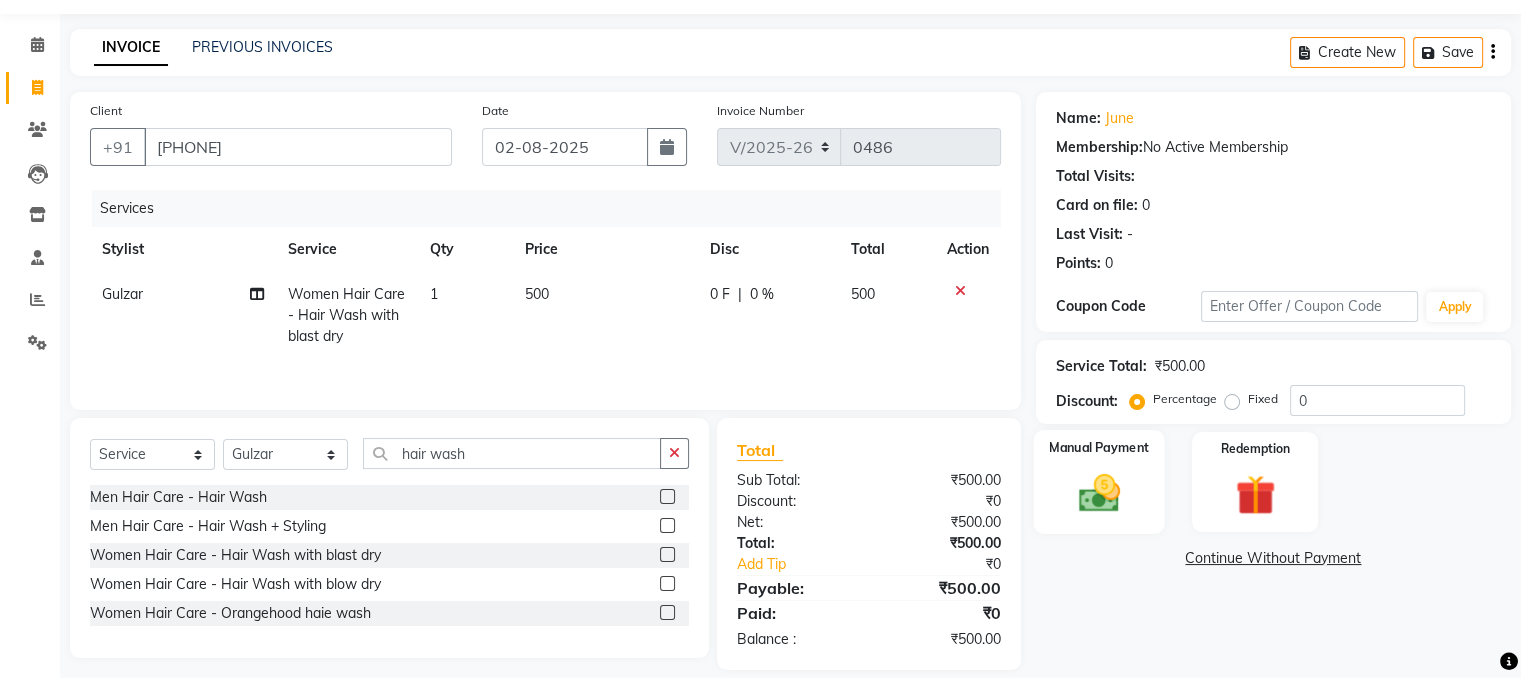 click 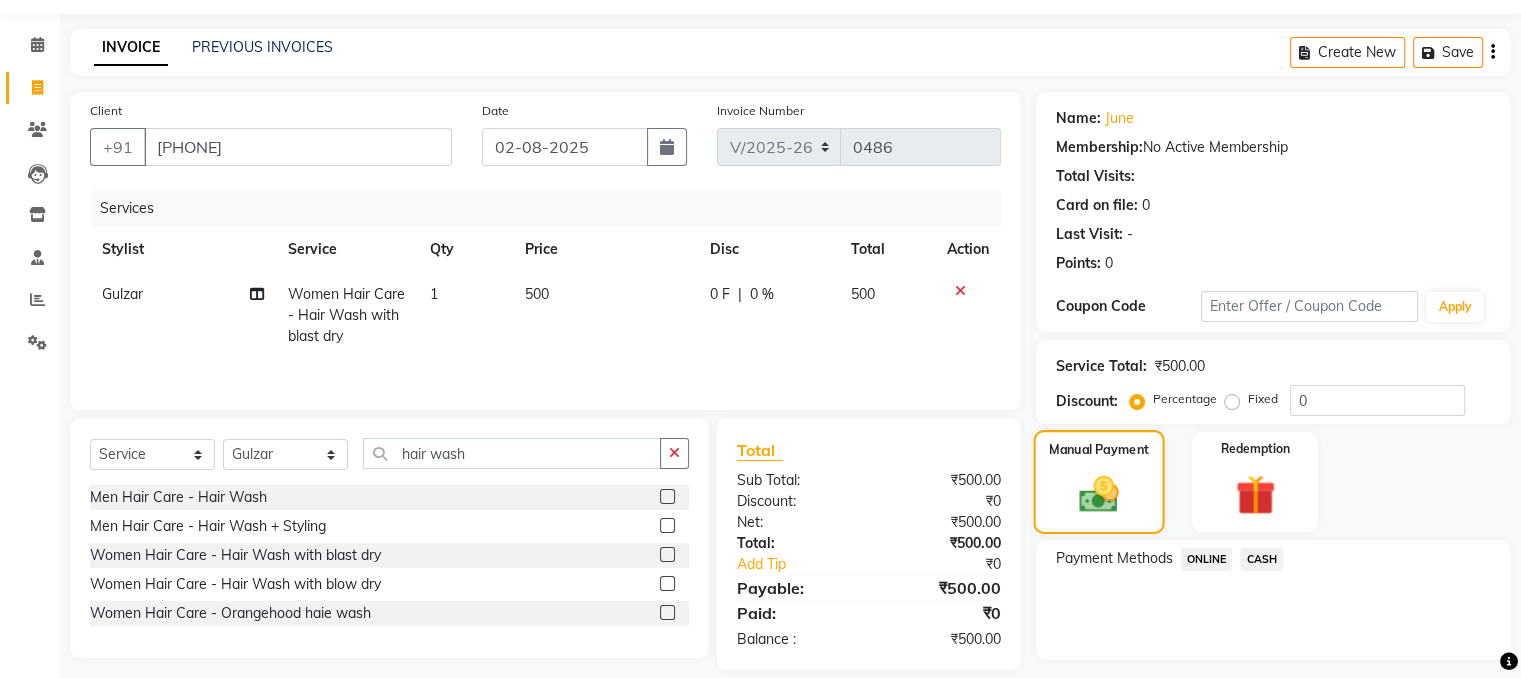 scroll, scrollTop: 110, scrollLeft: 0, axis: vertical 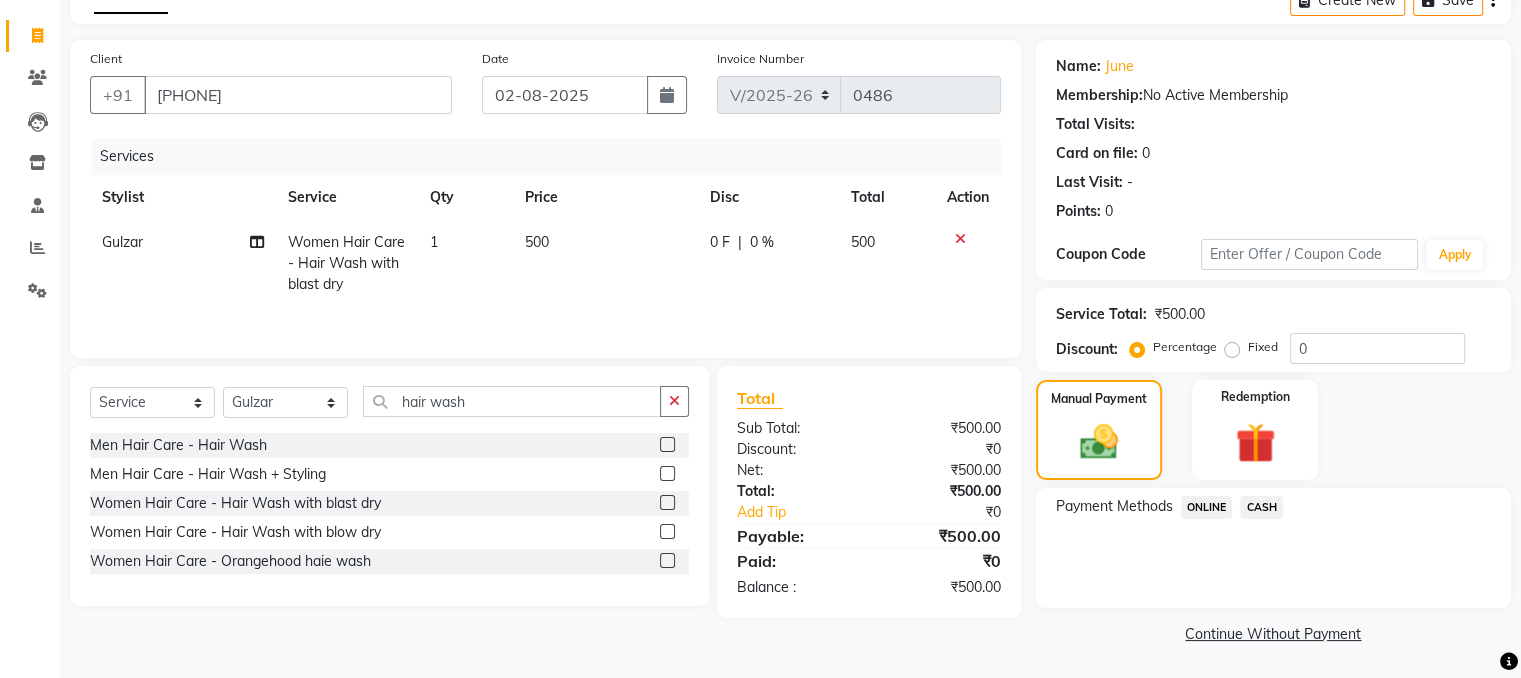 click on "CASH" 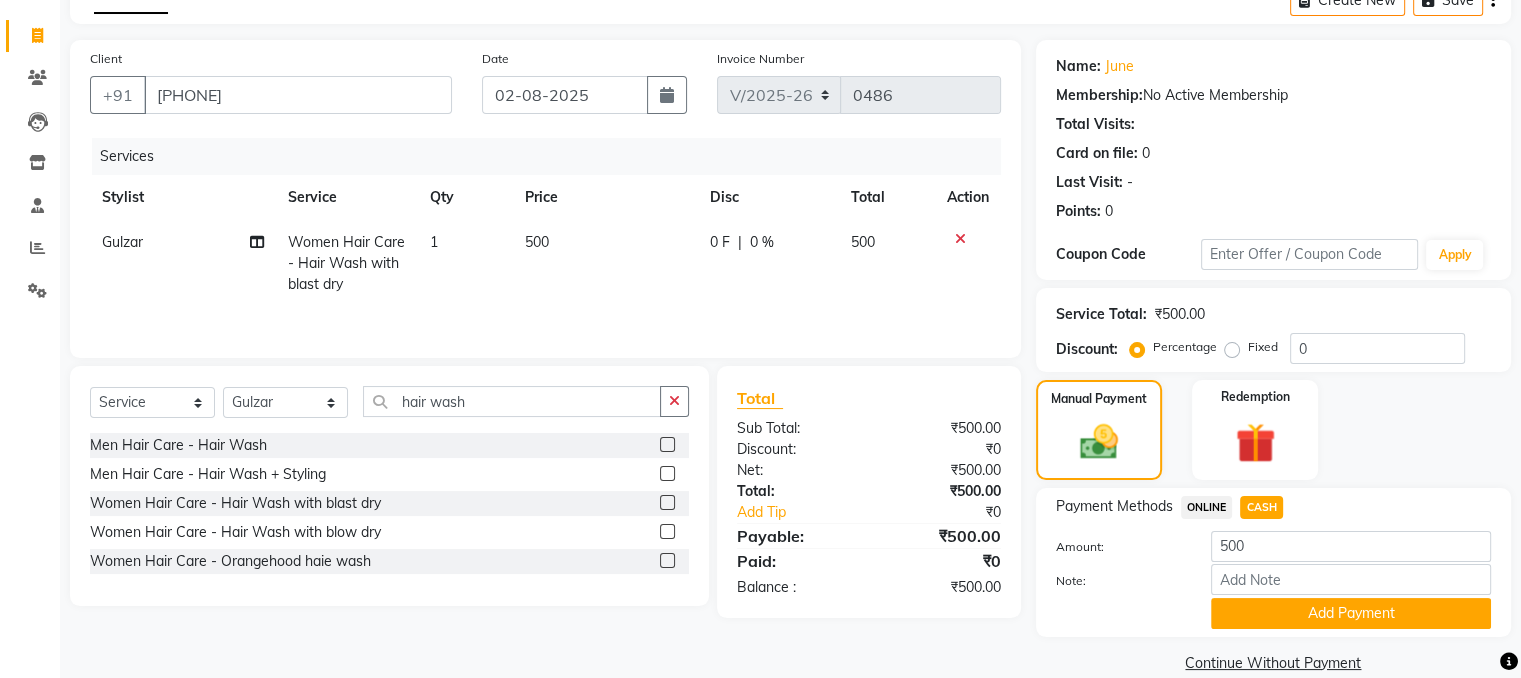 scroll, scrollTop: 141, scrollLeft: 0, axis: vertical 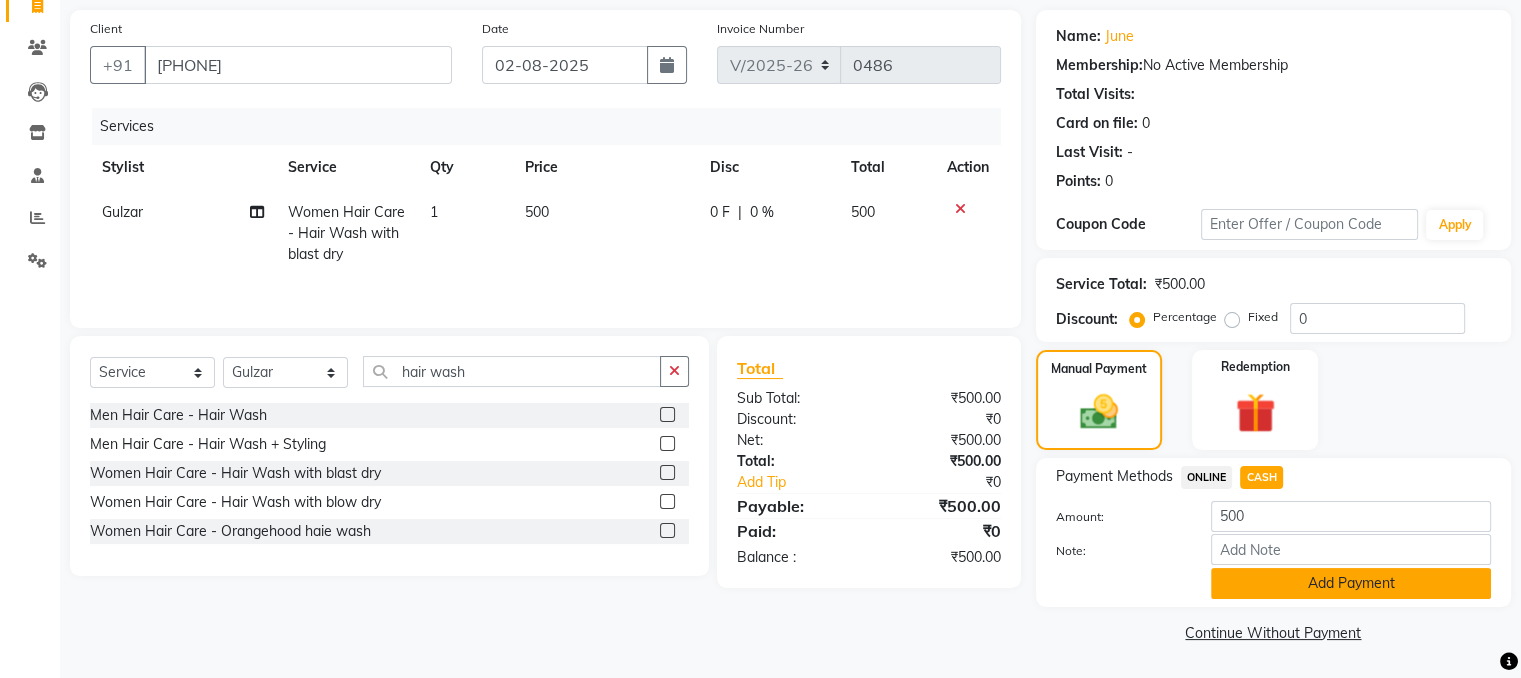 click on "Add Payment" 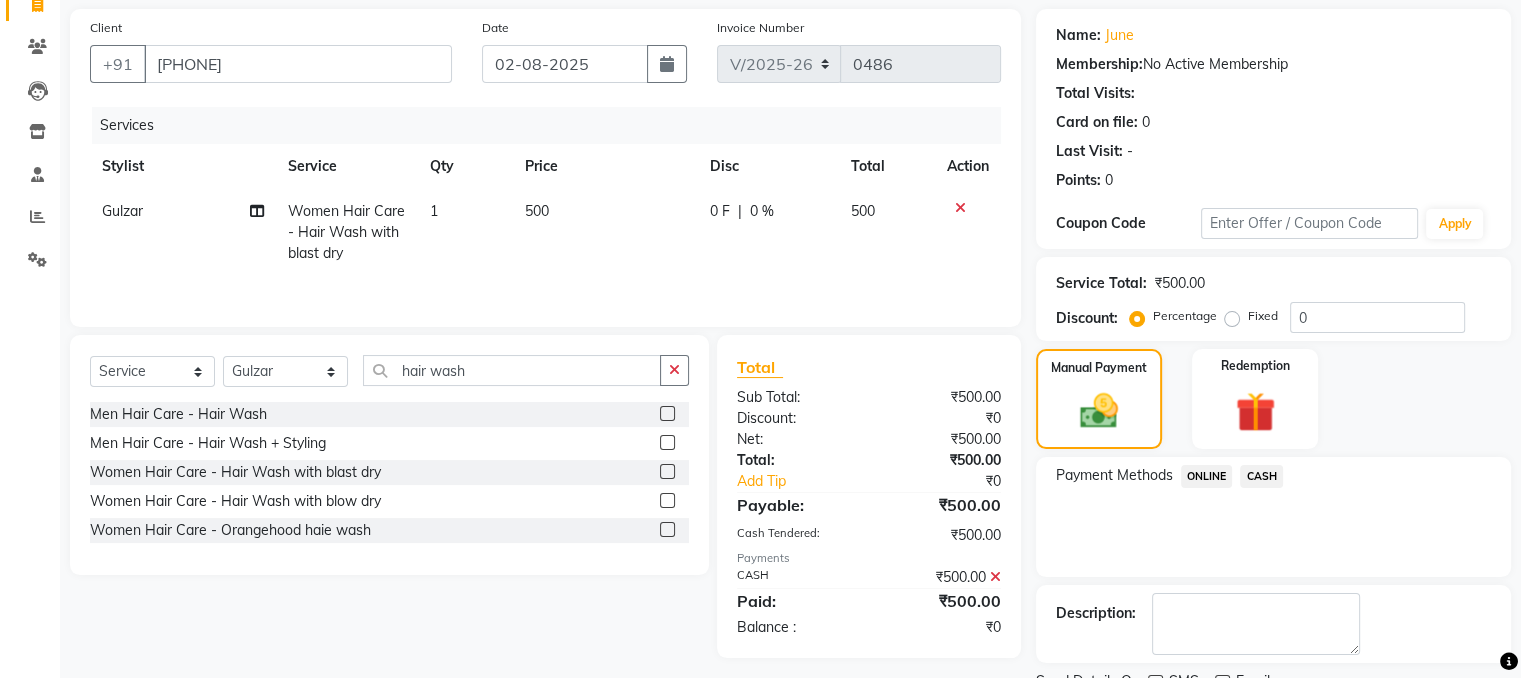 scroll, scrollTop: 223, scrollLeft: 0, axis: vertical 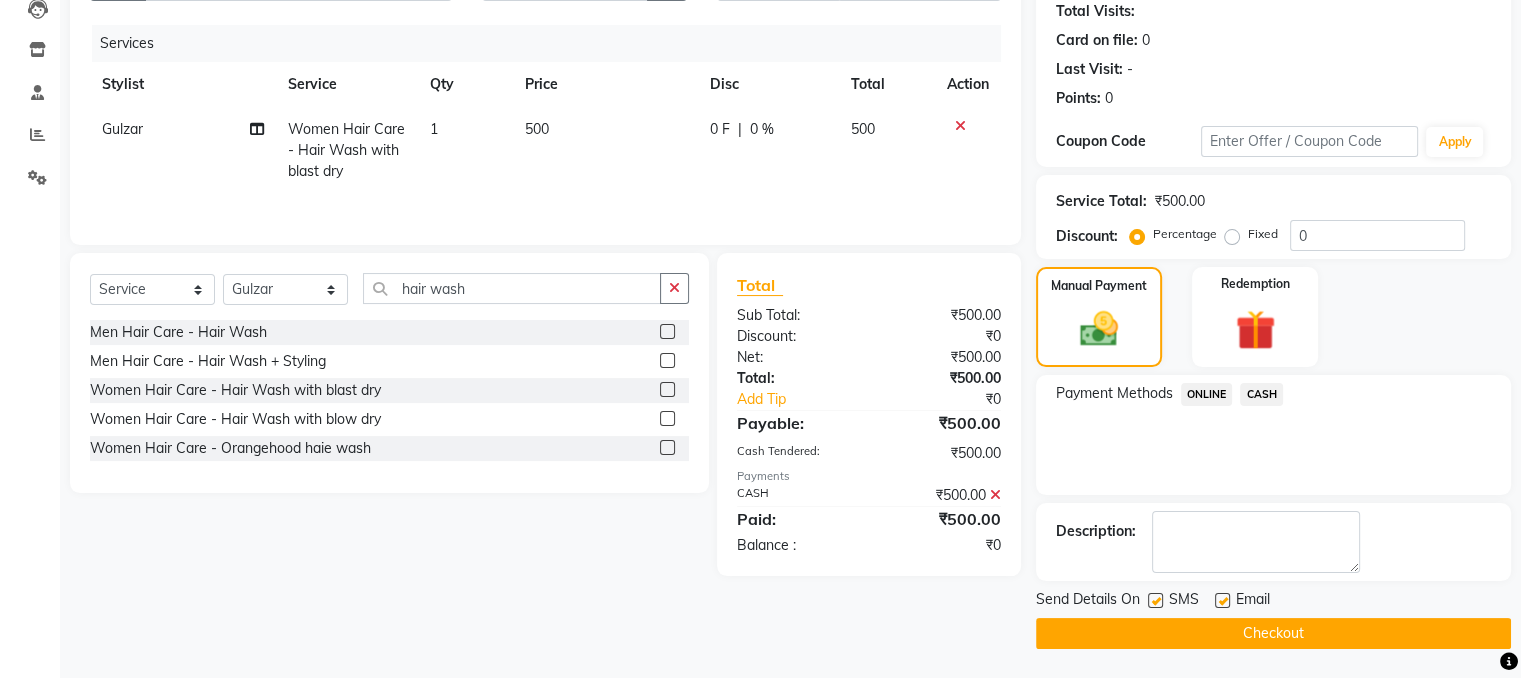 click on "Checkout" 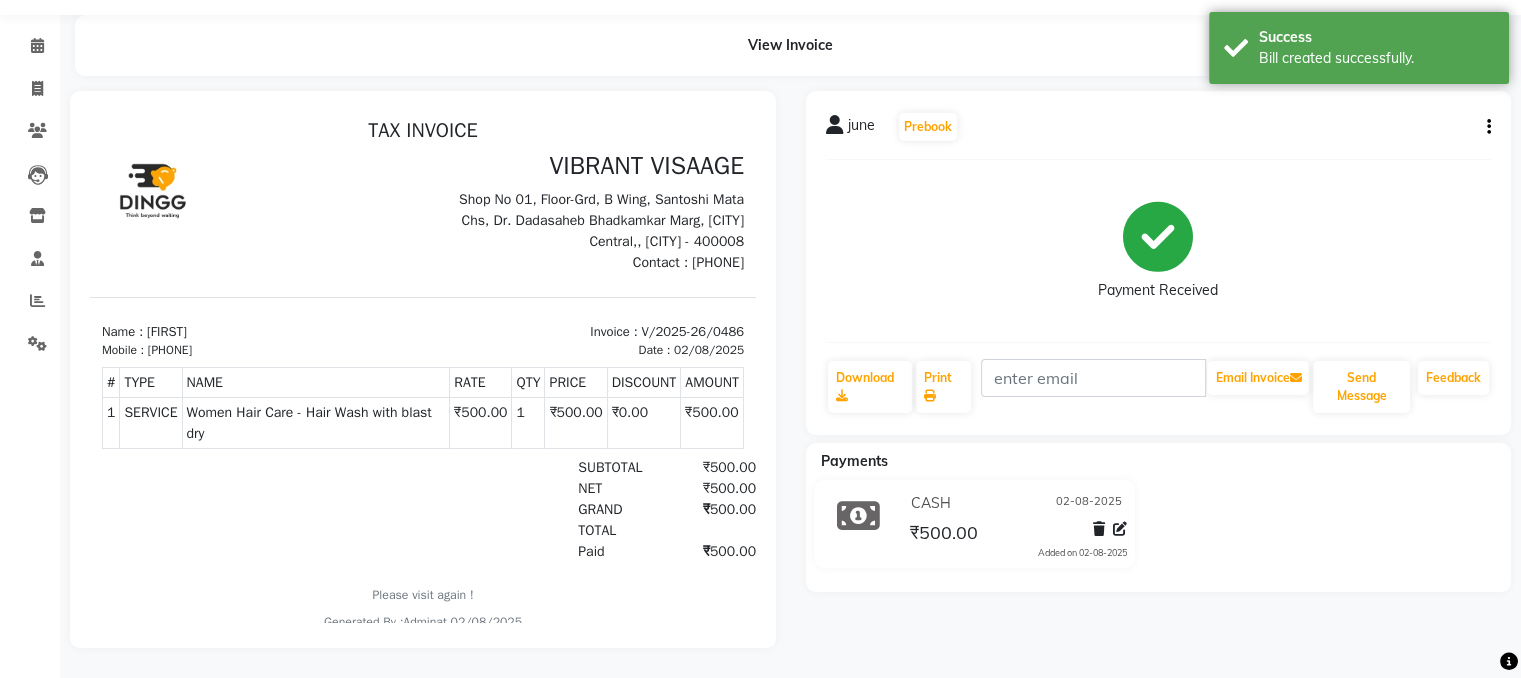 scroll, scrollTop: 0, scrollLeft: 0, axis: both 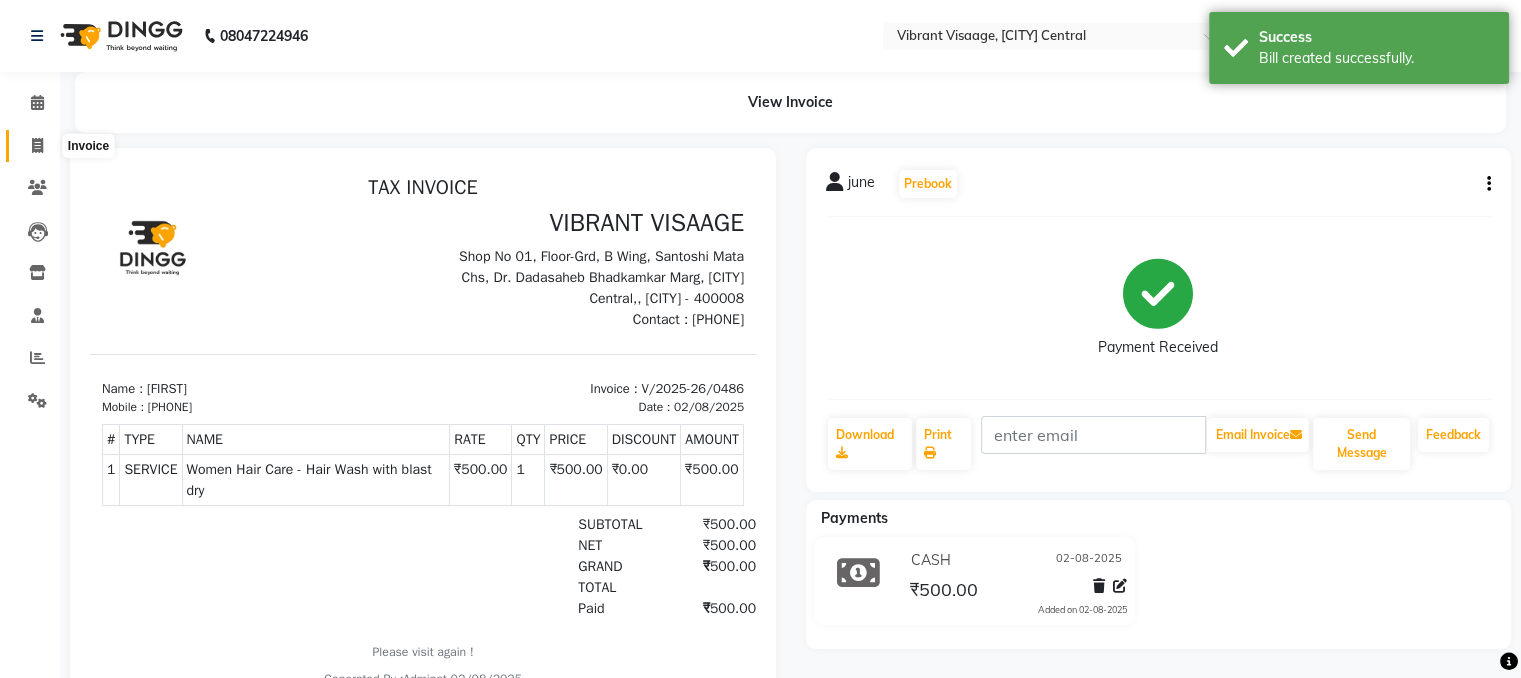 click 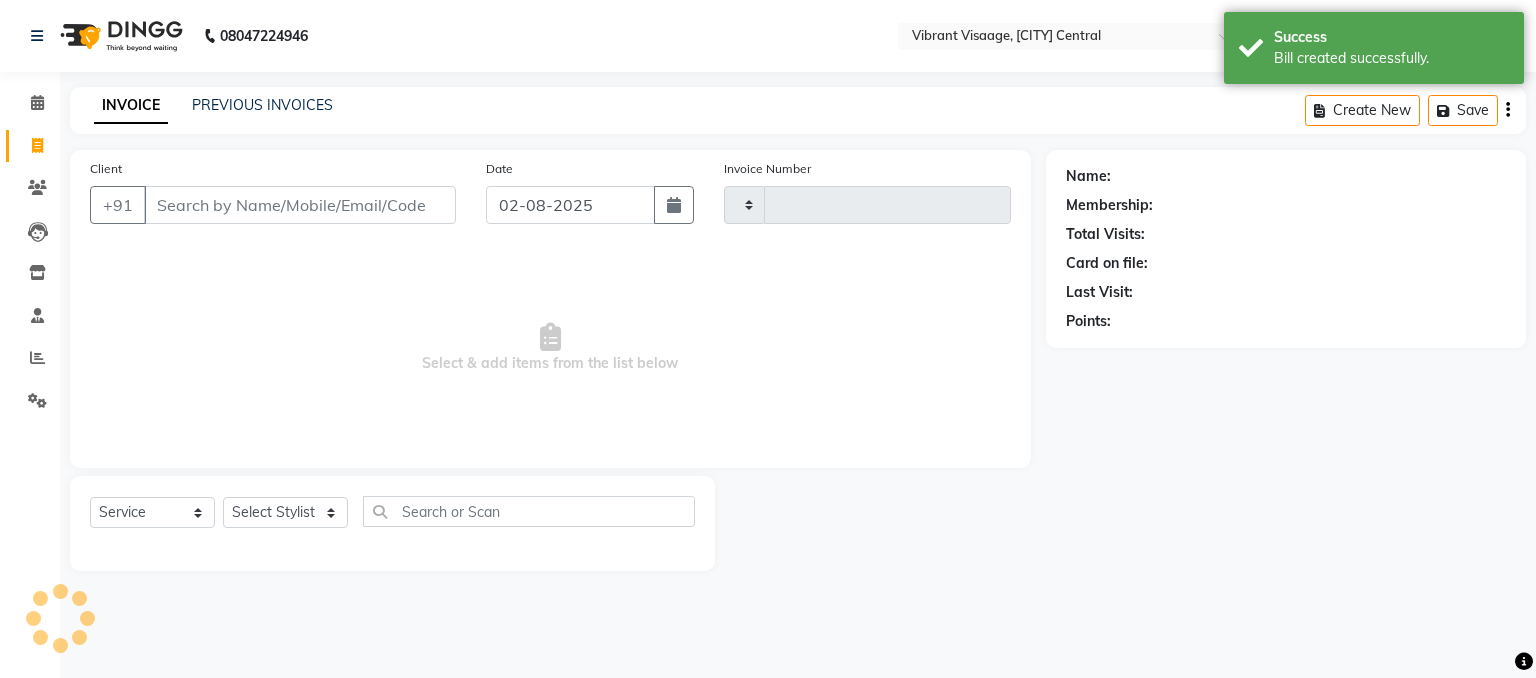 type on "0487" 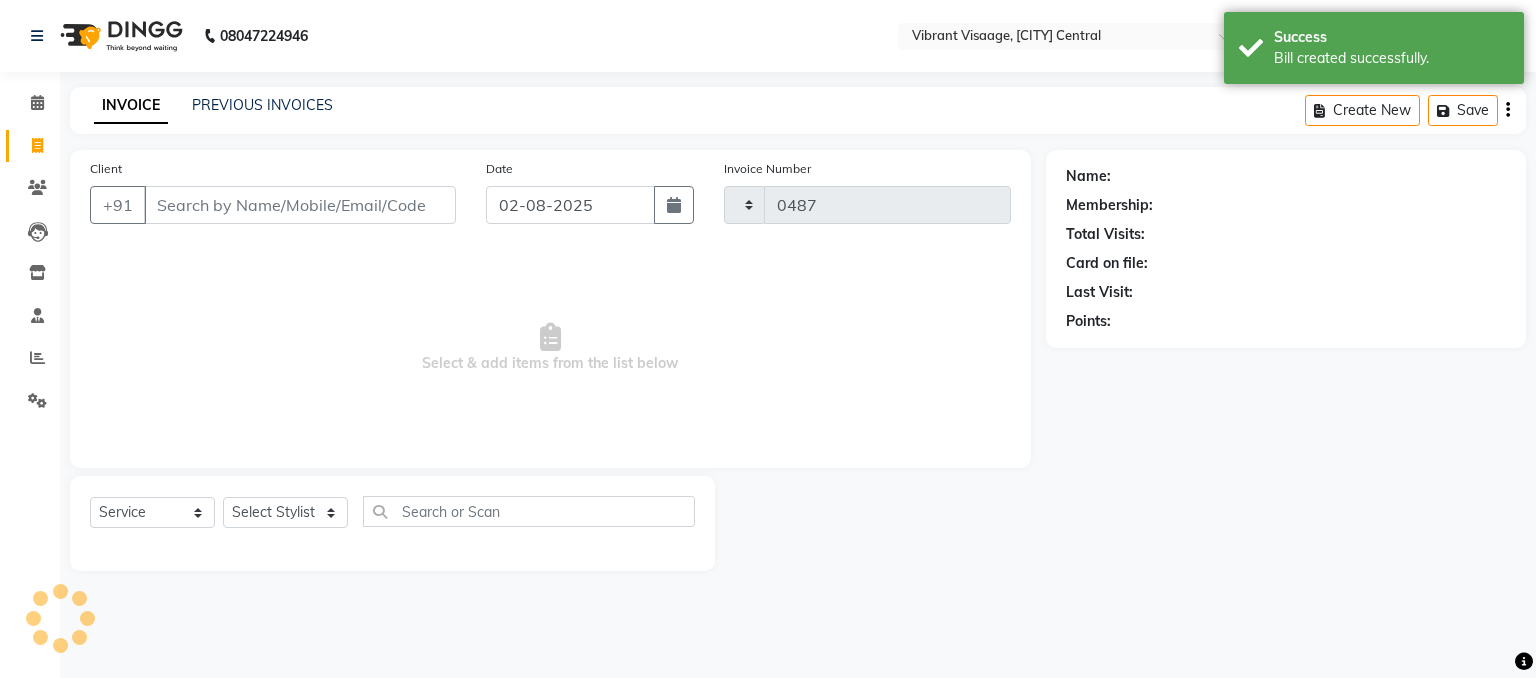 select on "7649" 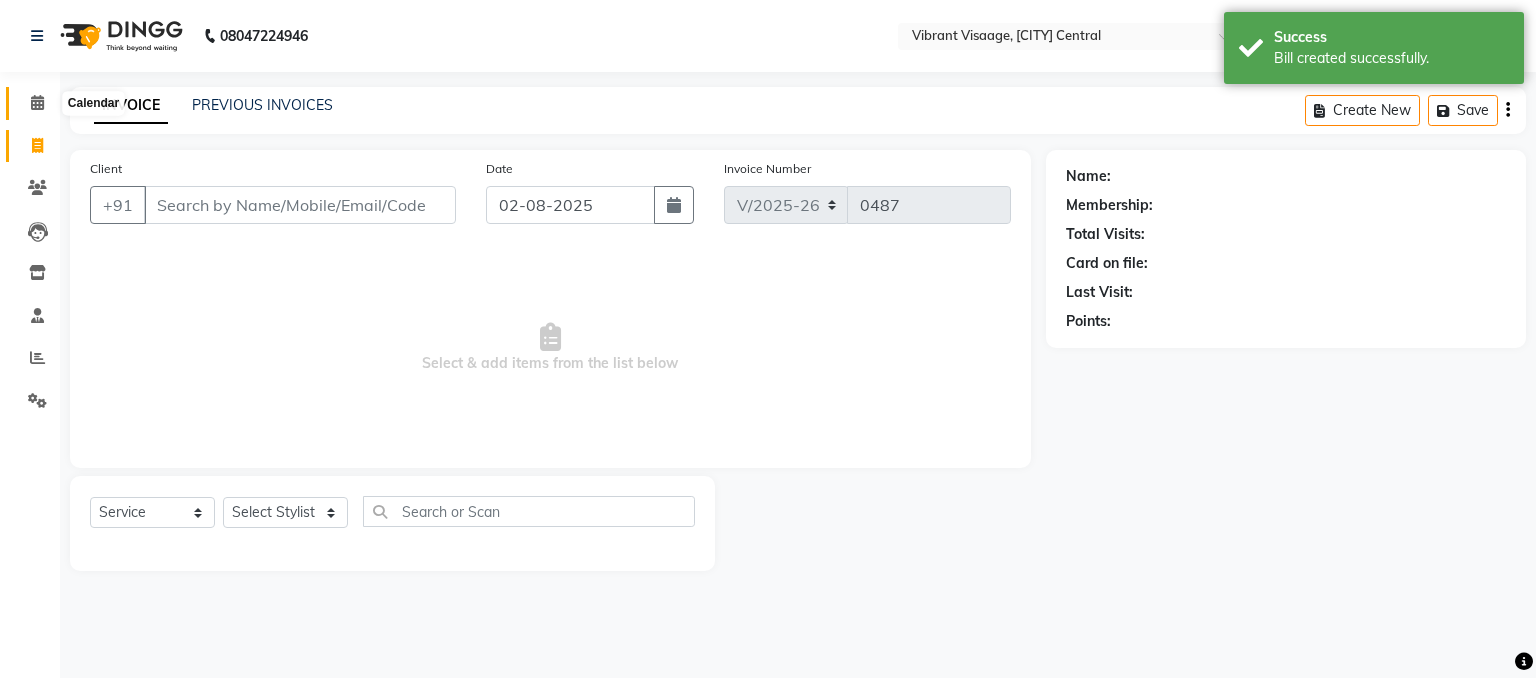 click 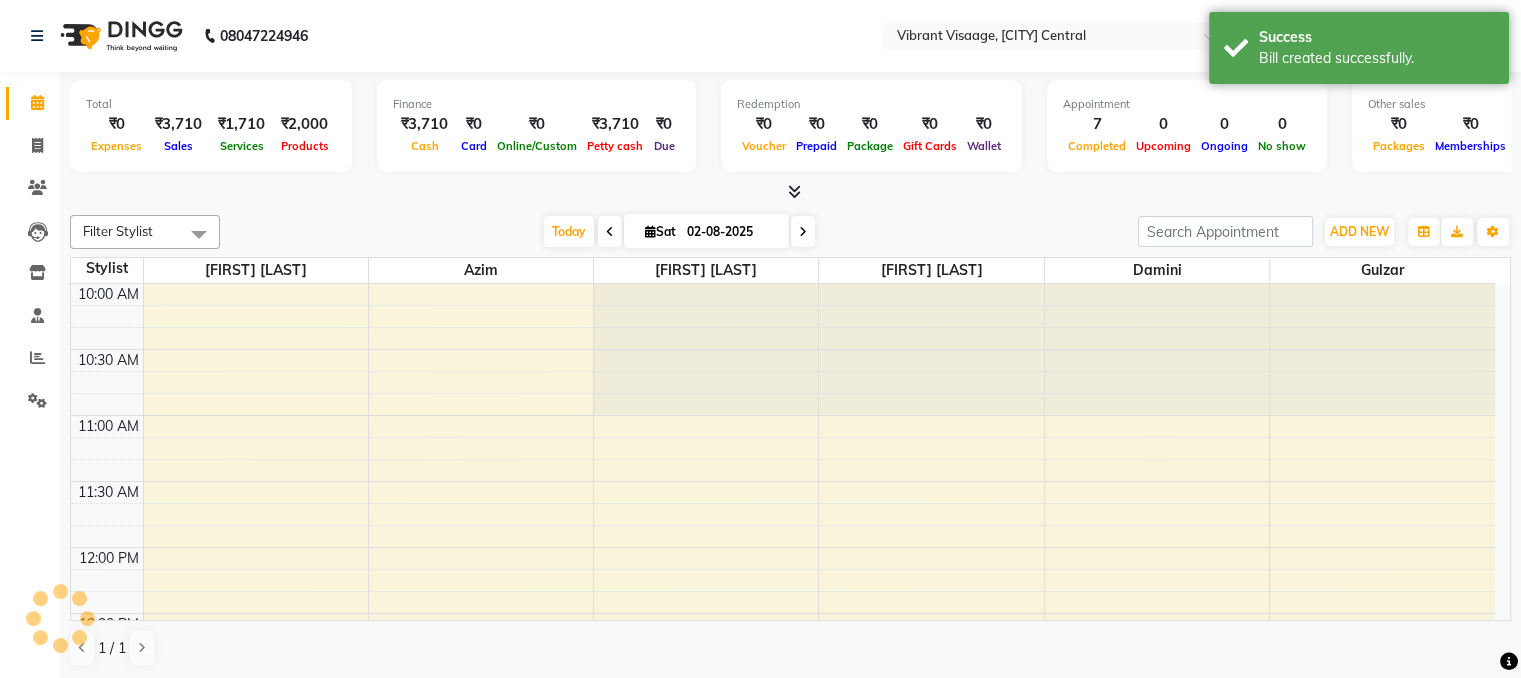 scroll, scrollTop: 0, scrollLeft: 0, axis: both 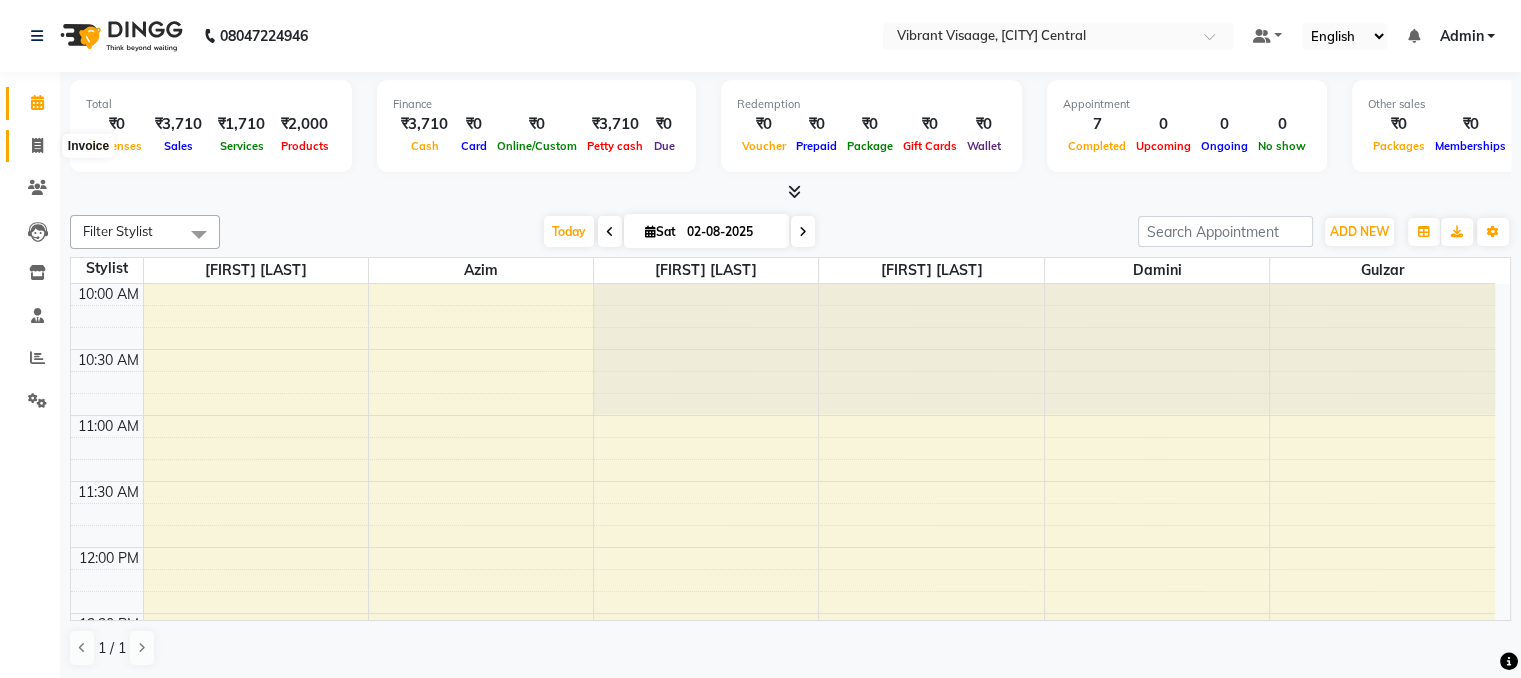 click 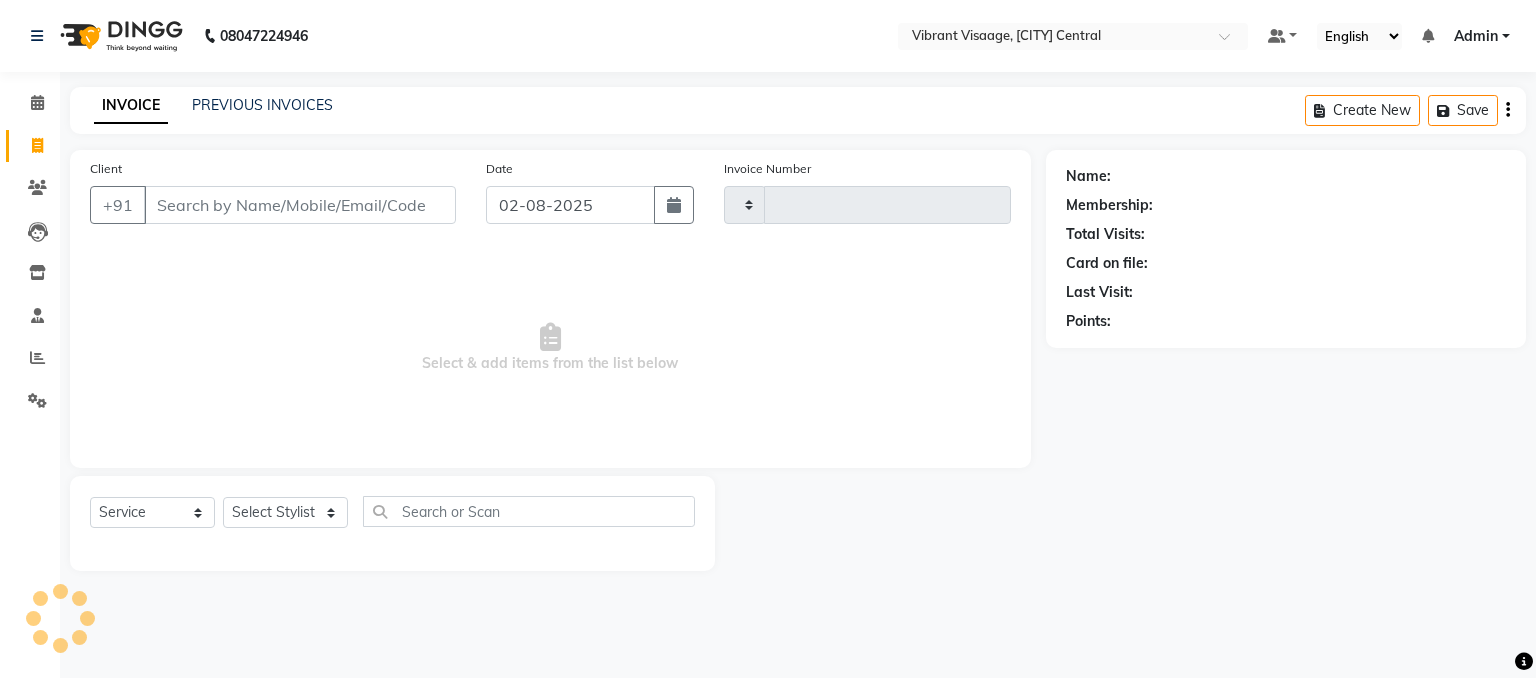 type on "0487" 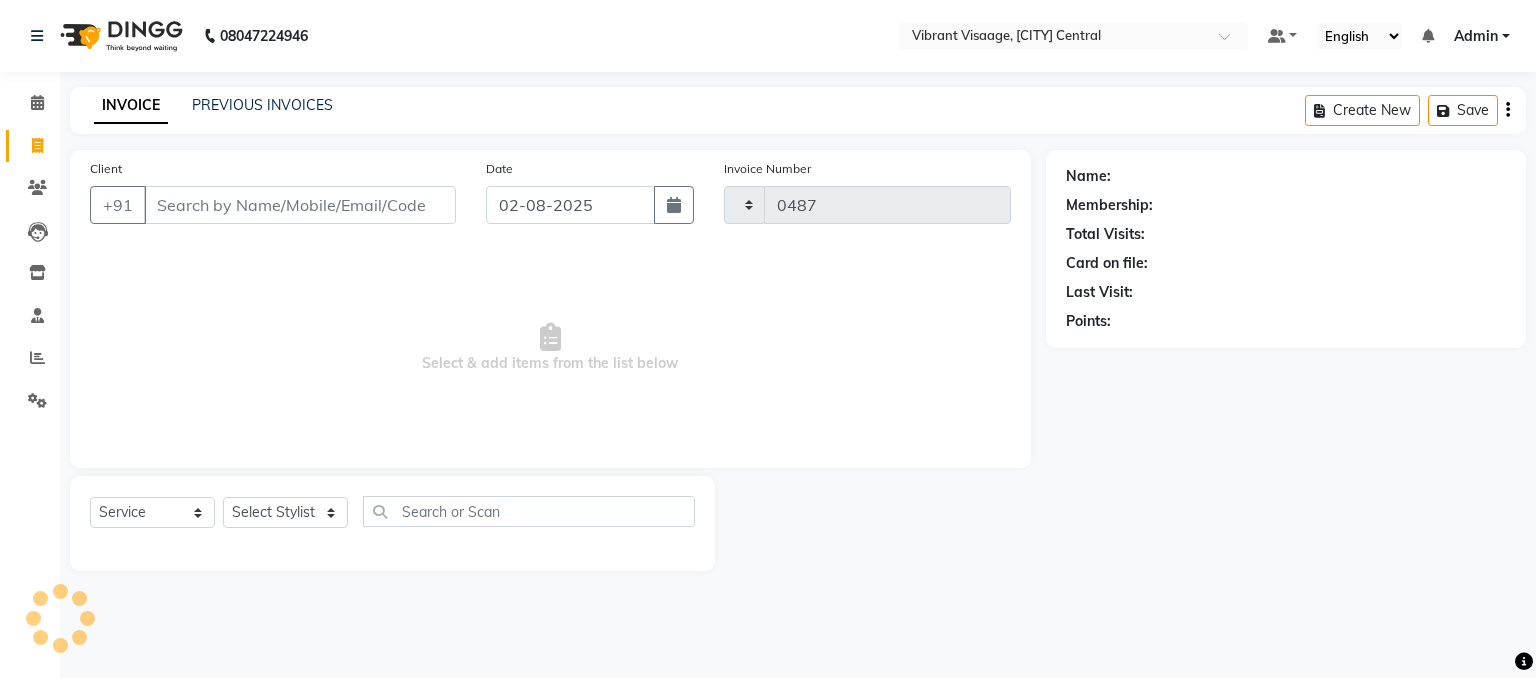 select on "7649" 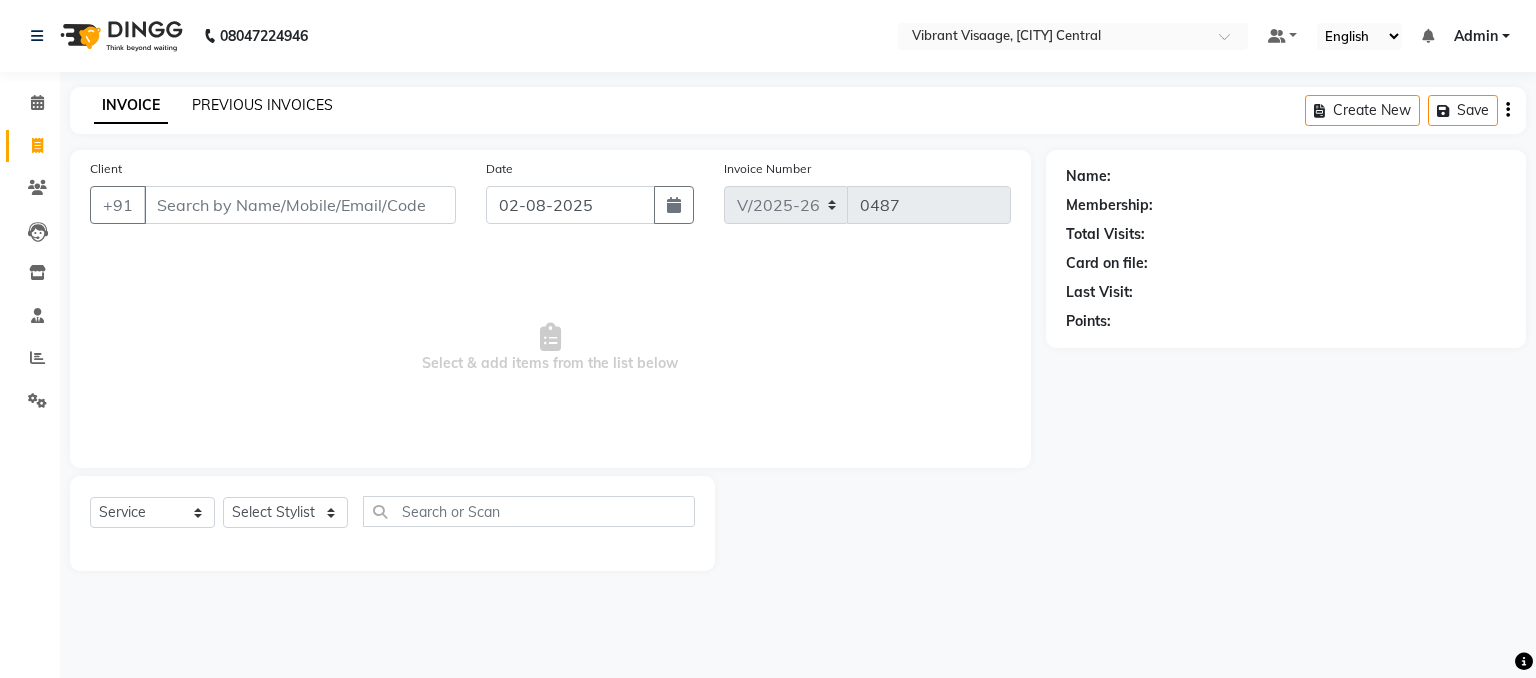 click on "PREVIOUS INVOICES" 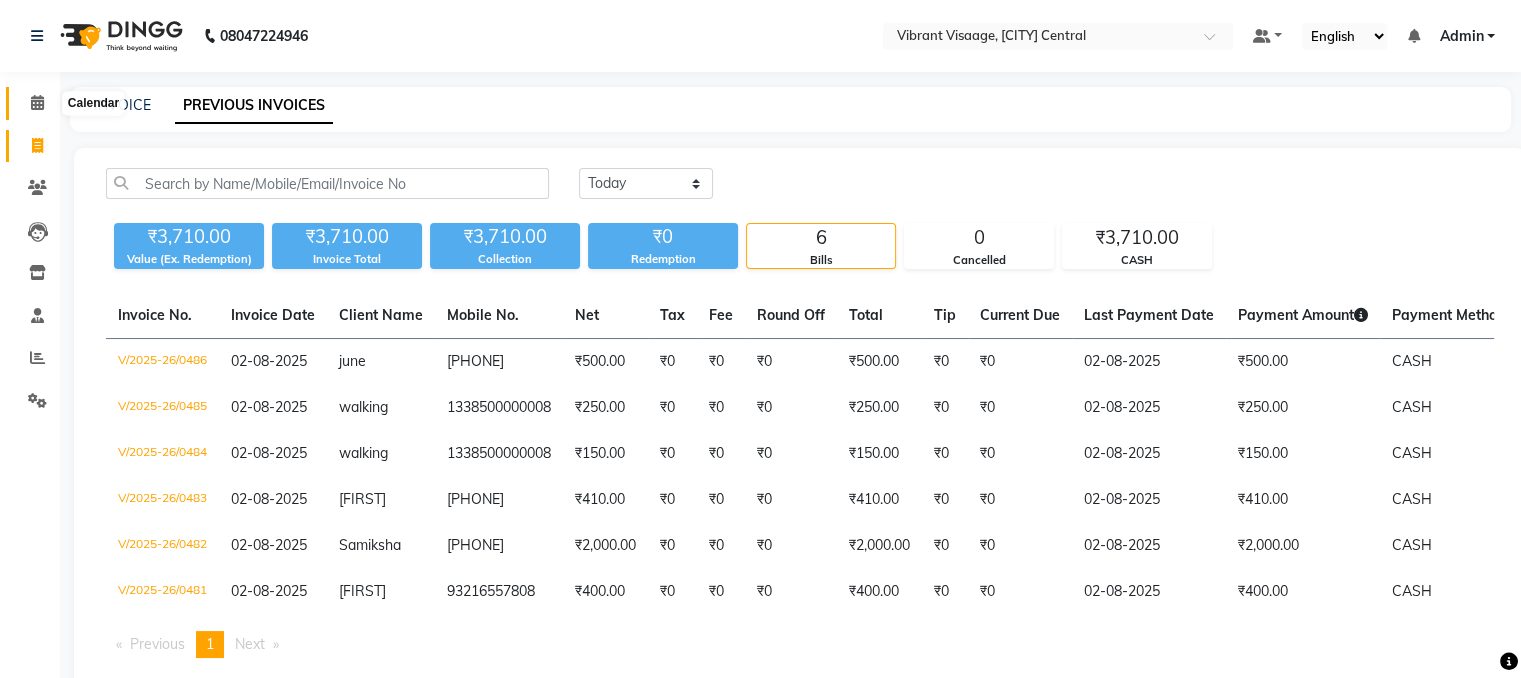 click 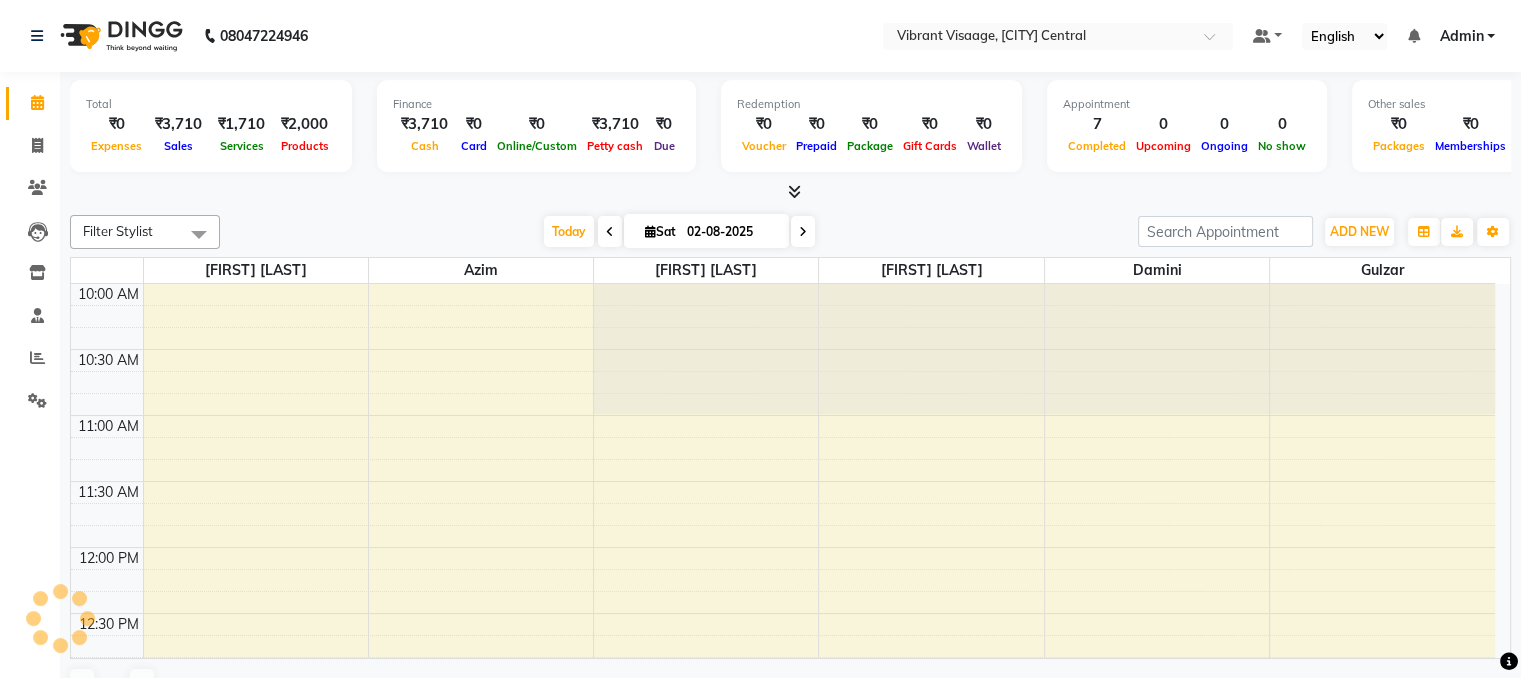 scroll, scrollTop: 0, scrollLeft: 0, axis: both 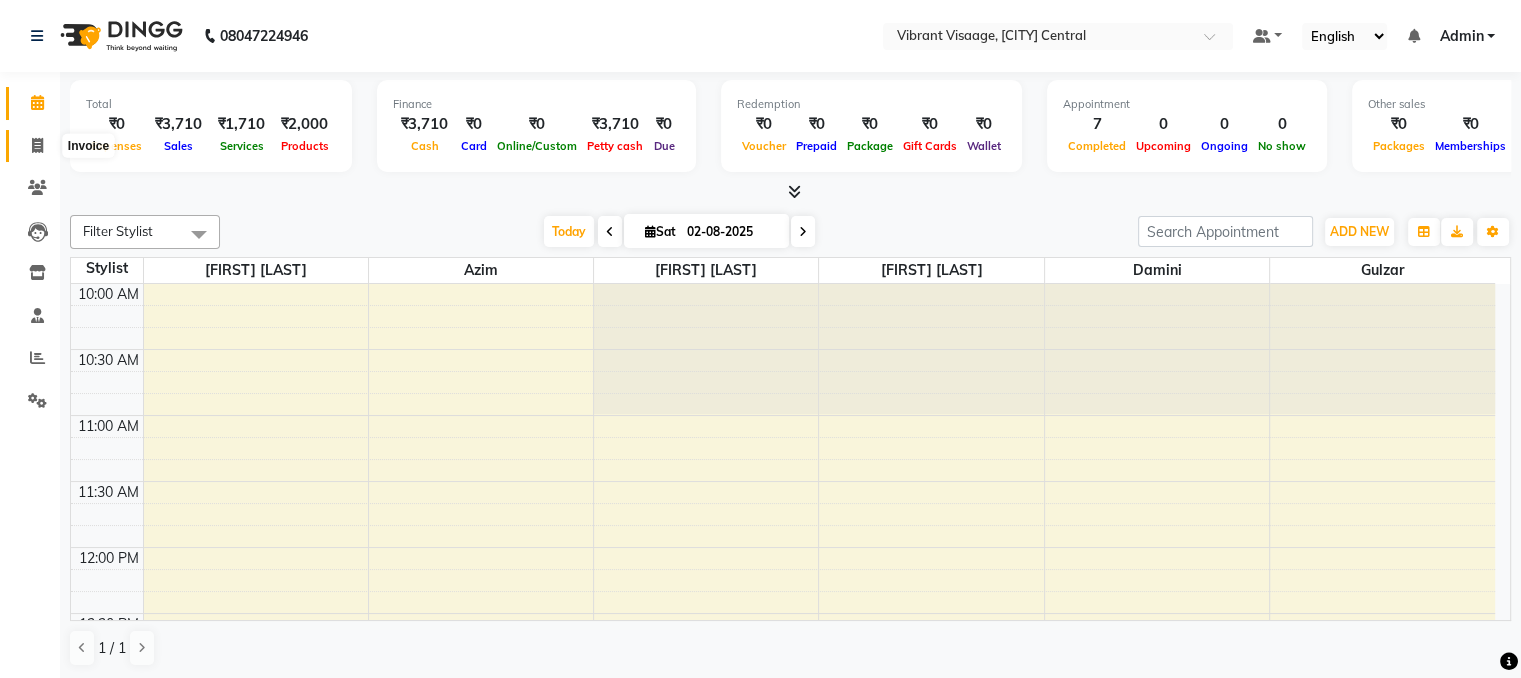 click 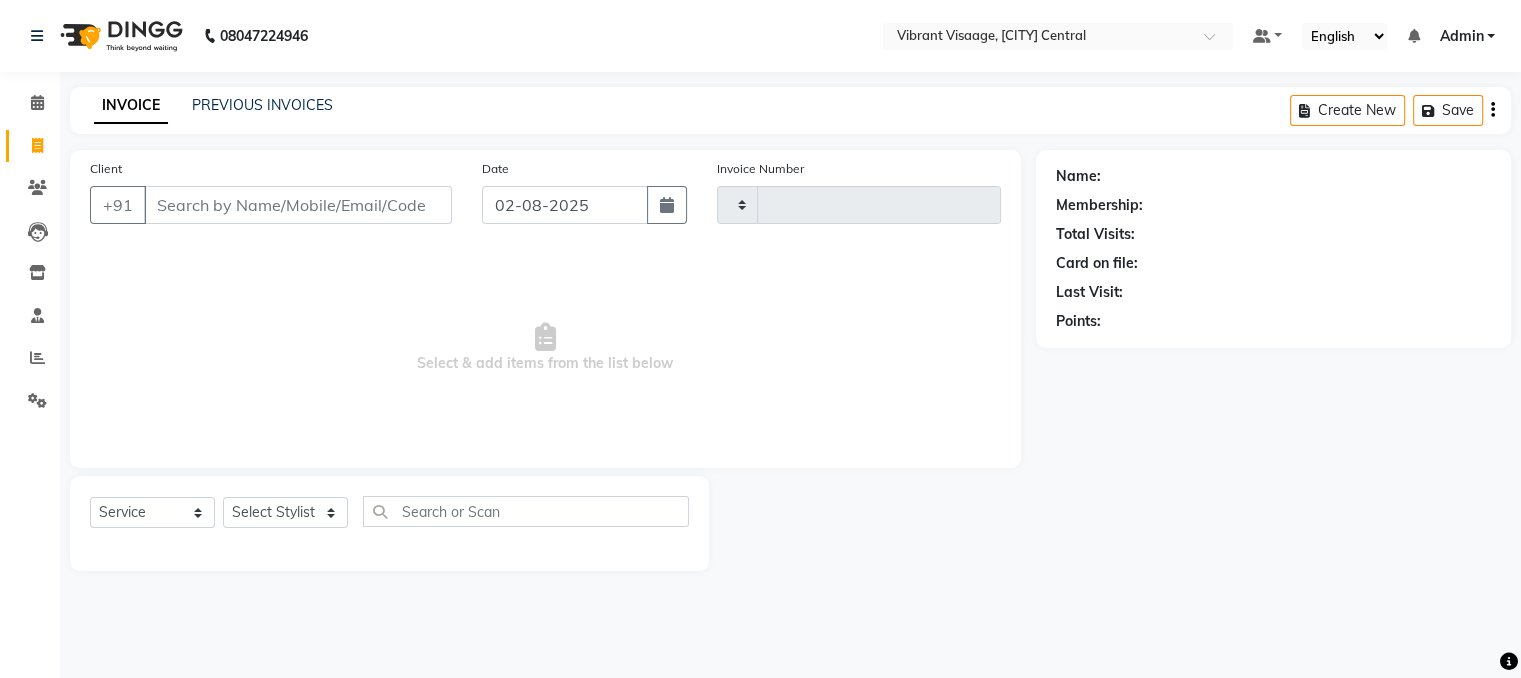 type on "0487" 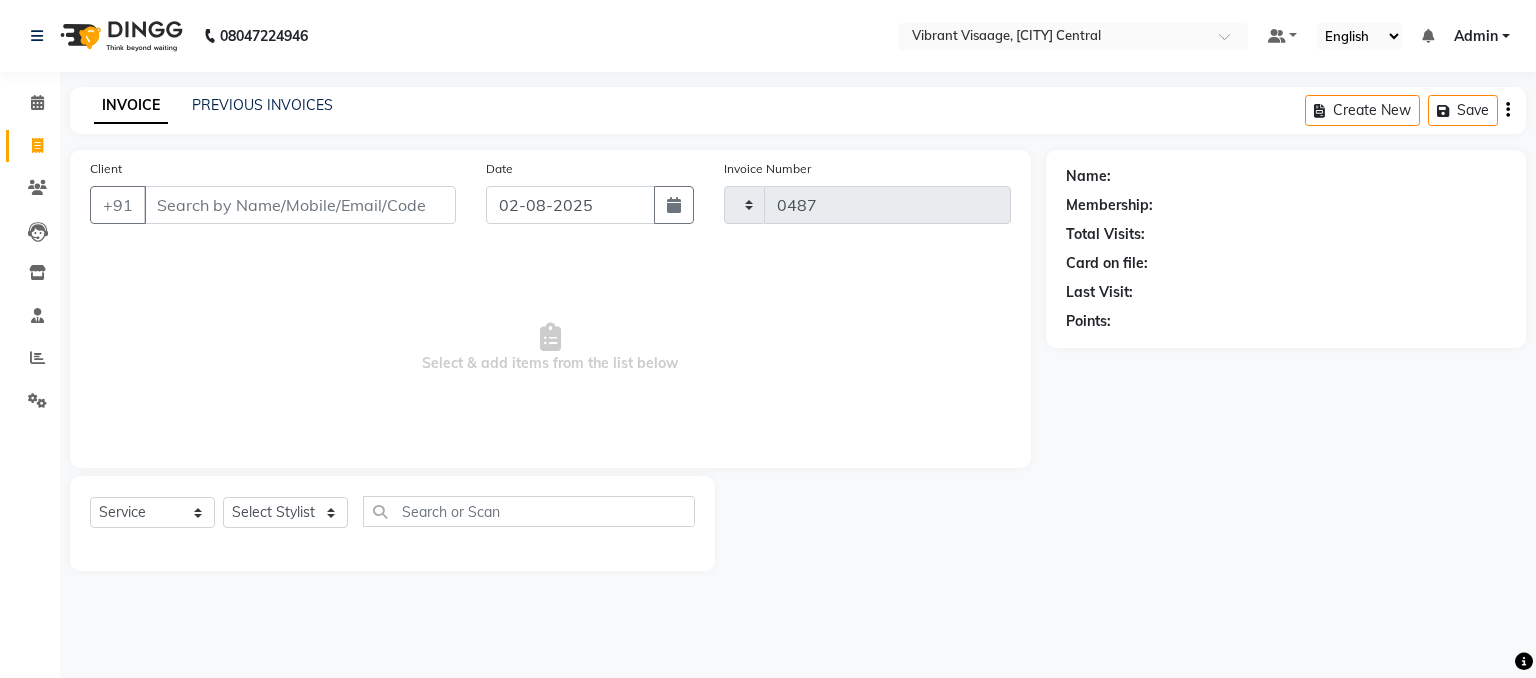 select on "7649" 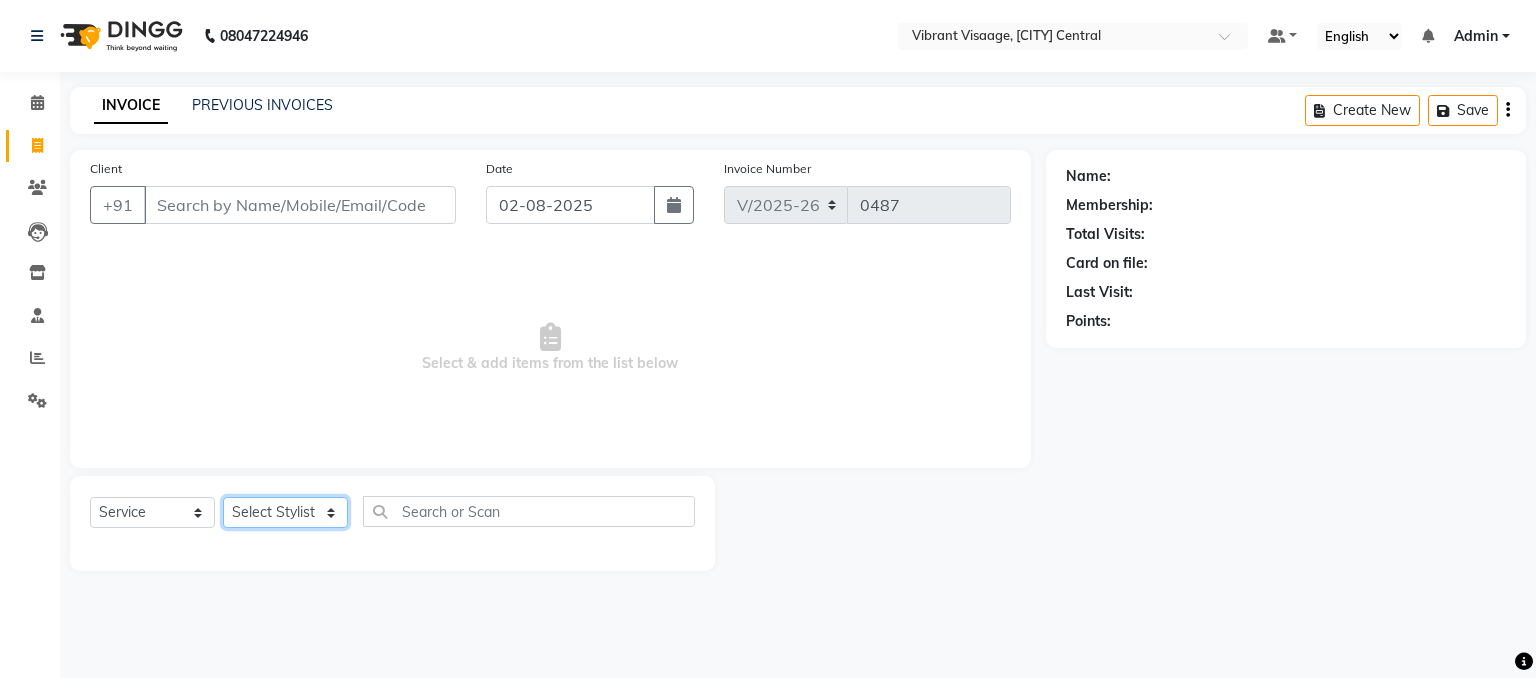 click on "Select Stylist [LAST] Admin [FIRST] [FIRST] [FIRST] [FIRST] [FIRST] [LAST]" 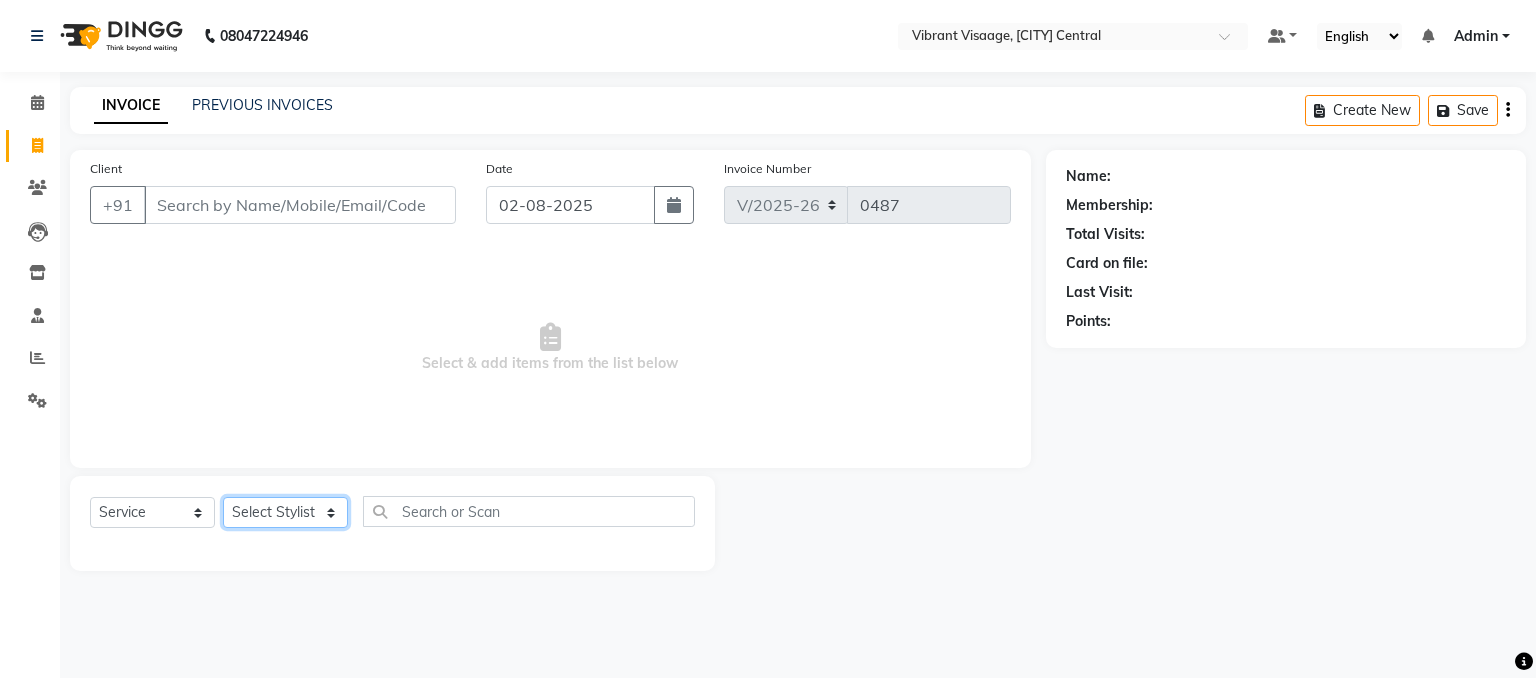 select on "85263" 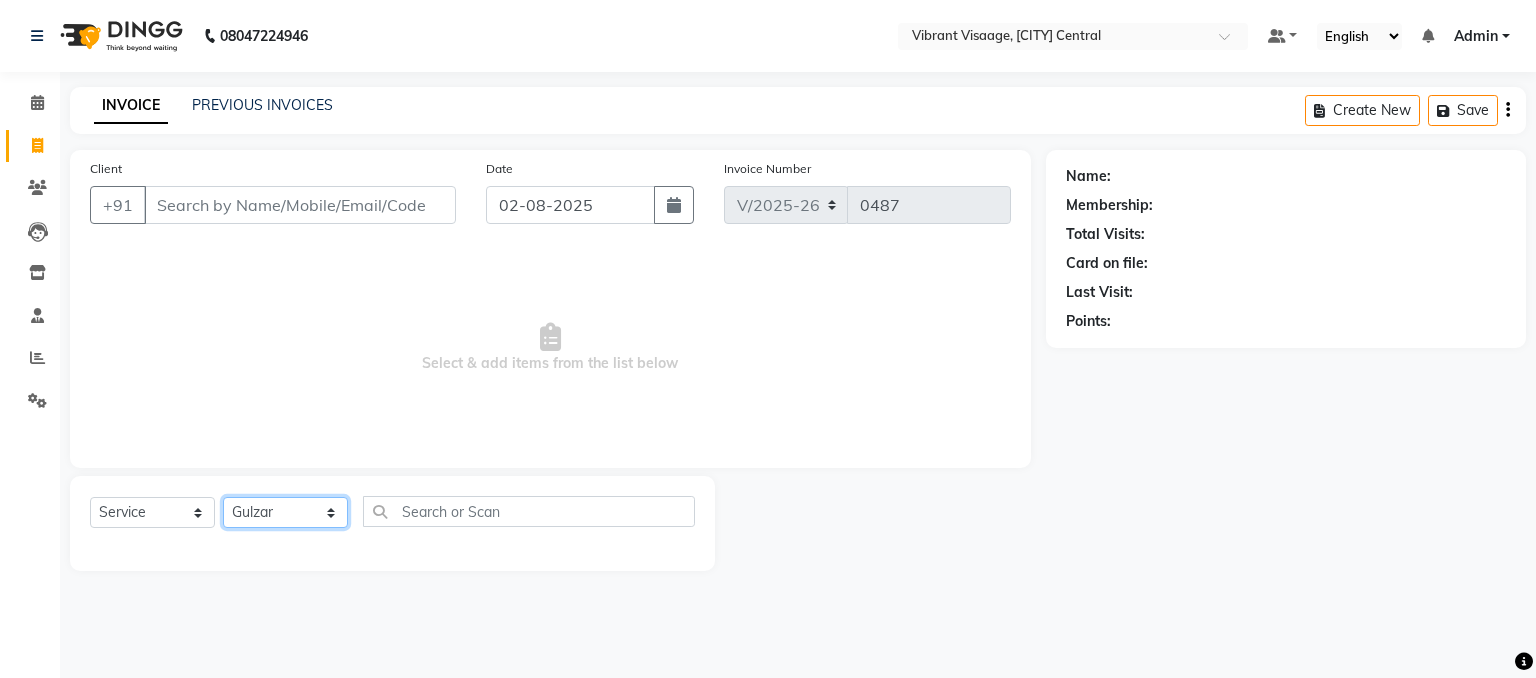 click on "Select Stylist [LAST] Admin [FIRST] [FIRST] [FIRST] [FIRST] [FIRST] [LAST]" 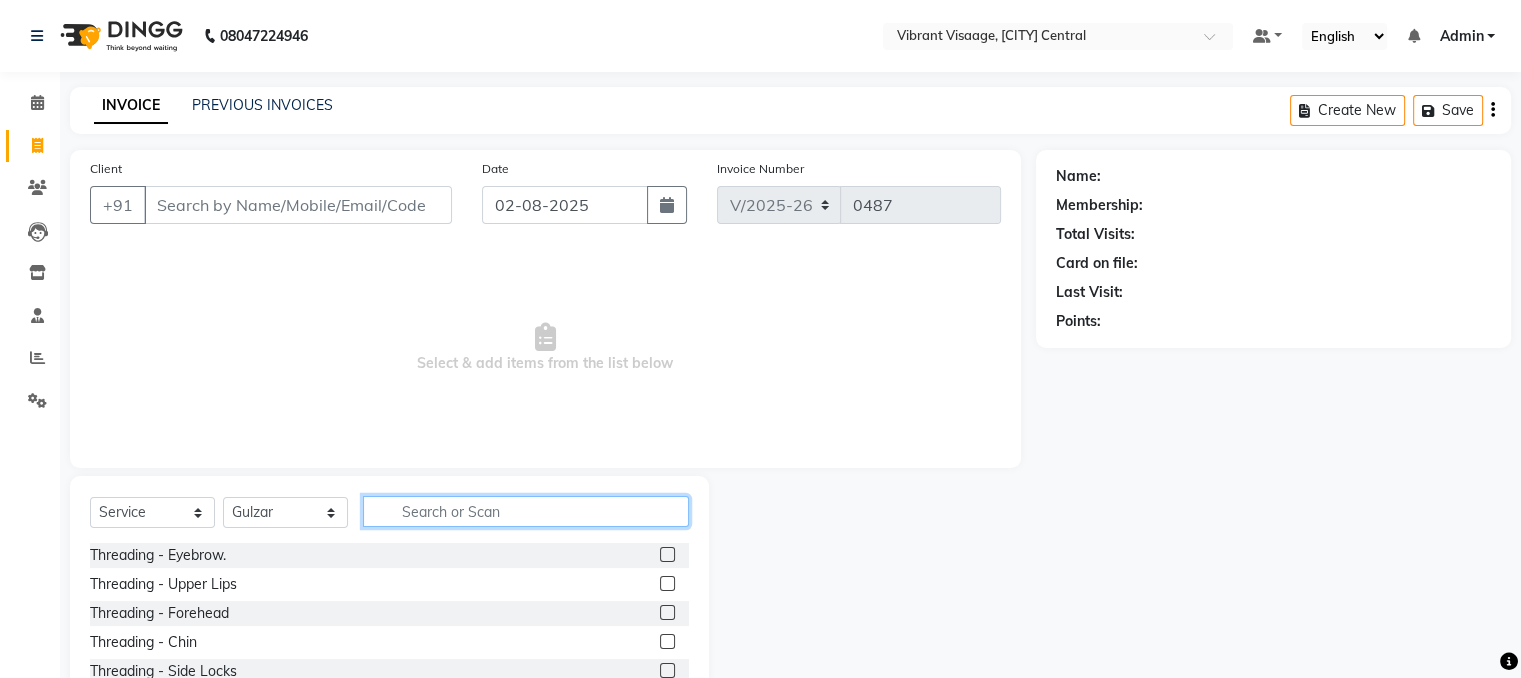 click 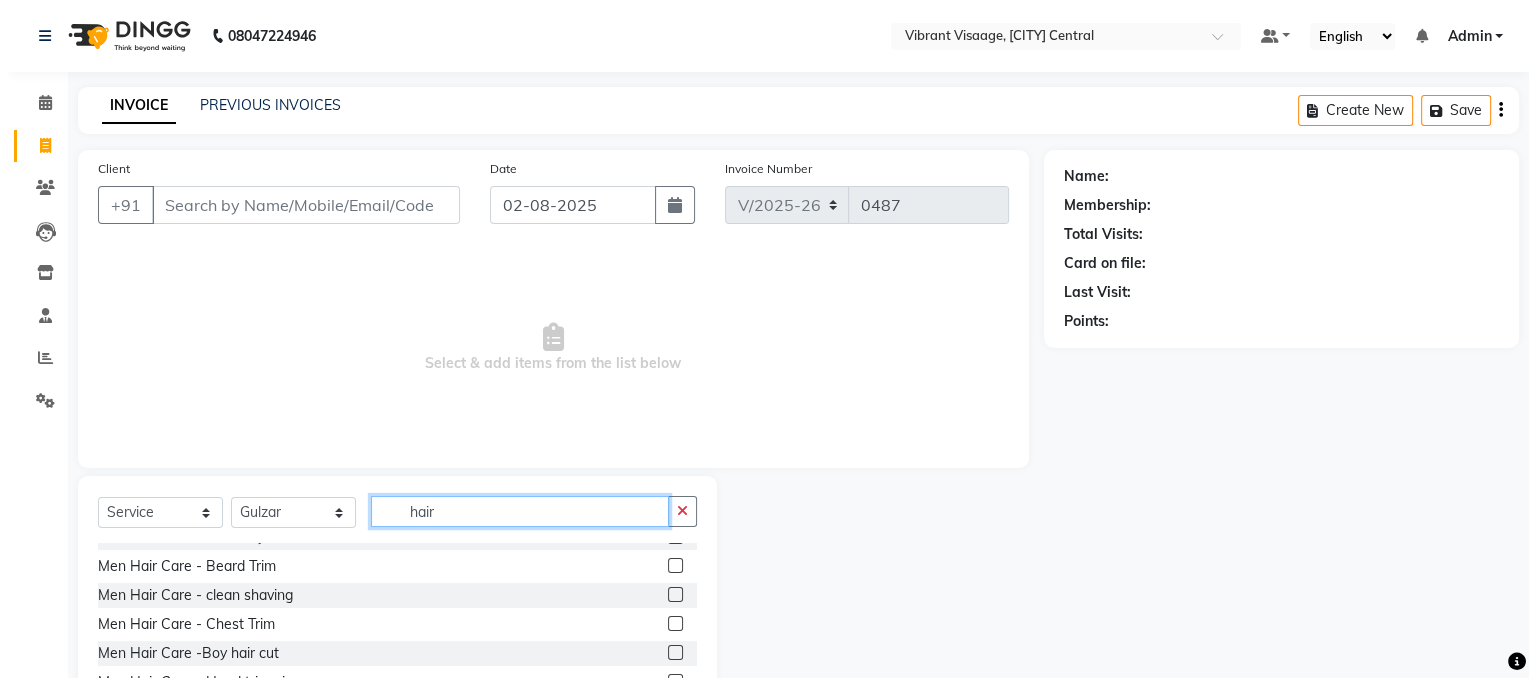 scroll, scrollTop: 136, scrollLeft: 0, axis: vertical 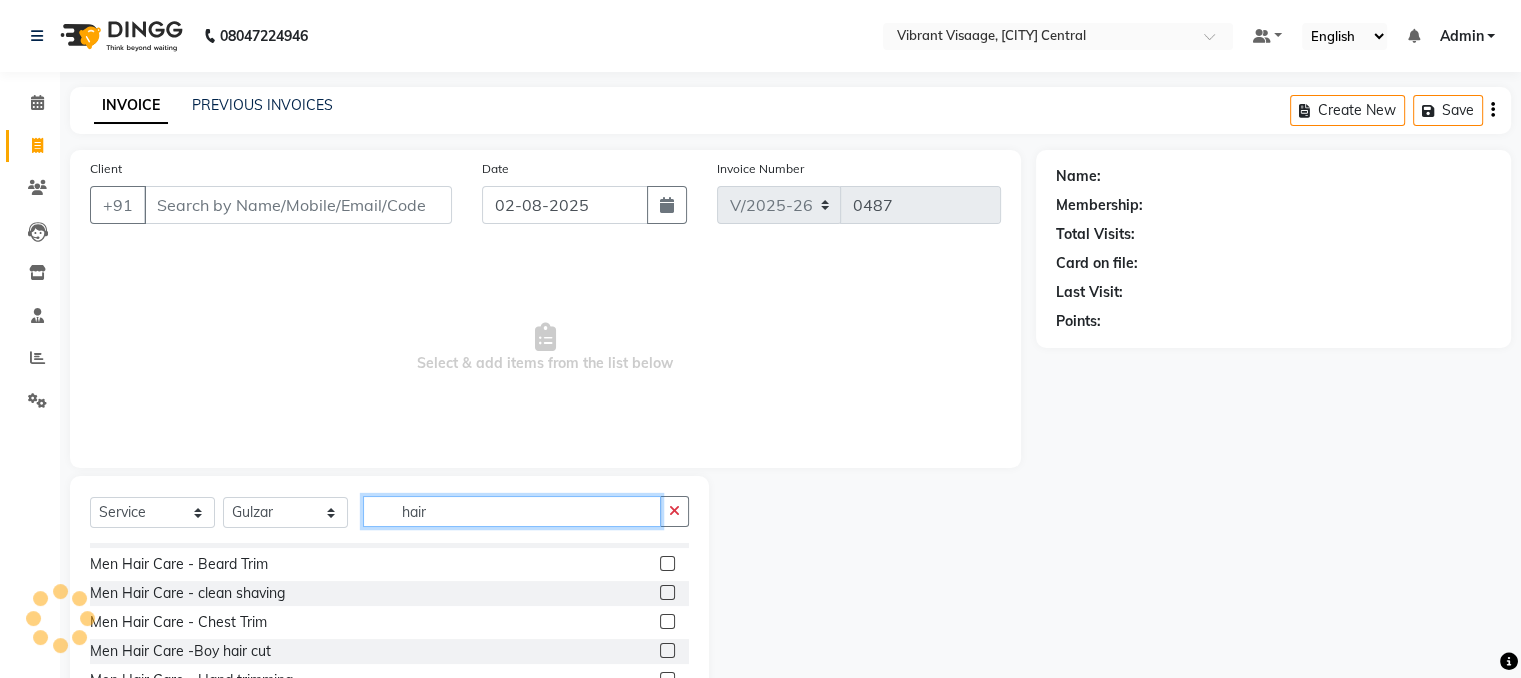 type on "hair" 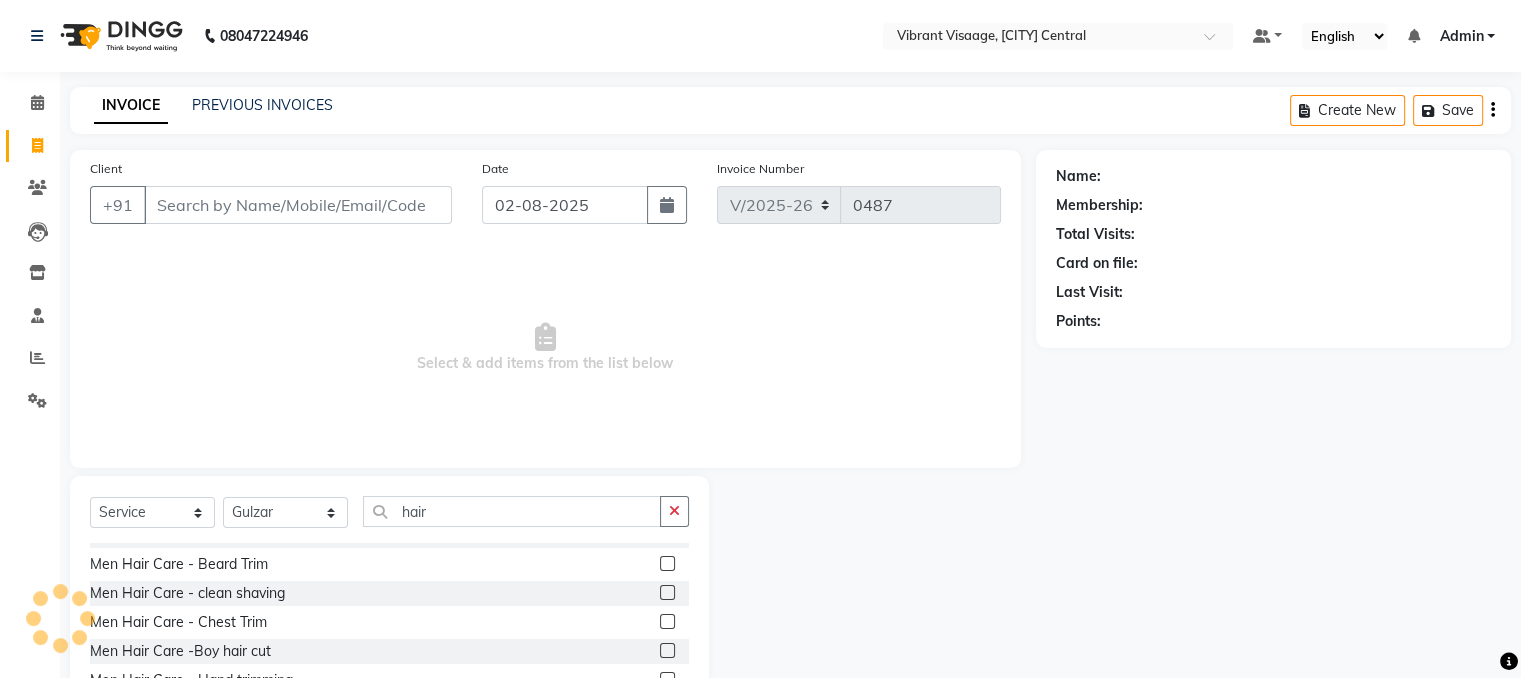 click 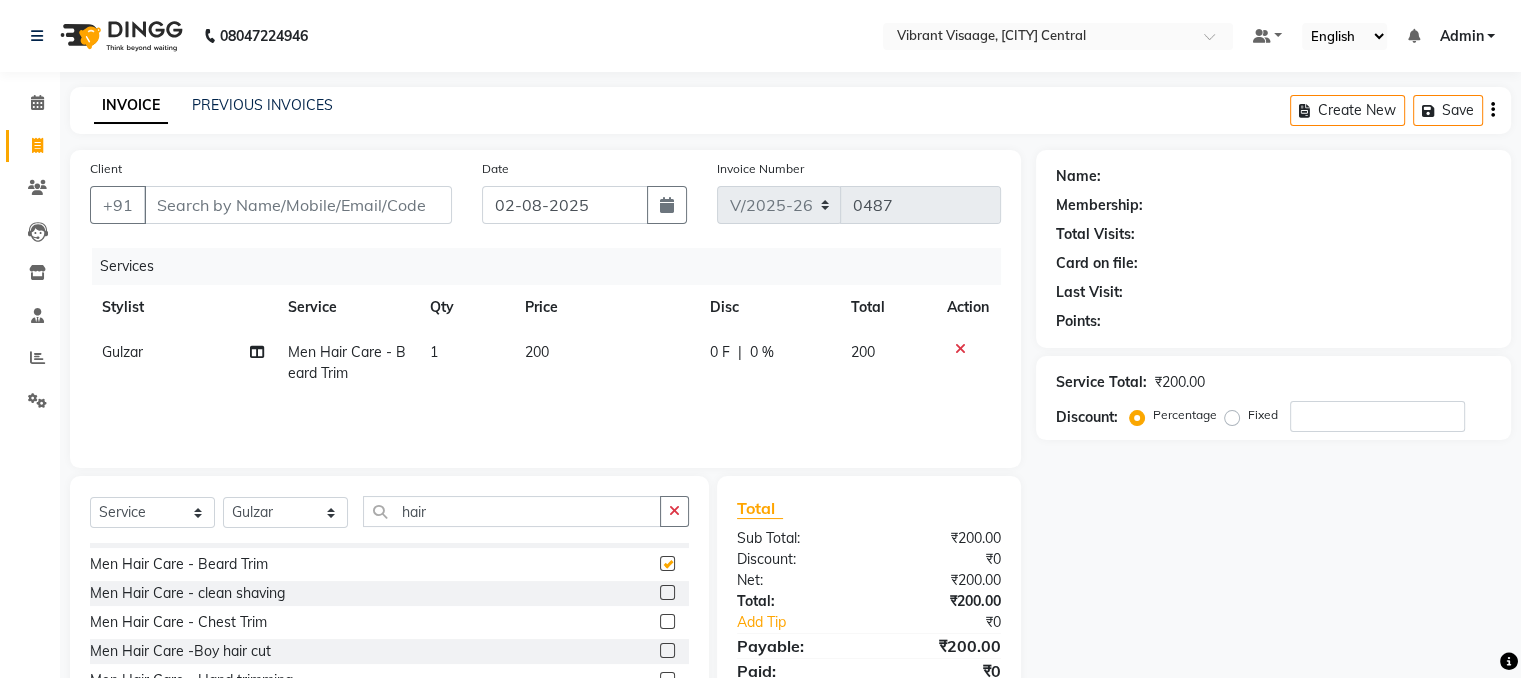 checkbox on "false" 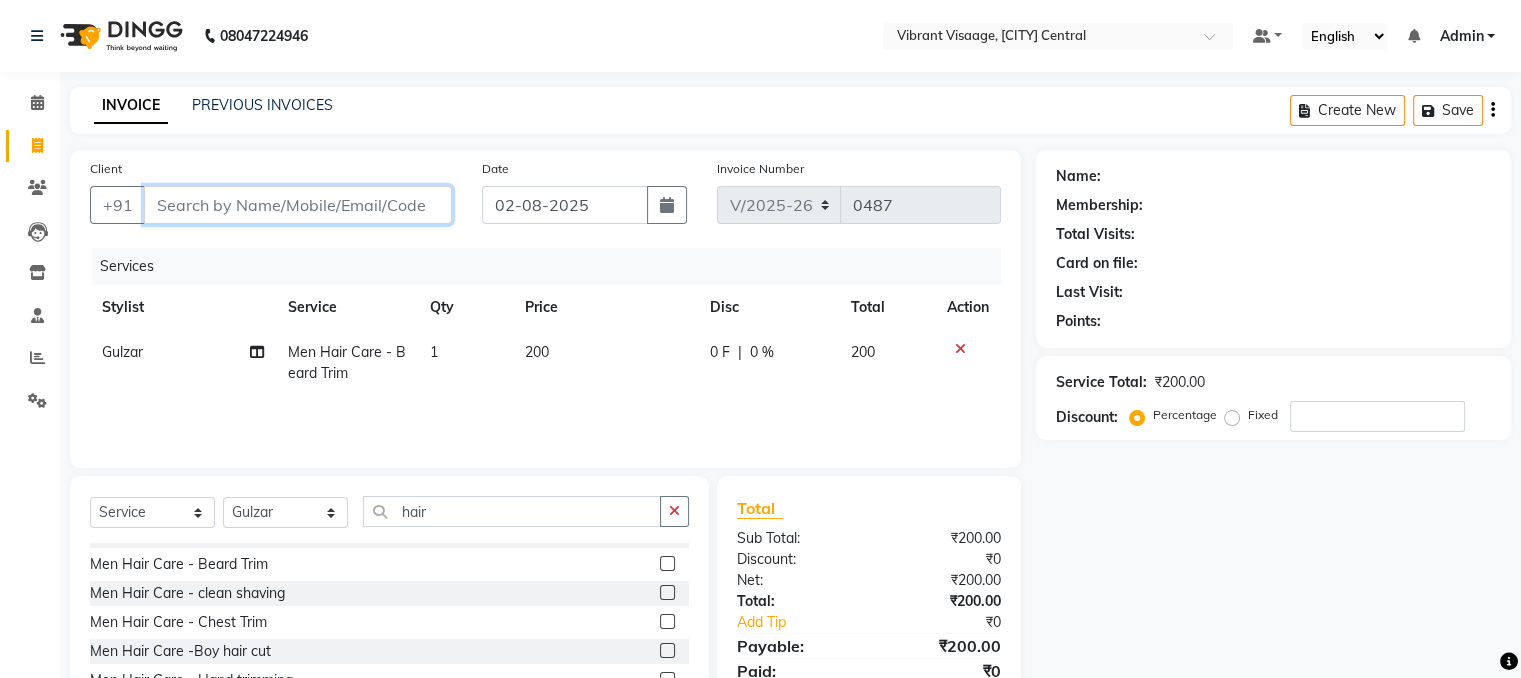 click on "Client" at bounding box center [298, 205] 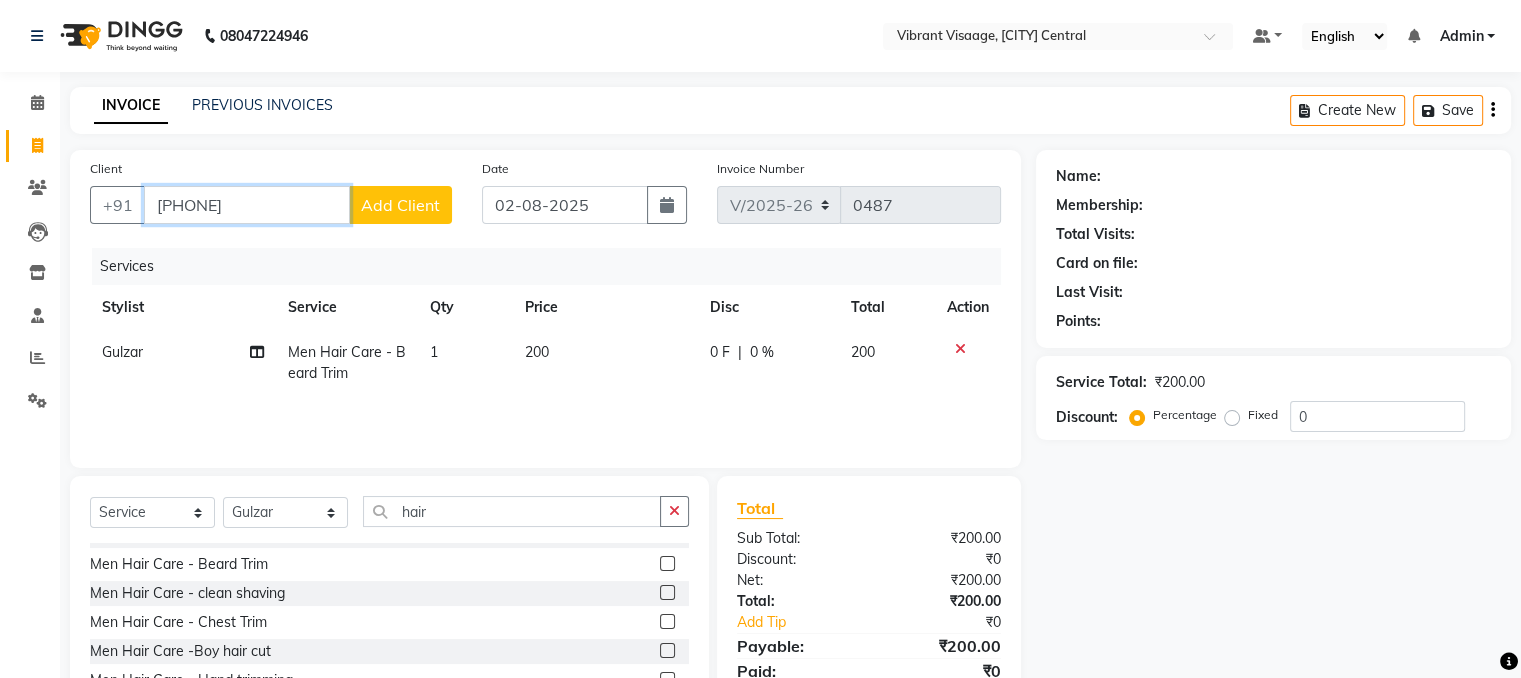 type on "[PHONE]" 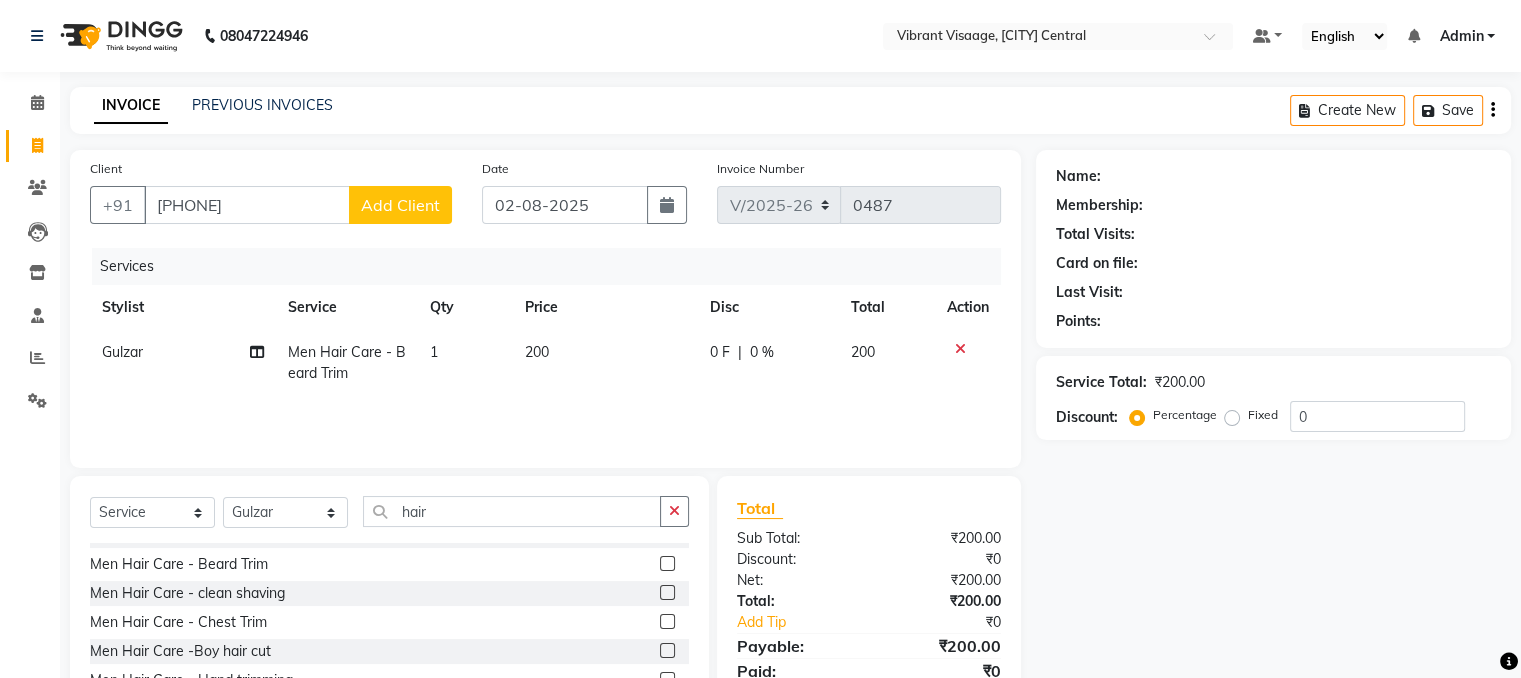 click on "Add Client" 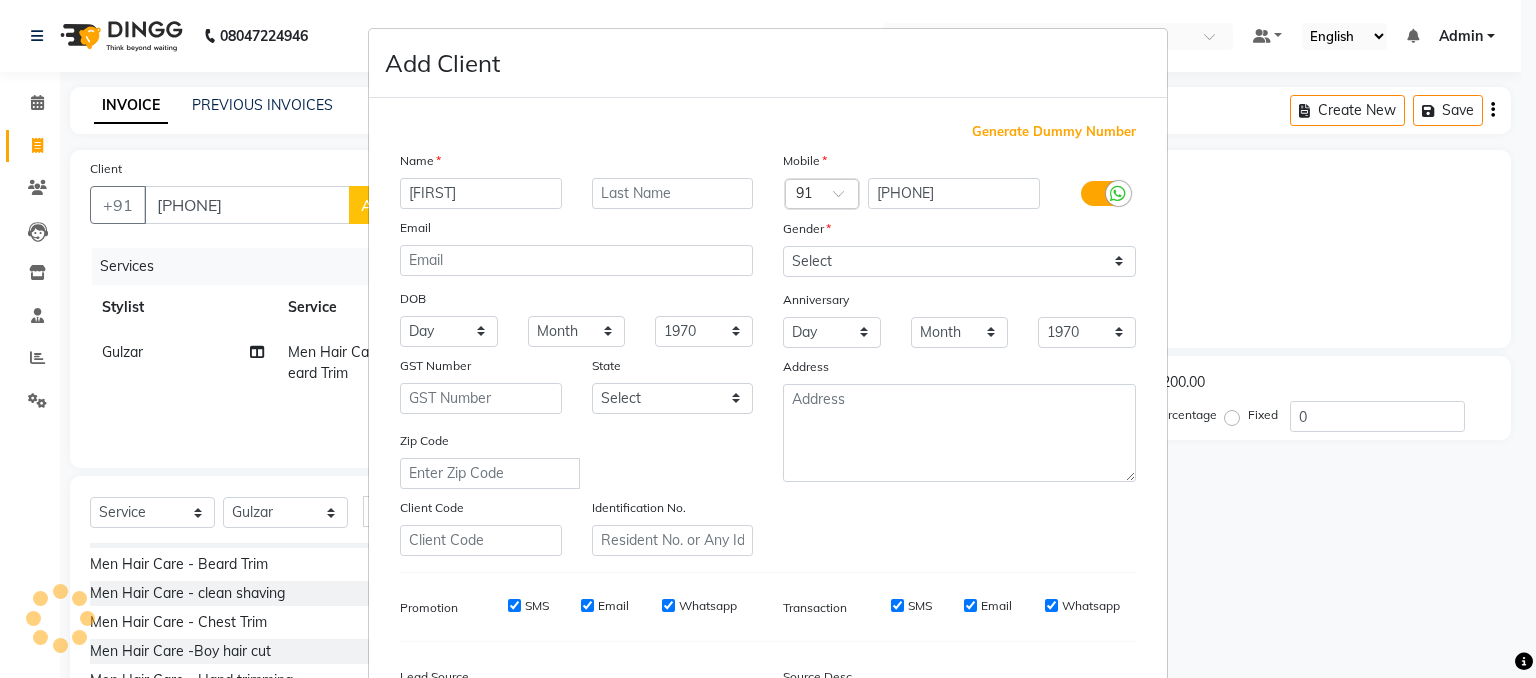 type on "[FIRST]" 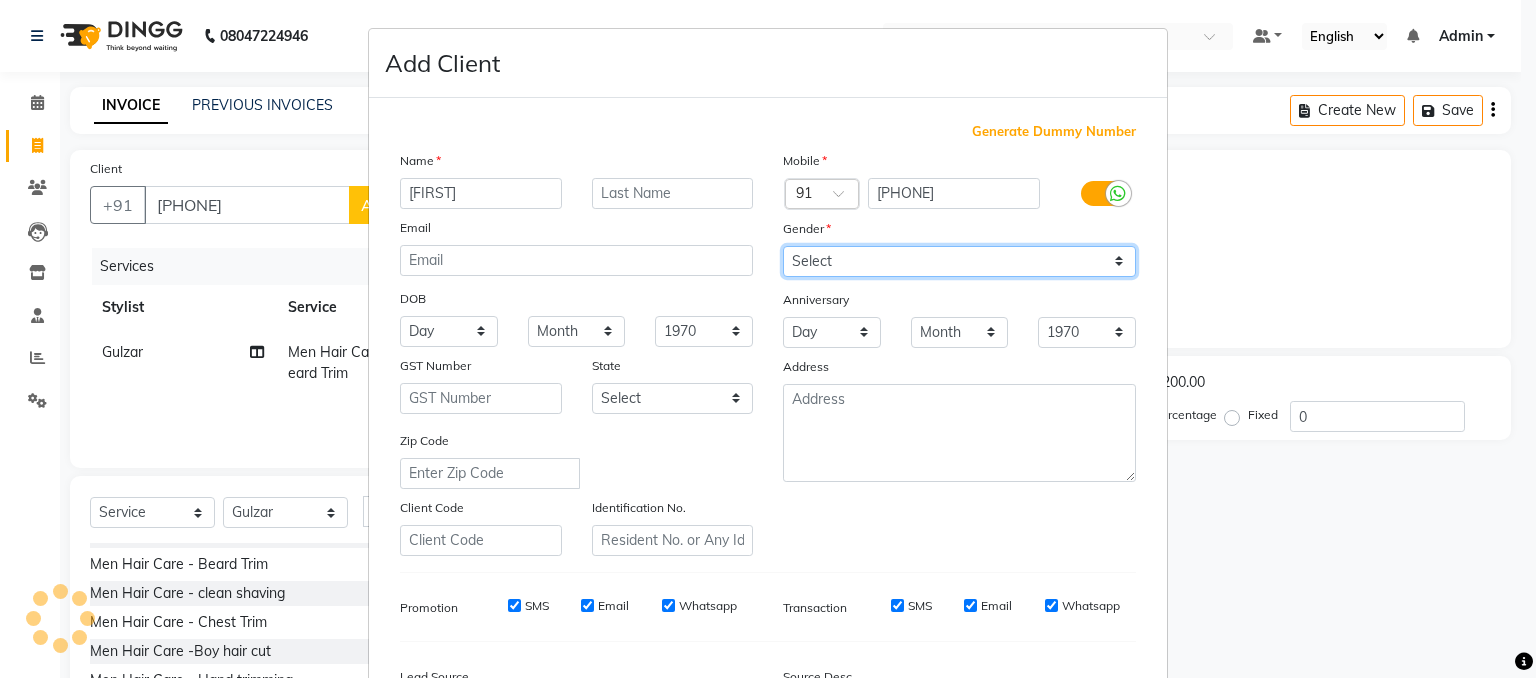 click on "Select Male Female Other Prefer Not To Say" at bounding box center [959, 261] 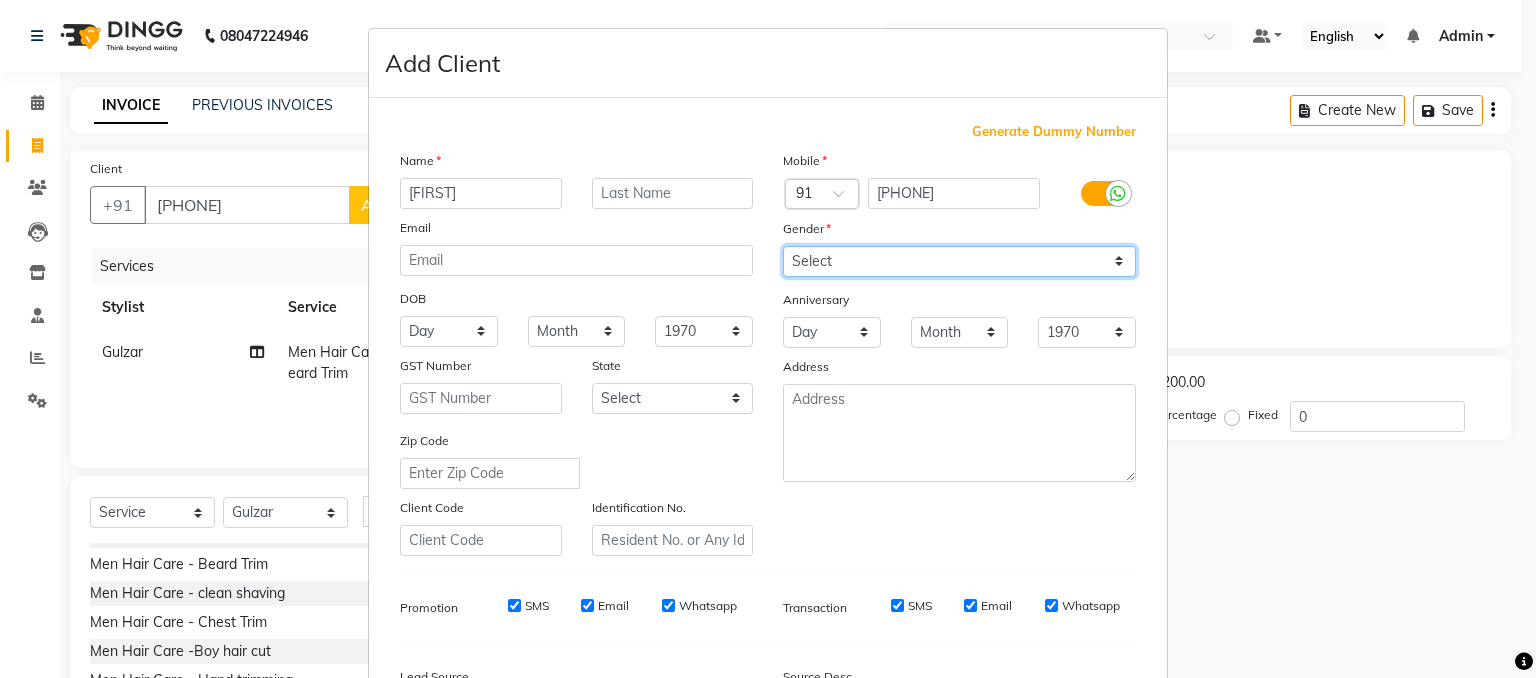 select on "male" 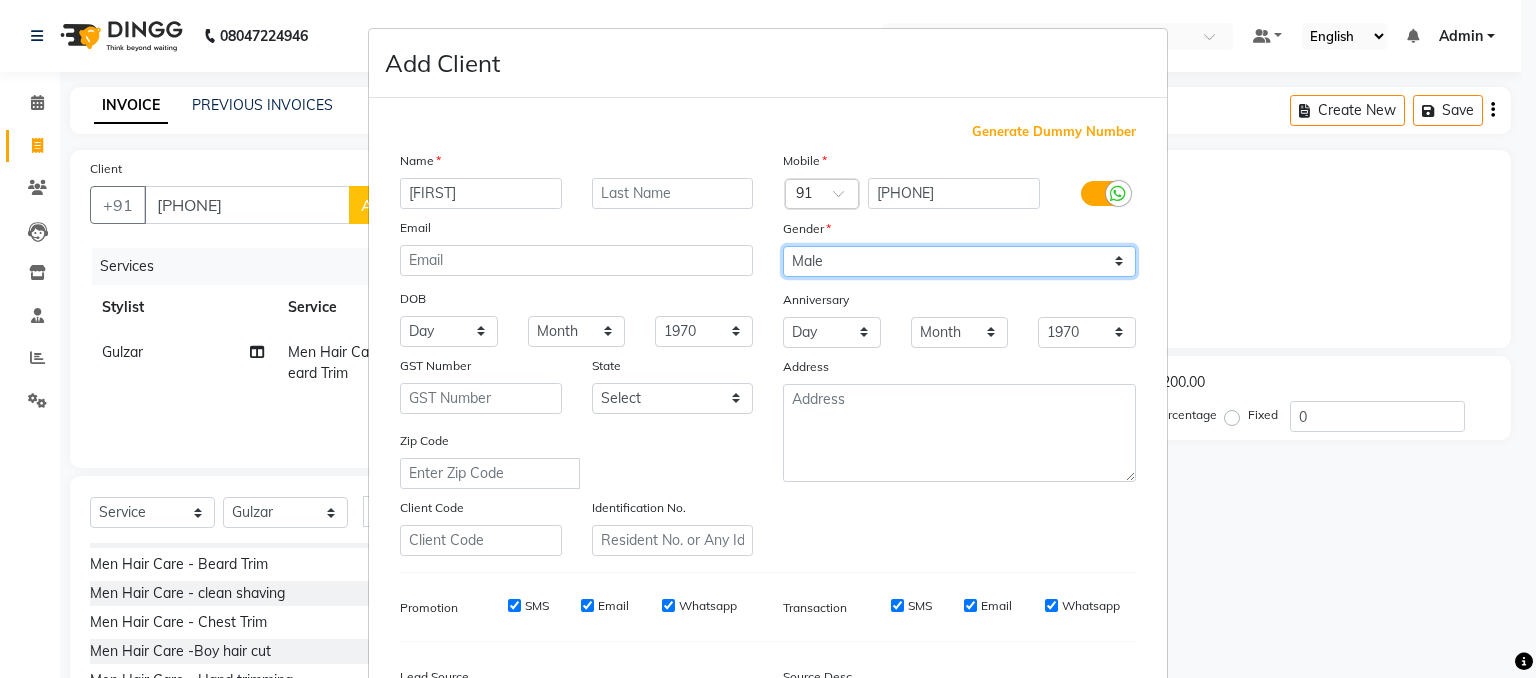 click on "Select Male Female Other Prefer Not To Say" at bounding box center [959, 261] 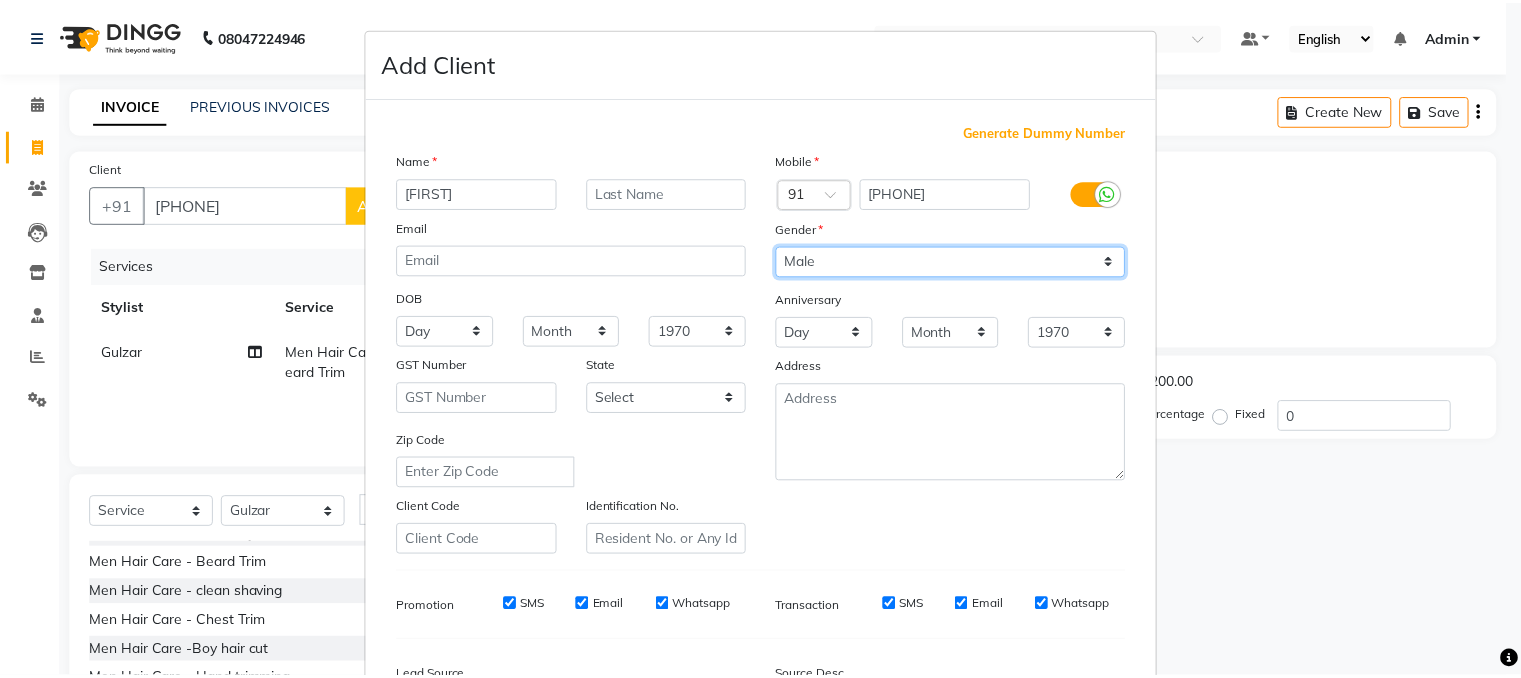 scroll, scrollTop: 255, scrollLeft: 0, axis: vertical 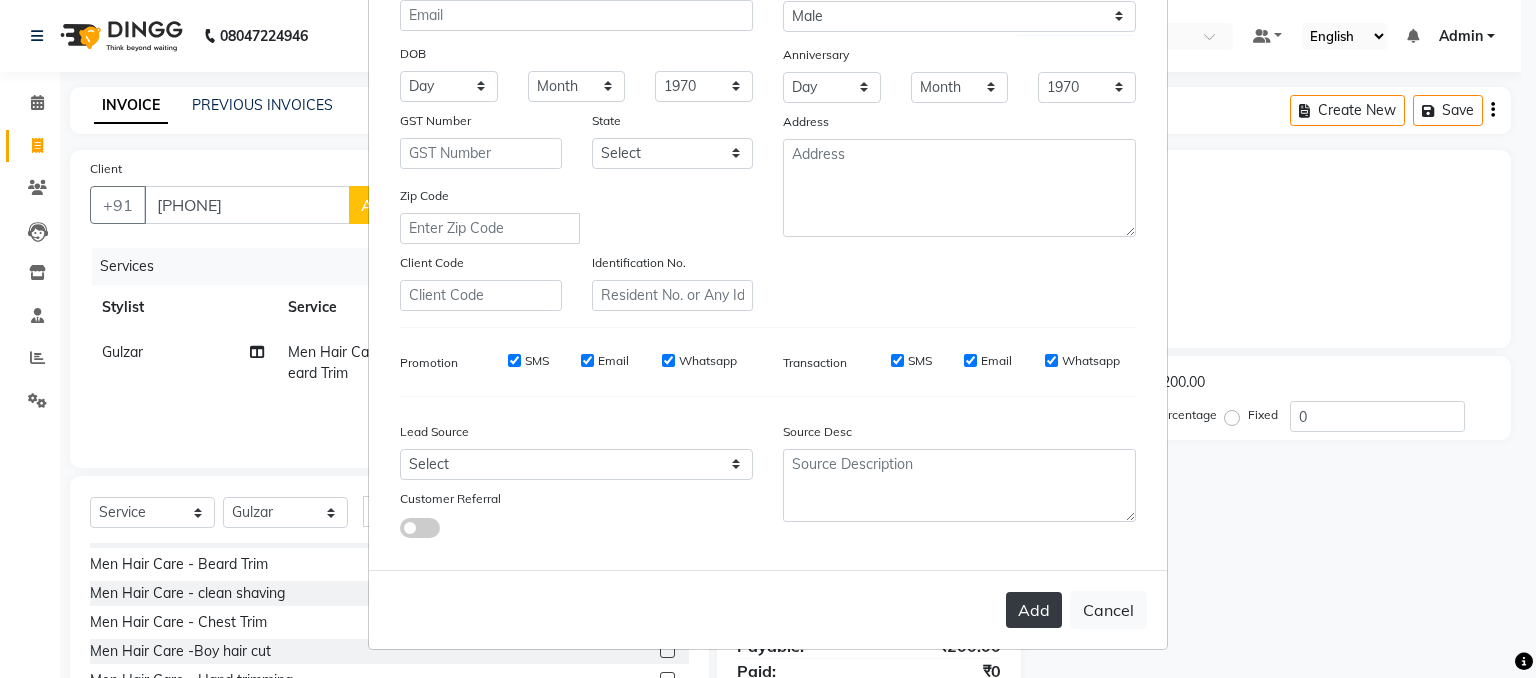 click on "Add" at bounding box center [1034, 610] 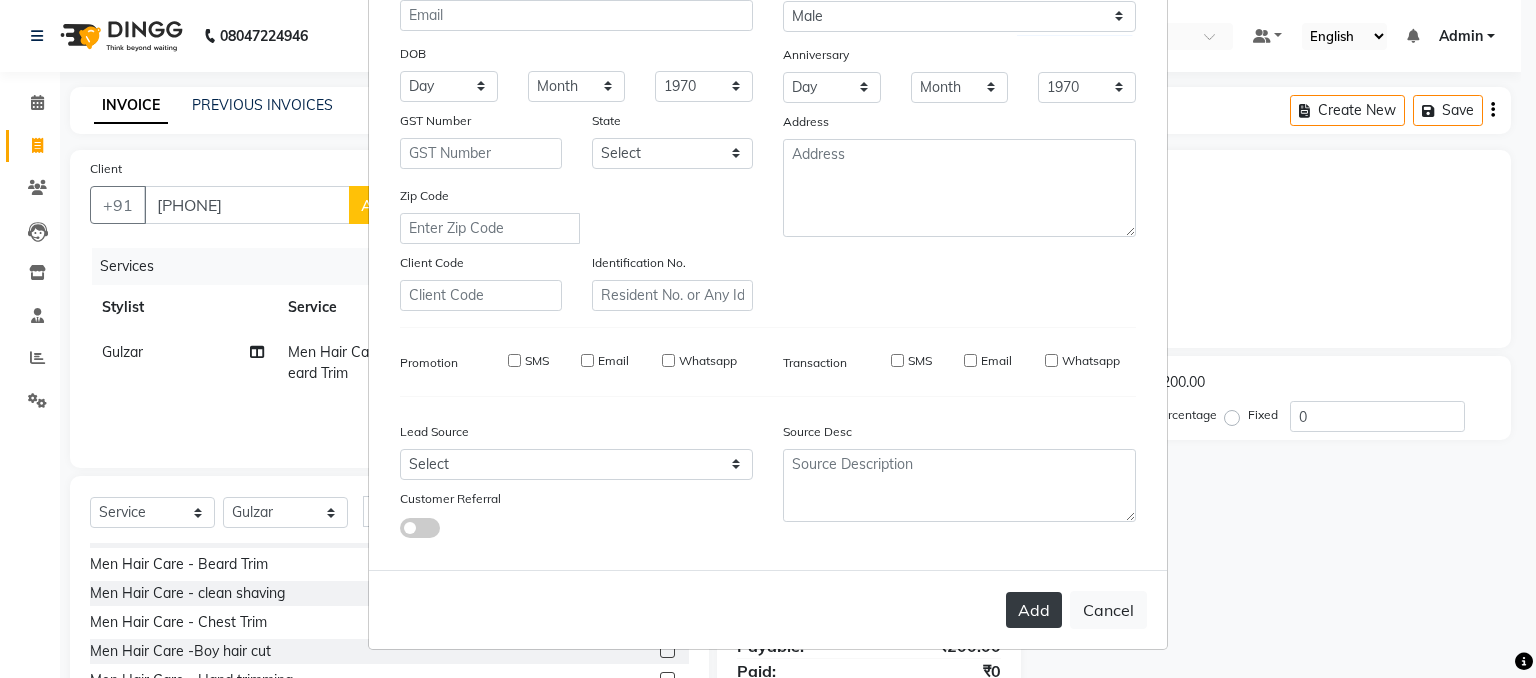 type 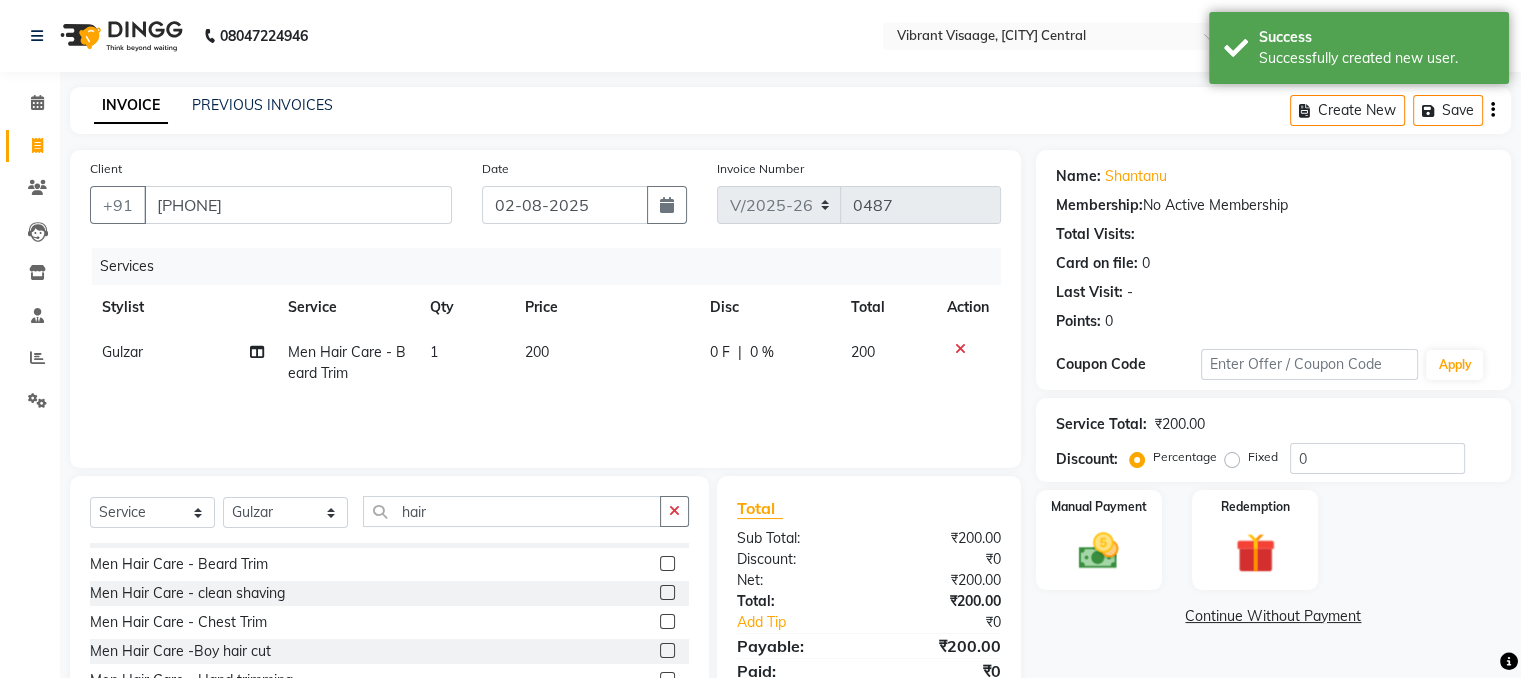 click on "200" 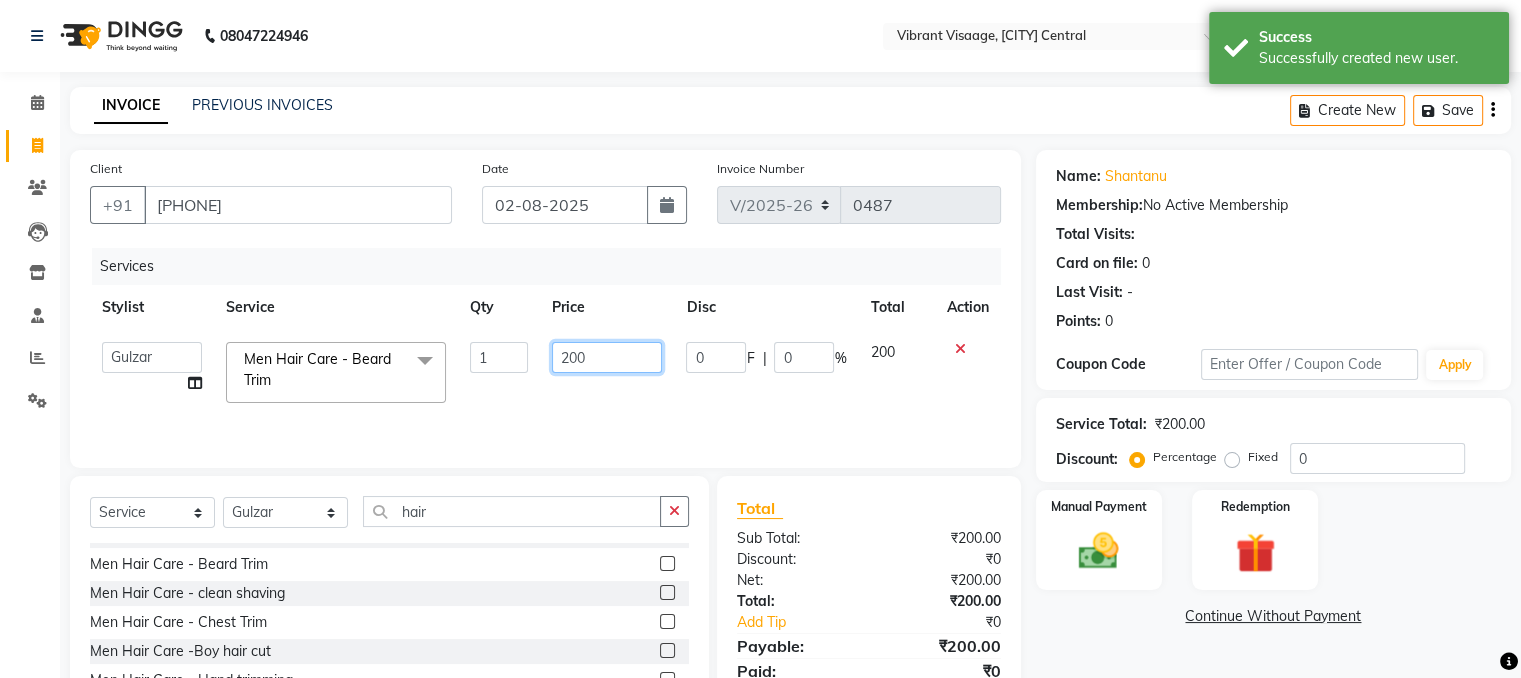 click on "200" 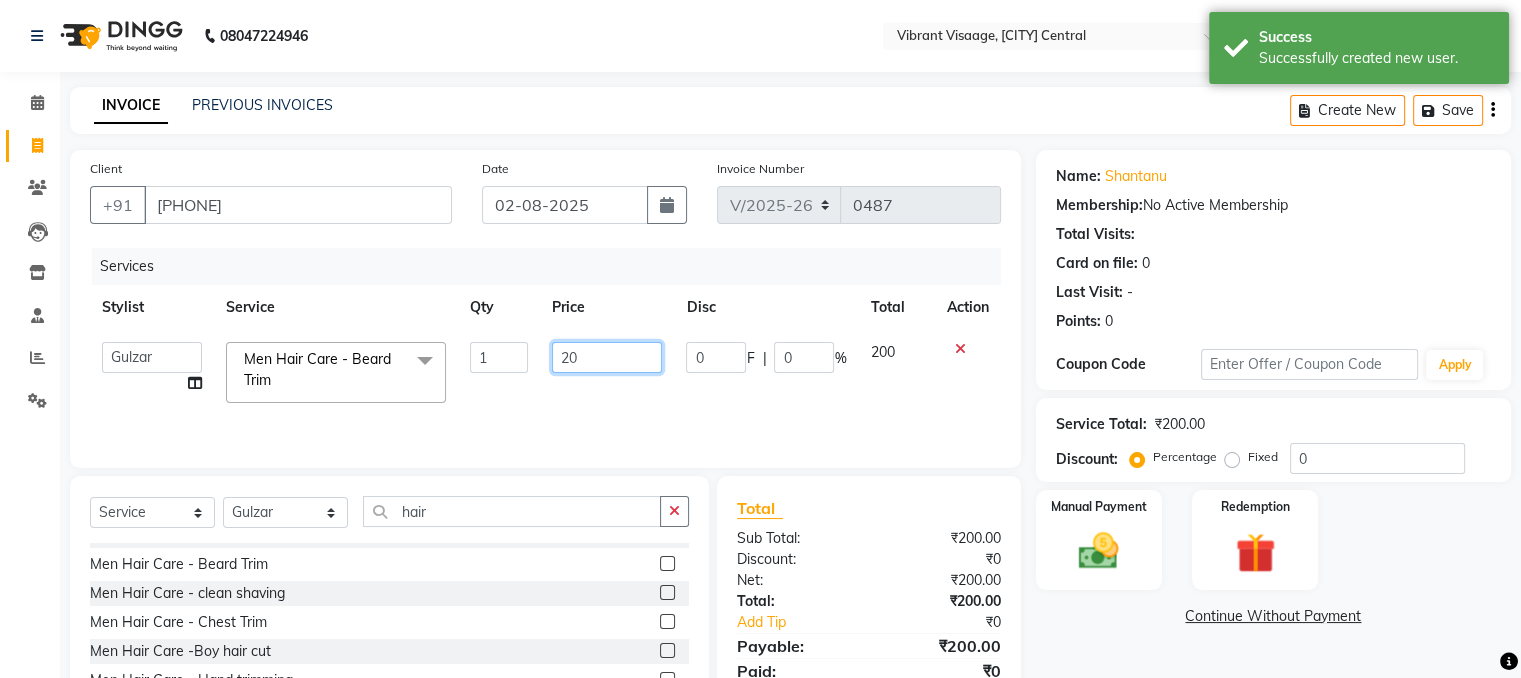 type on "2" 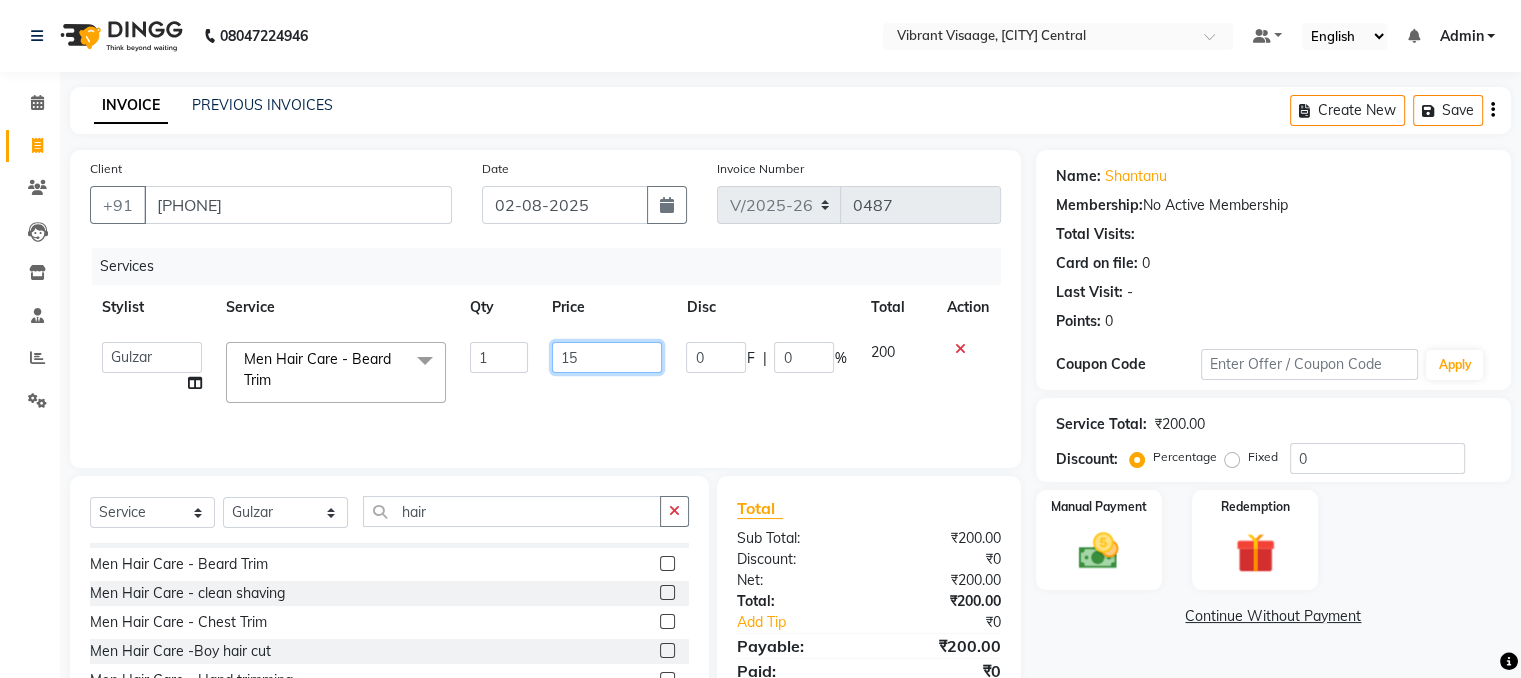 type on "150" 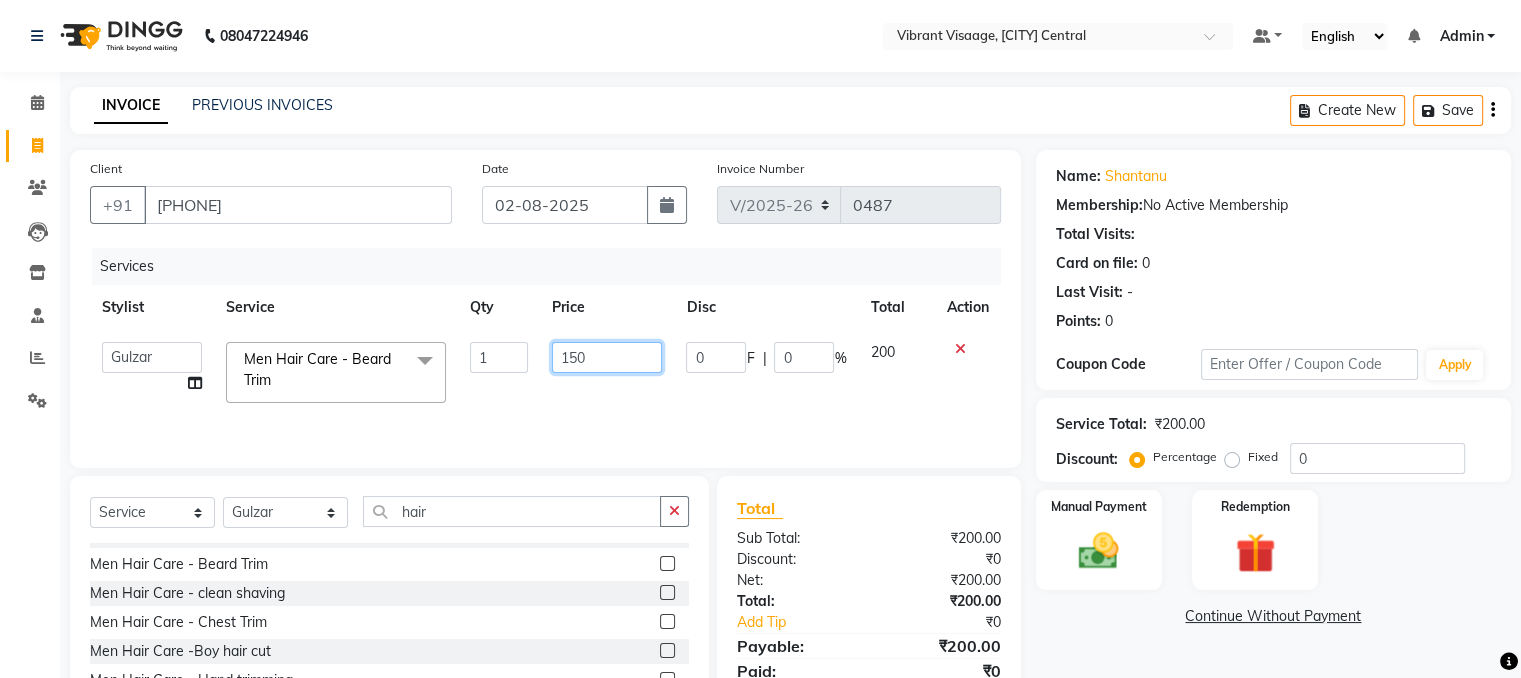 scroll, scrollTop: 124, scrollLeft: 0, axis: vertical 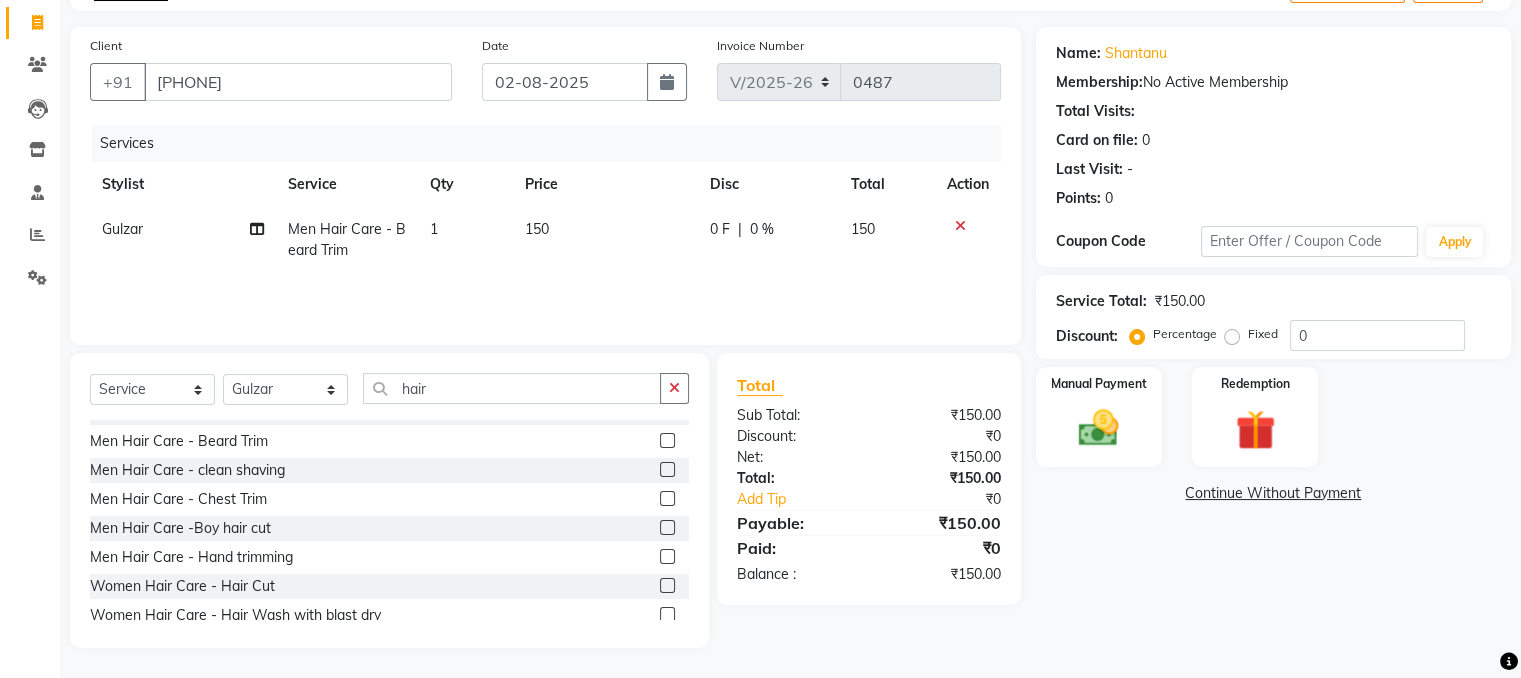 click on "Name: [FIRST] Membership: No Active Membership Total Visits: Card on file: 0 Last Visit: - Points: 0 Coupon Code Apply Service Total: ₹150.00 Discount: Percentage Fixed 0 Manual Payment Redemption Continue Without Payment" 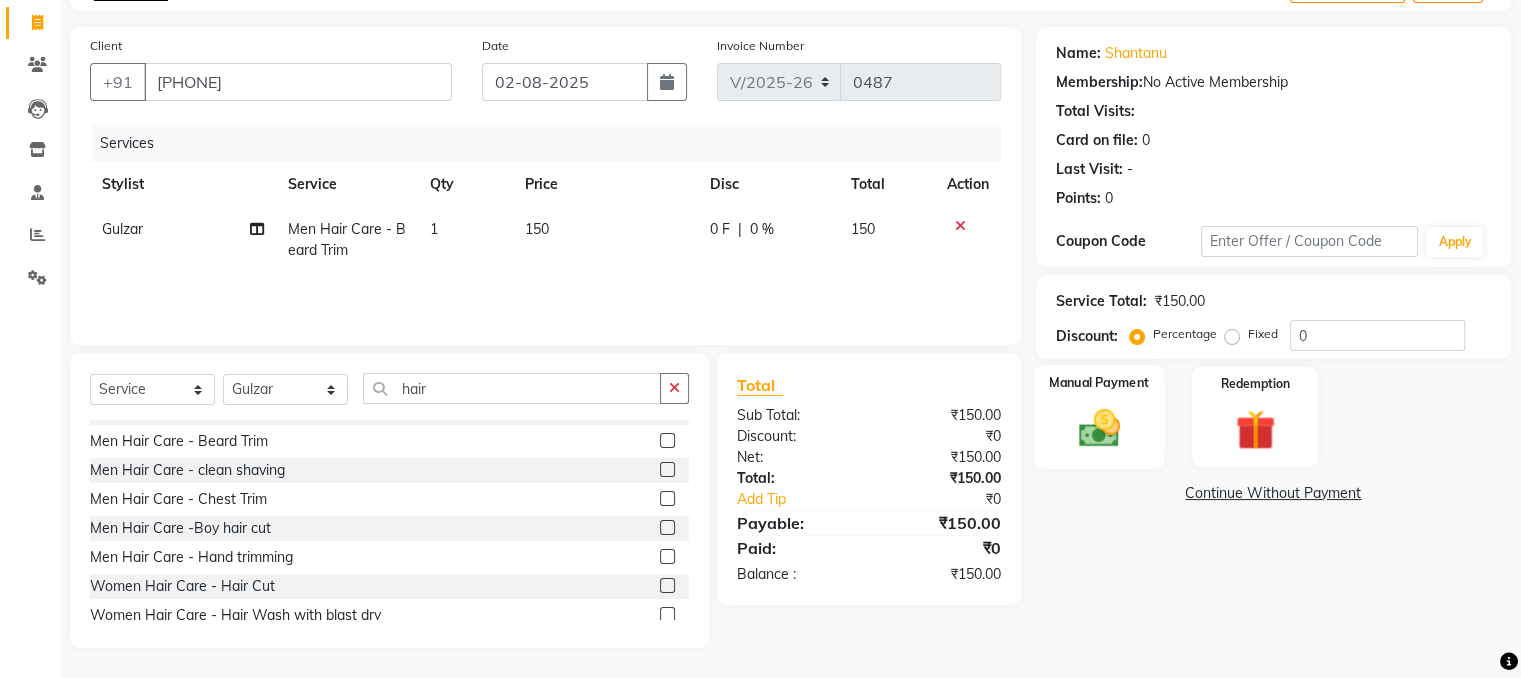 click 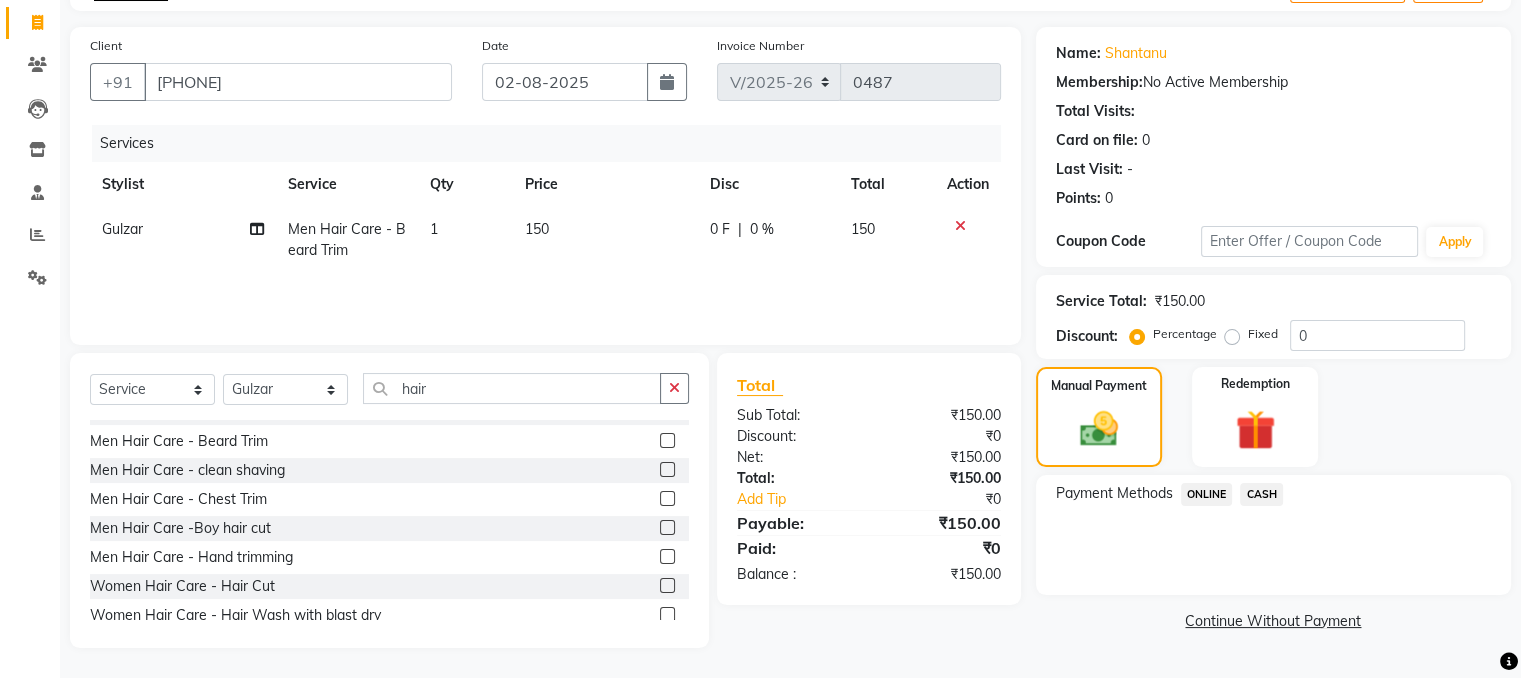 click on "ONLINE" 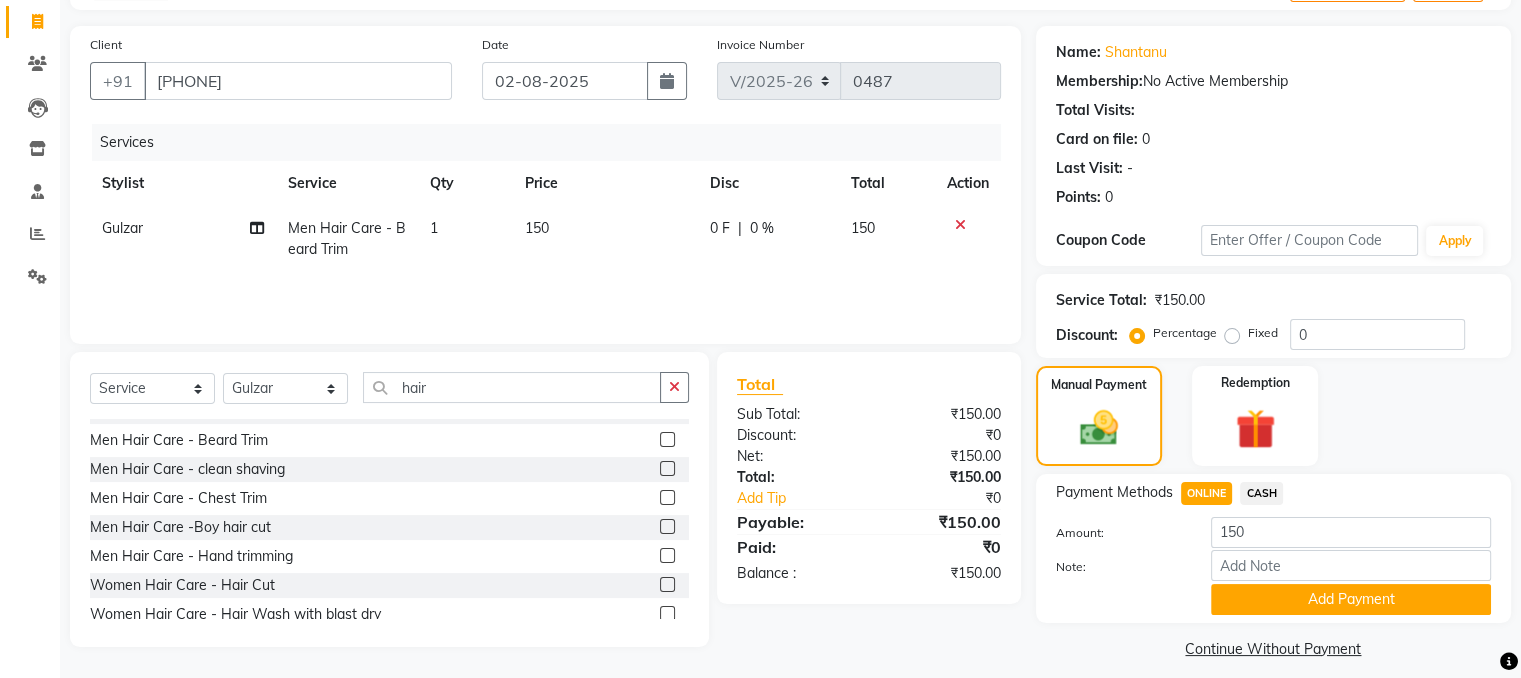 scroll, scrollTop: 141, scrollLeft: 0, axis: vertical 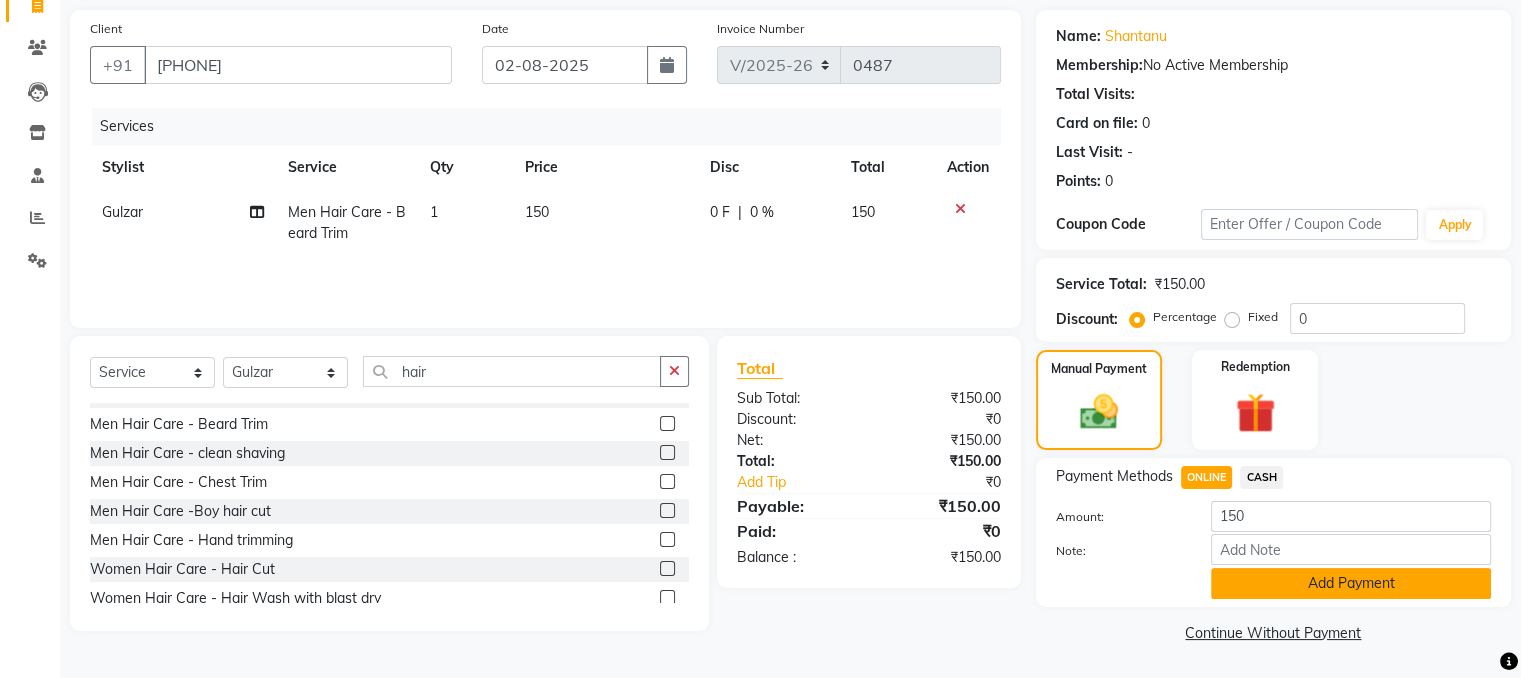 click on "Add Payment" 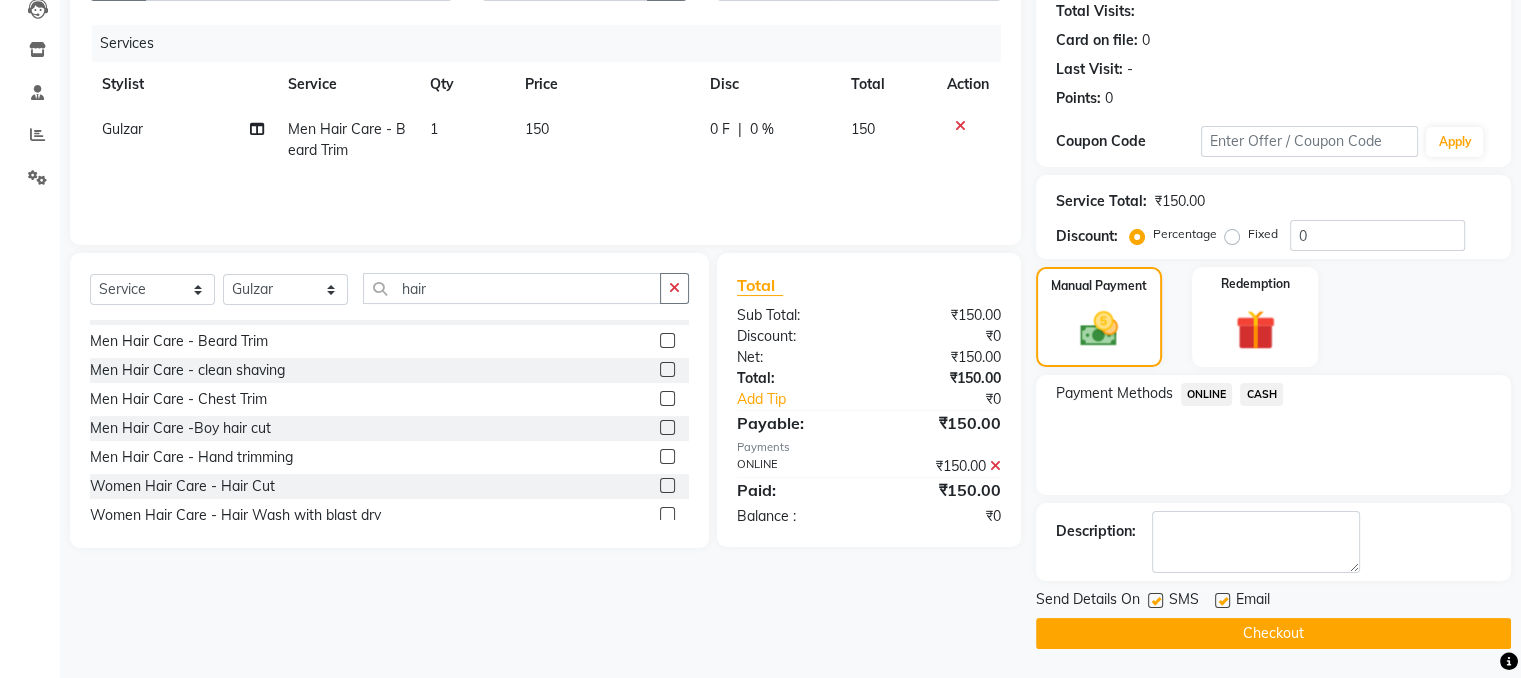 scroll, scrollTop: 222, scrollLeft: 0, axis: vertical 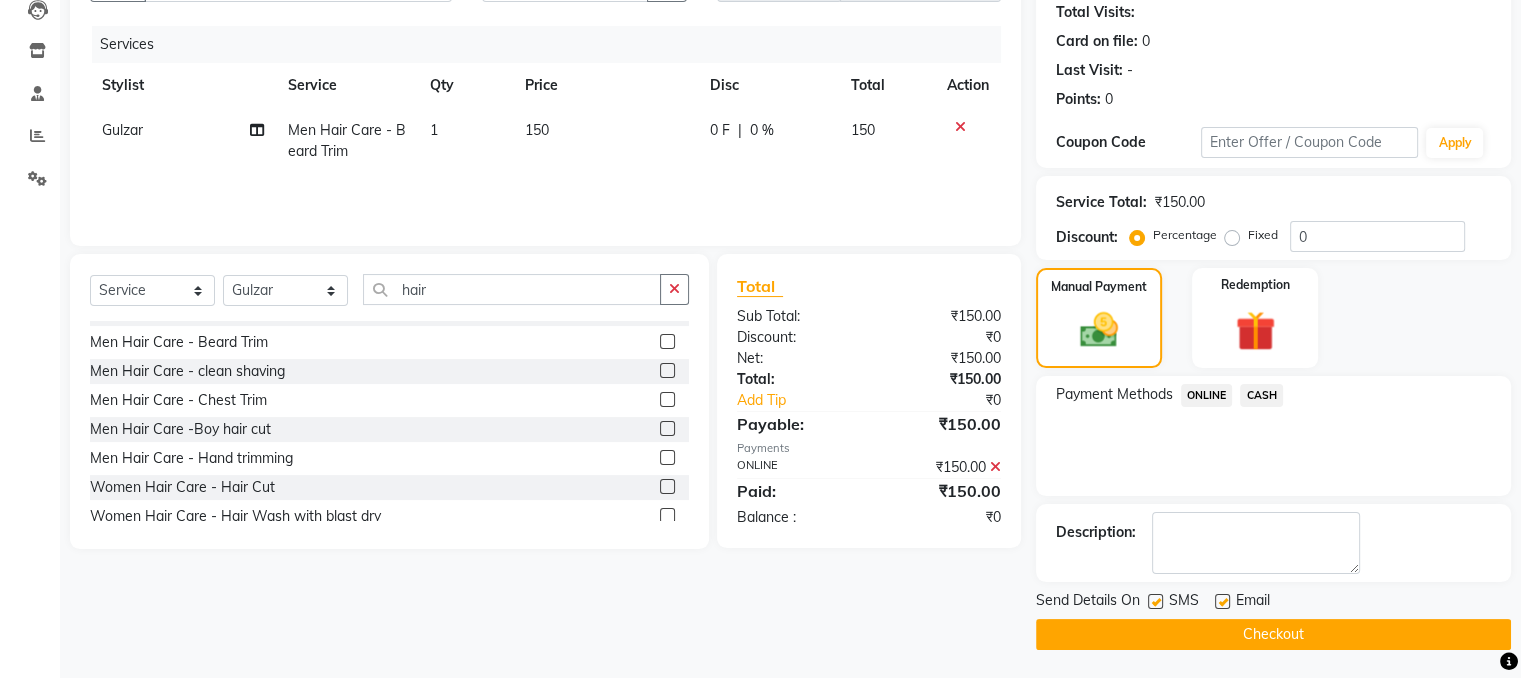 click on "Checkout" 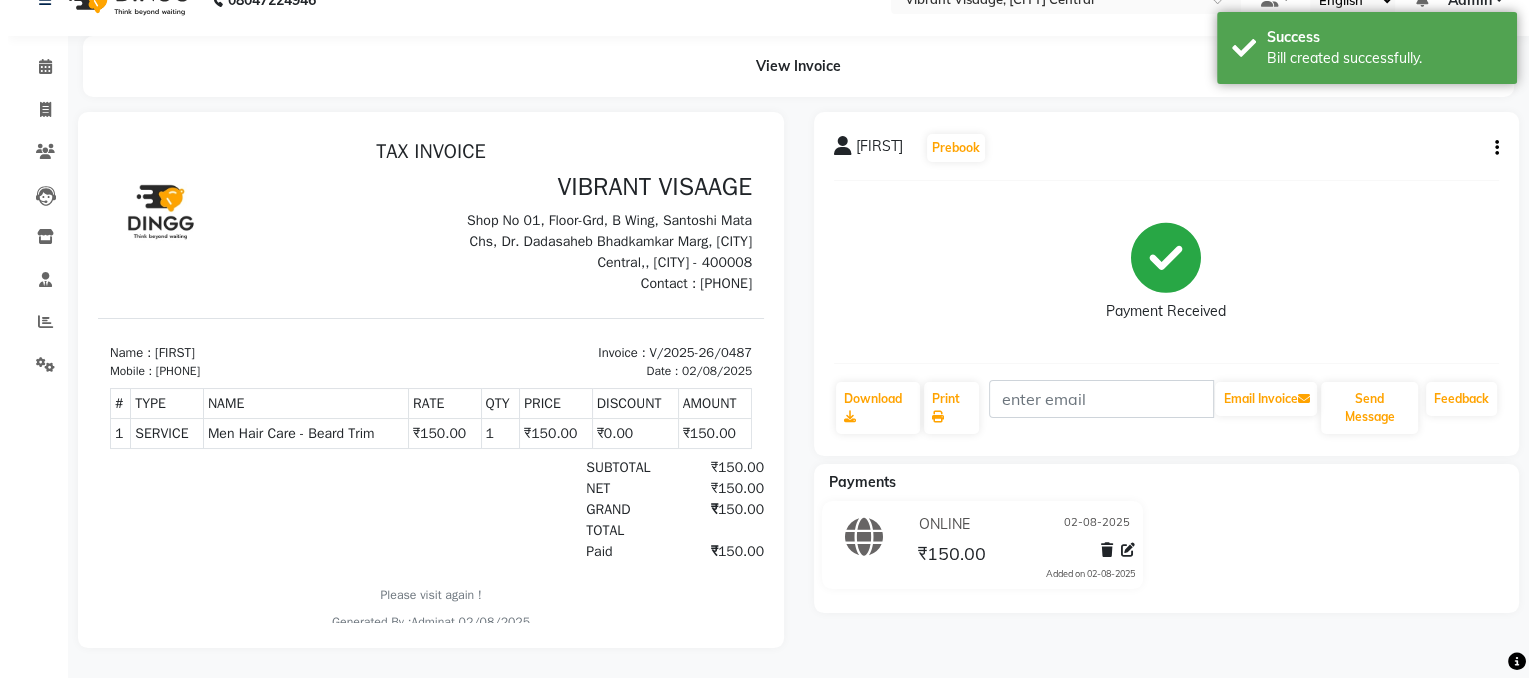 scroll, scrollTop: 0, scrollLeft: 0, axis: both 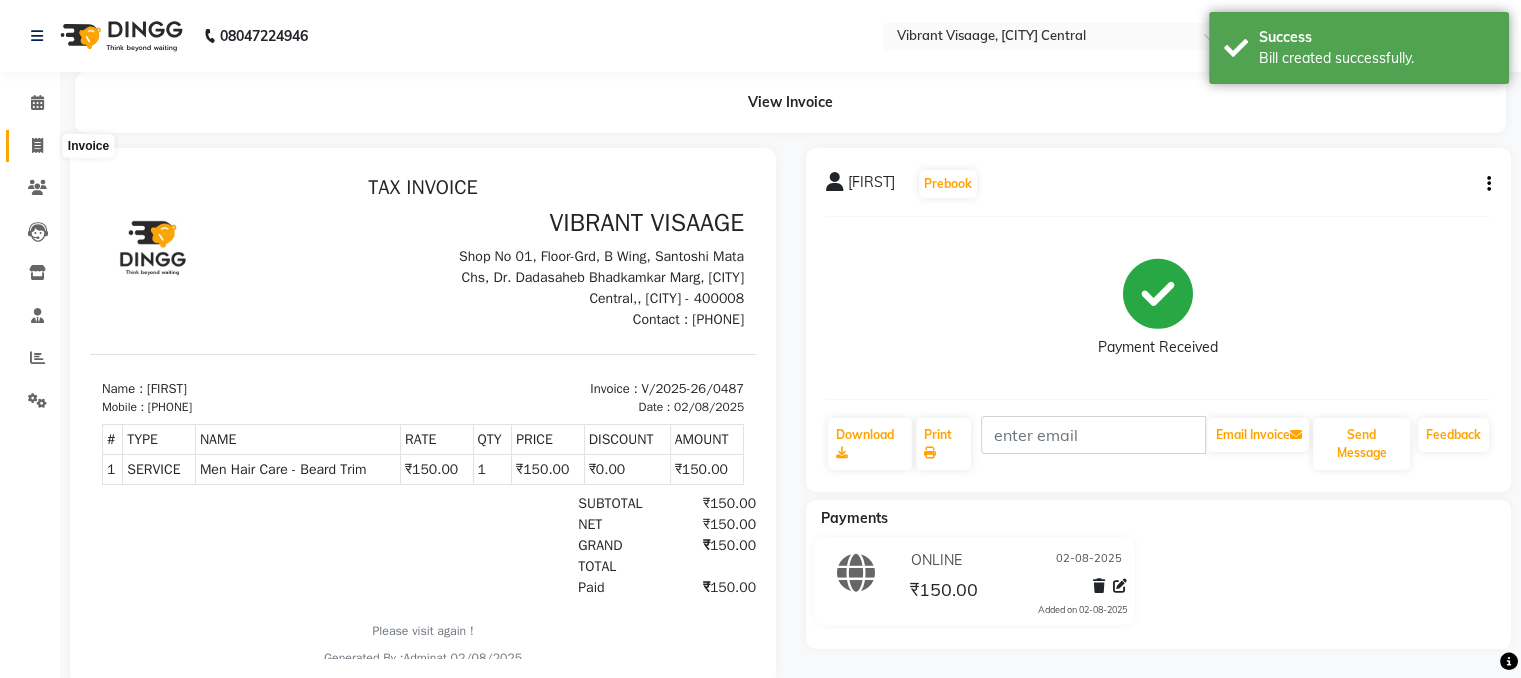 click 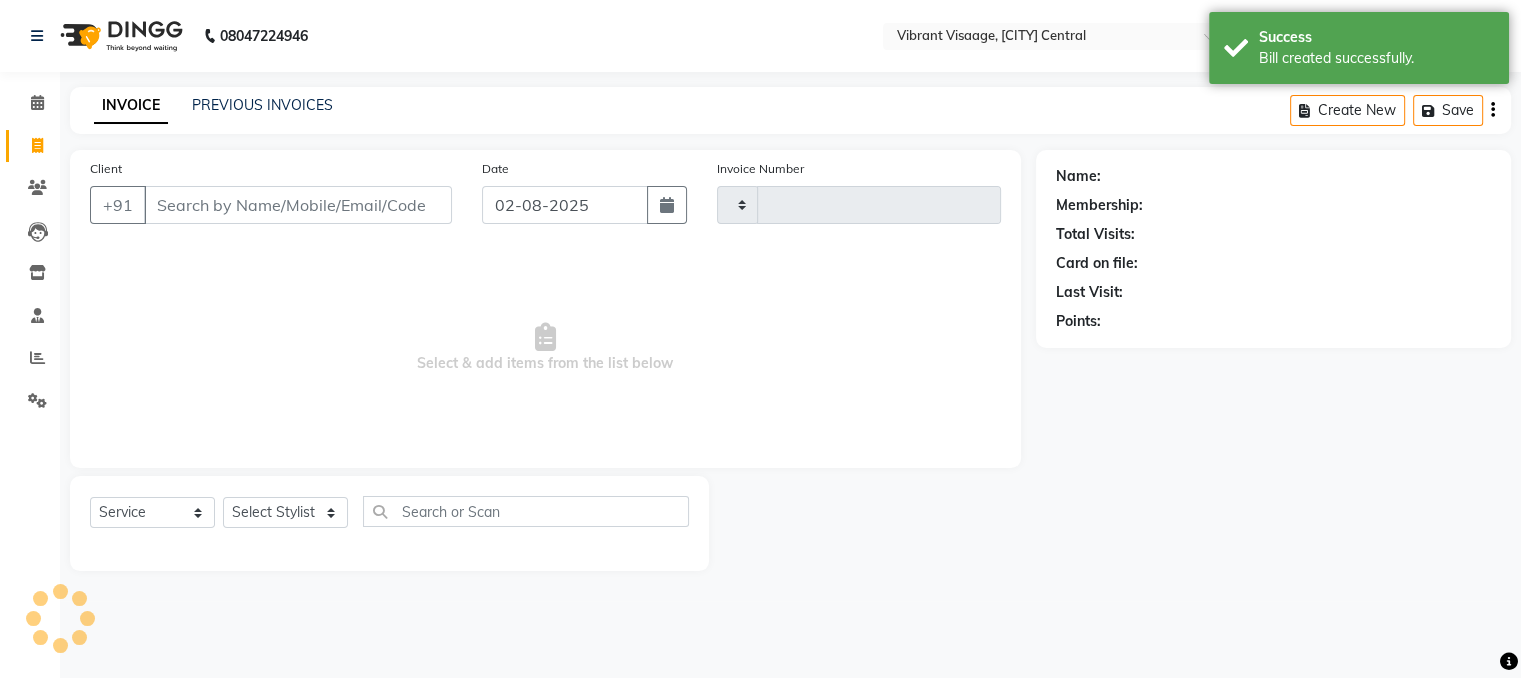 type on "0488" 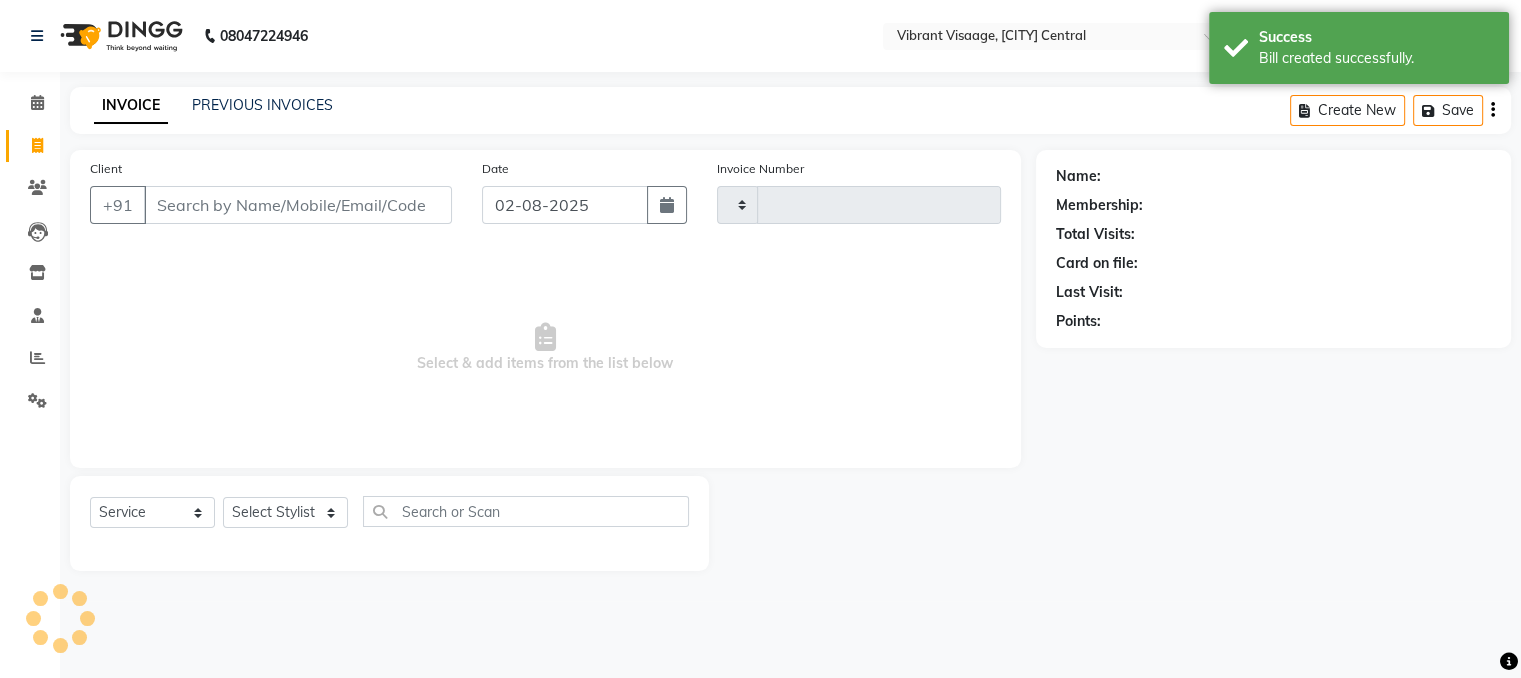select on "7649" 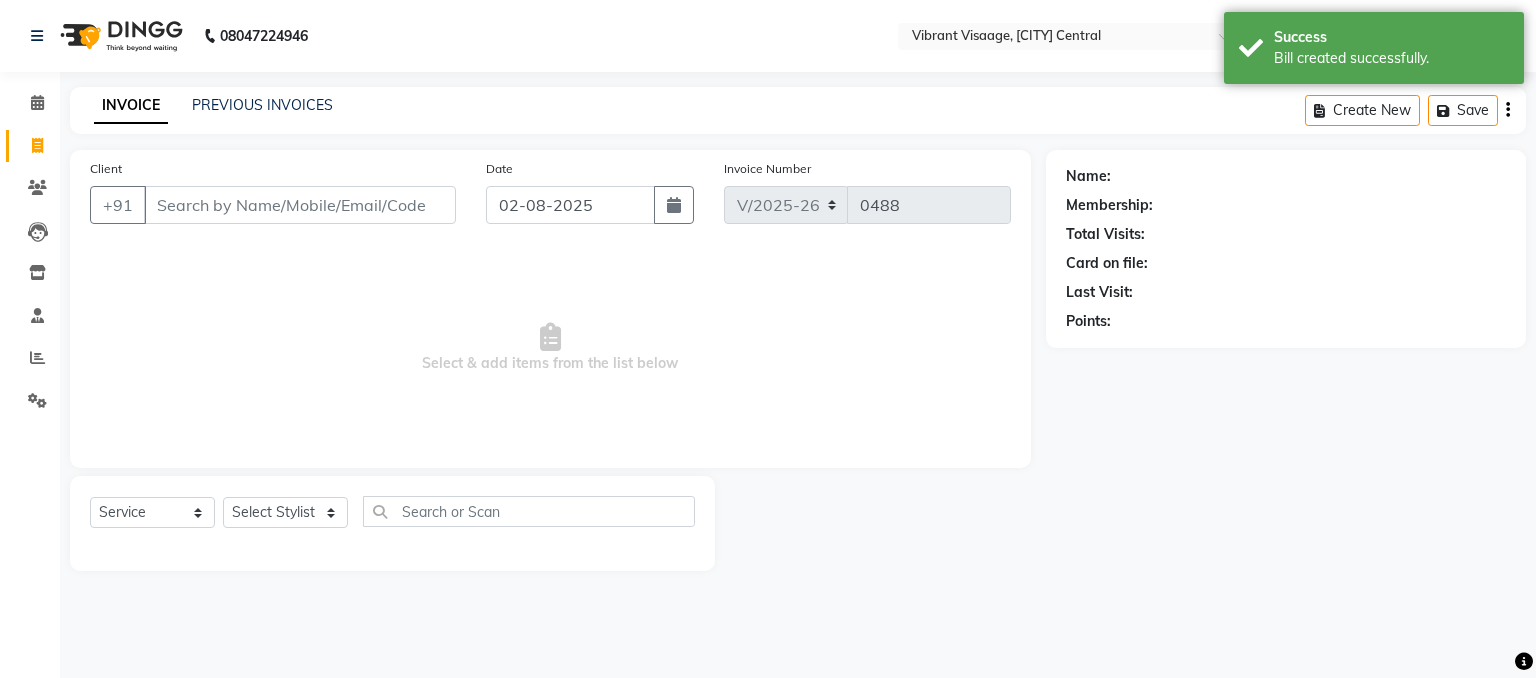 click on "Client" at bounding box center [300, 205] 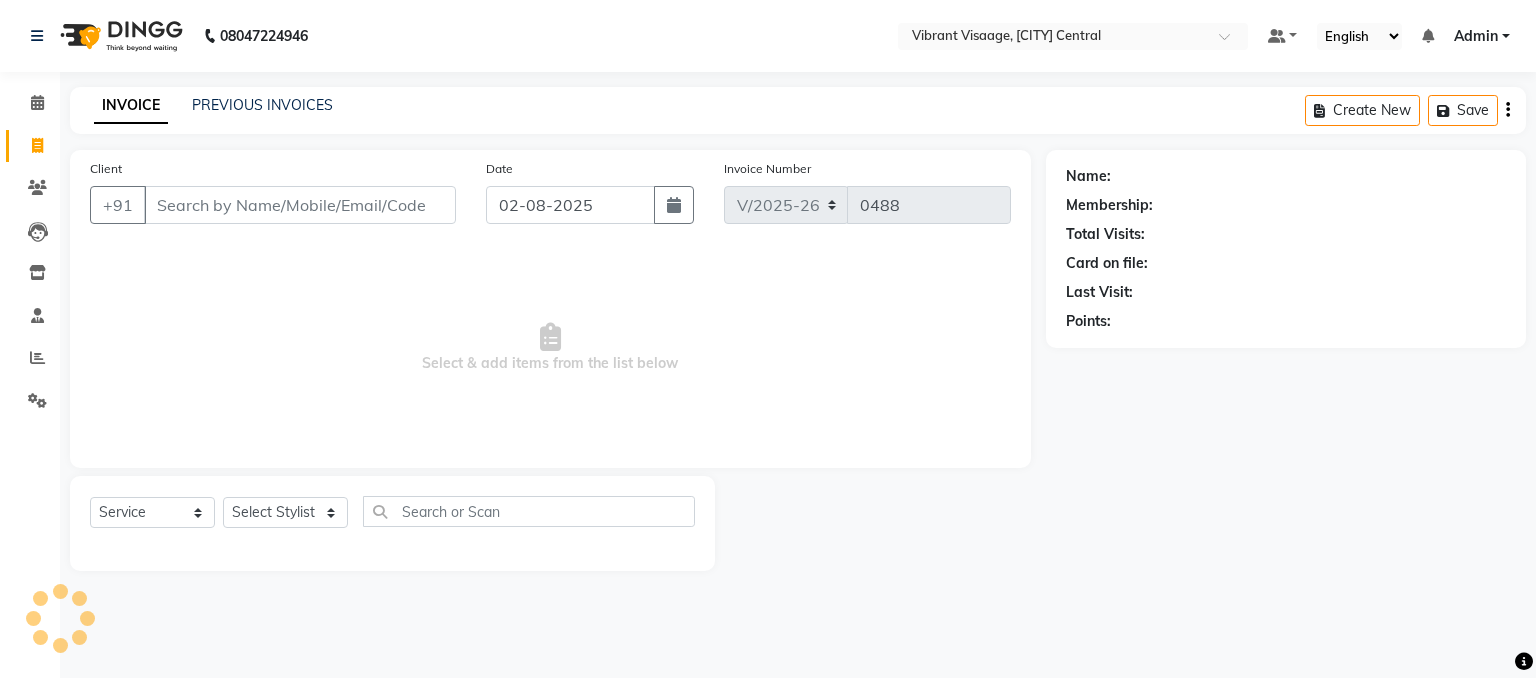 click on "Client" at bounding box center [300, 205] 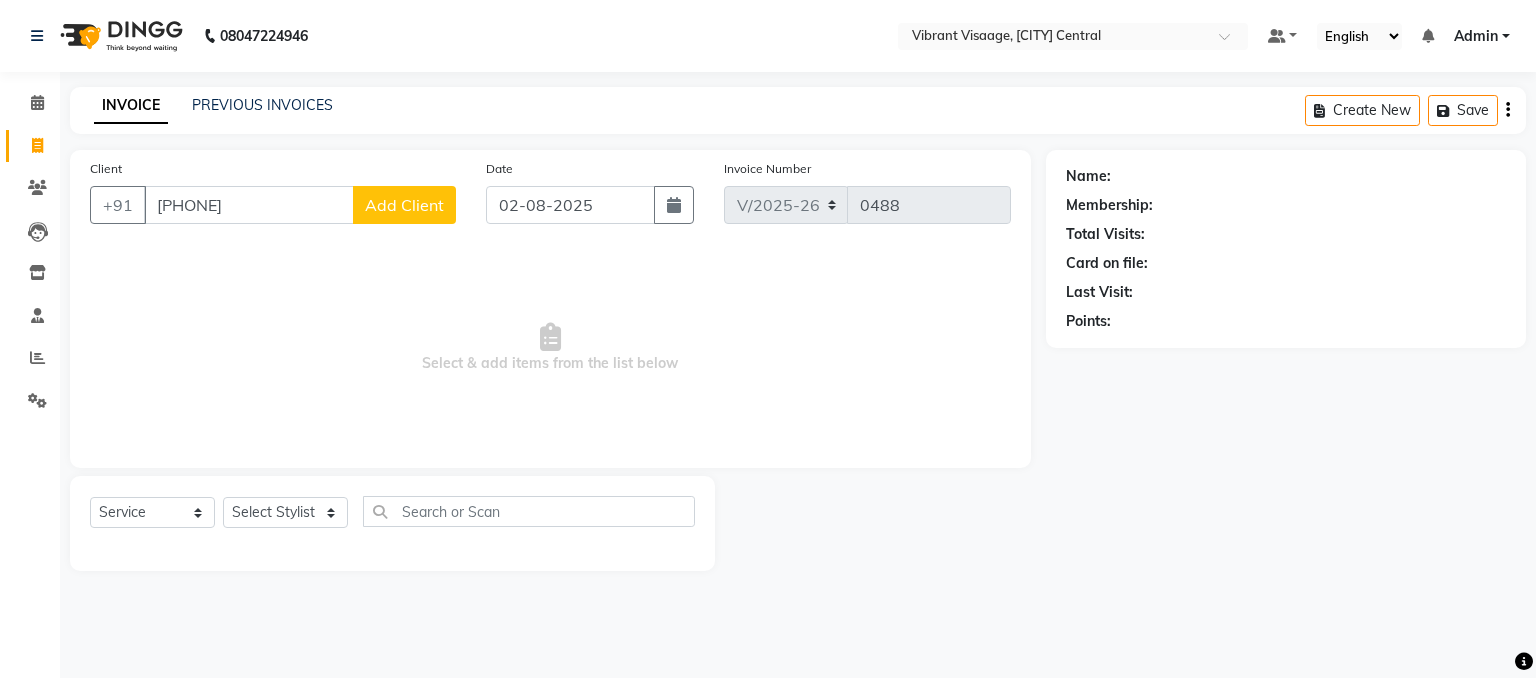 type on "[PHONE]" 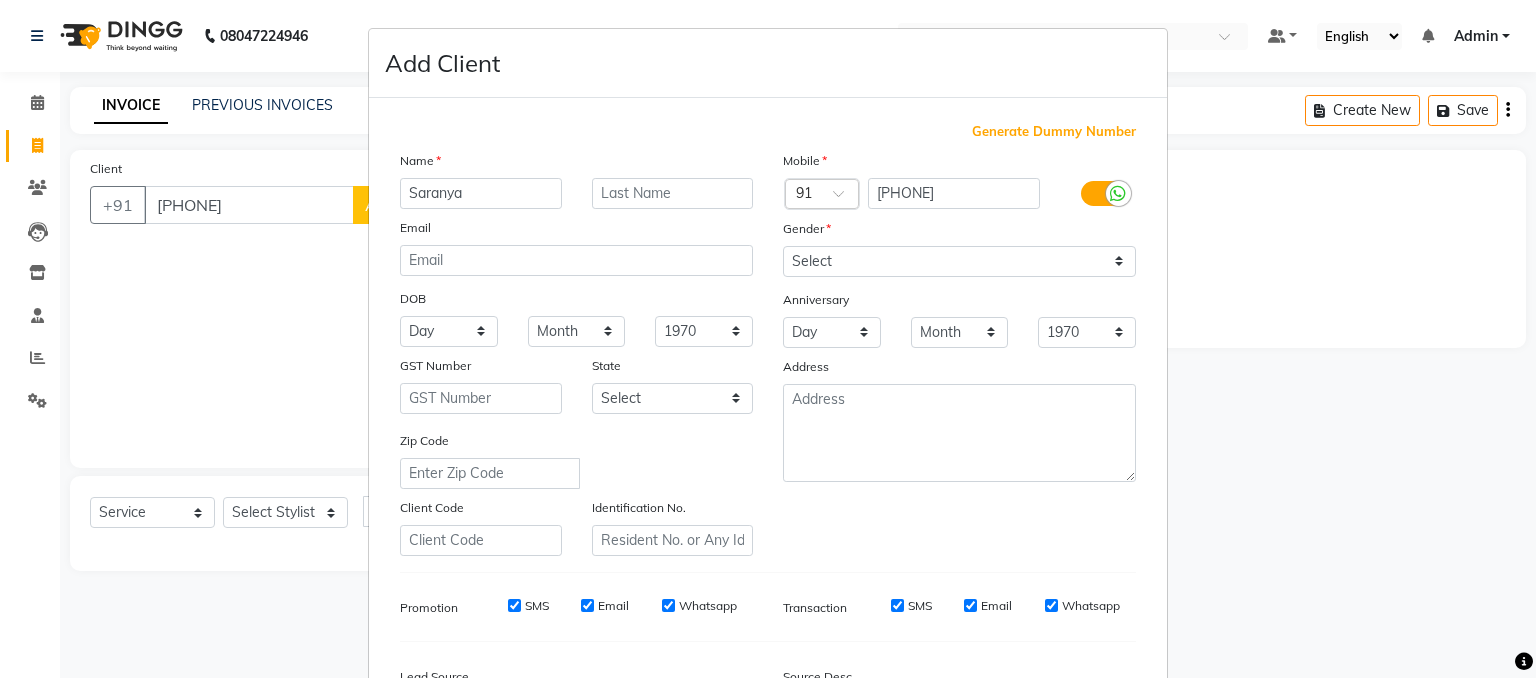 type on "Saranya" 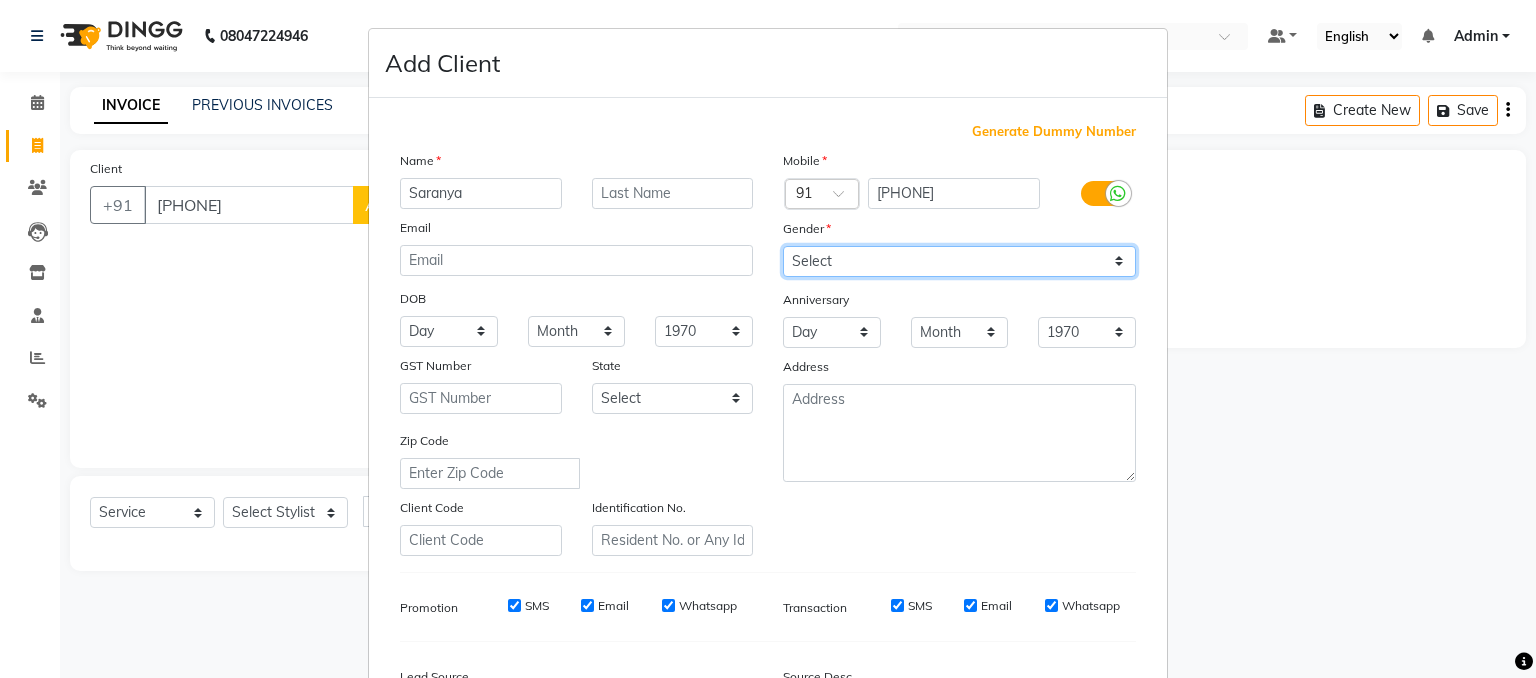 click on "Select Male Female Other Prefer Not To Say" at bounding box center (959, 261) 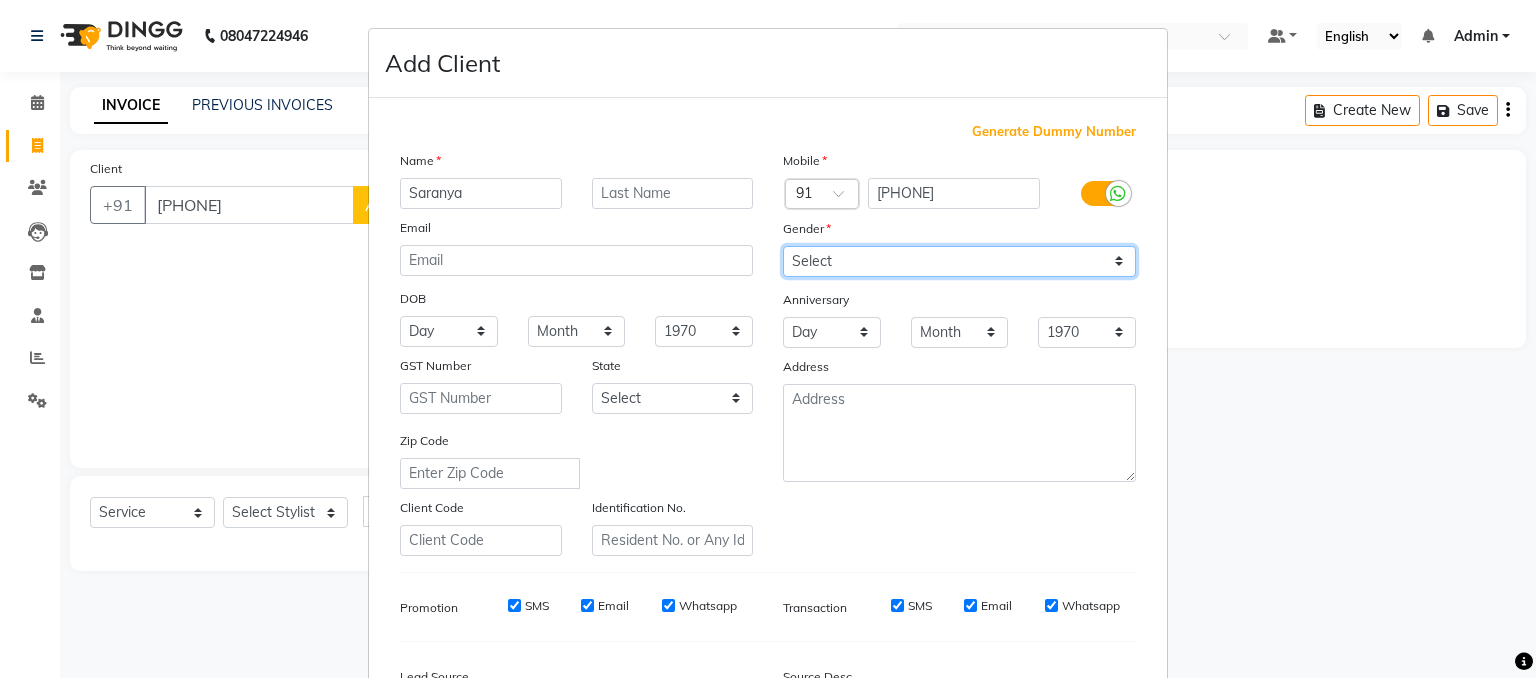 select on "female" 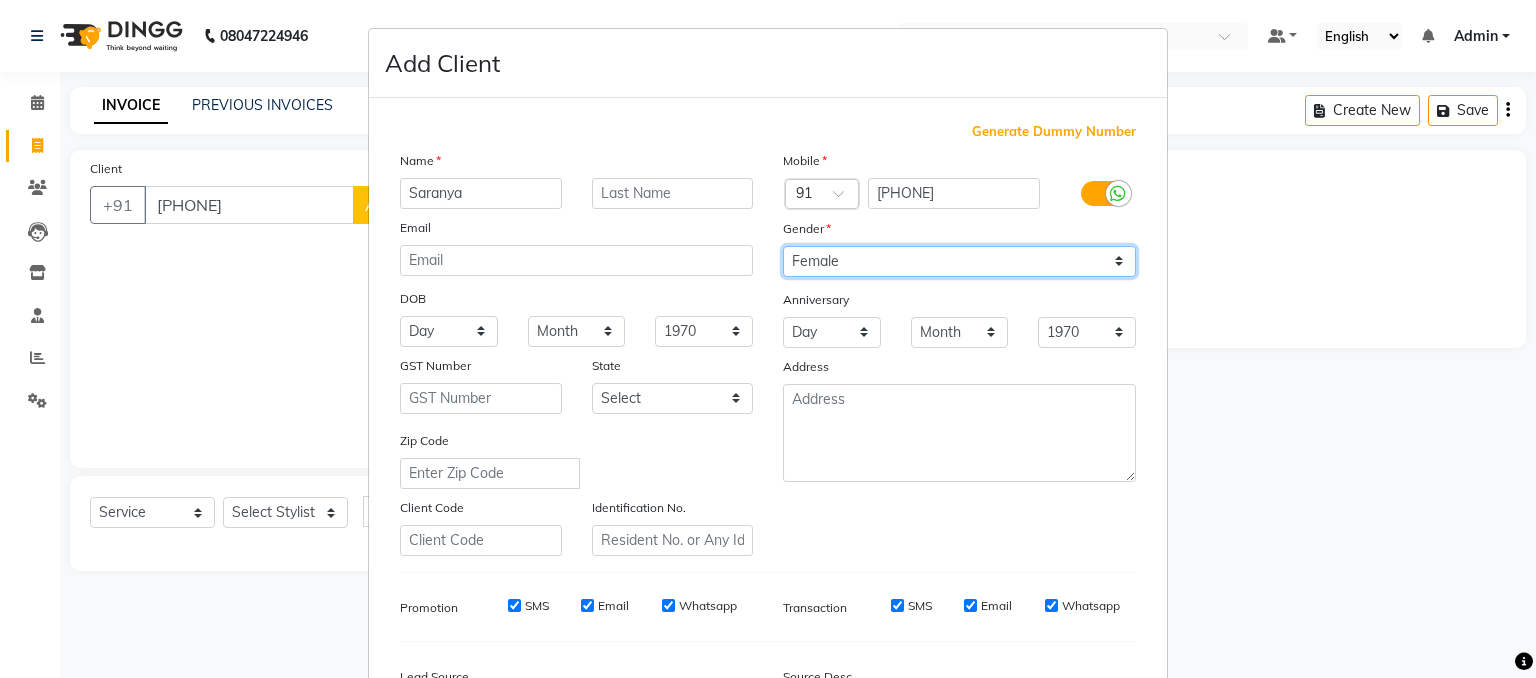 click on "Select Male Female Other Prefer Not To Say" at bounding box center (959, 261) 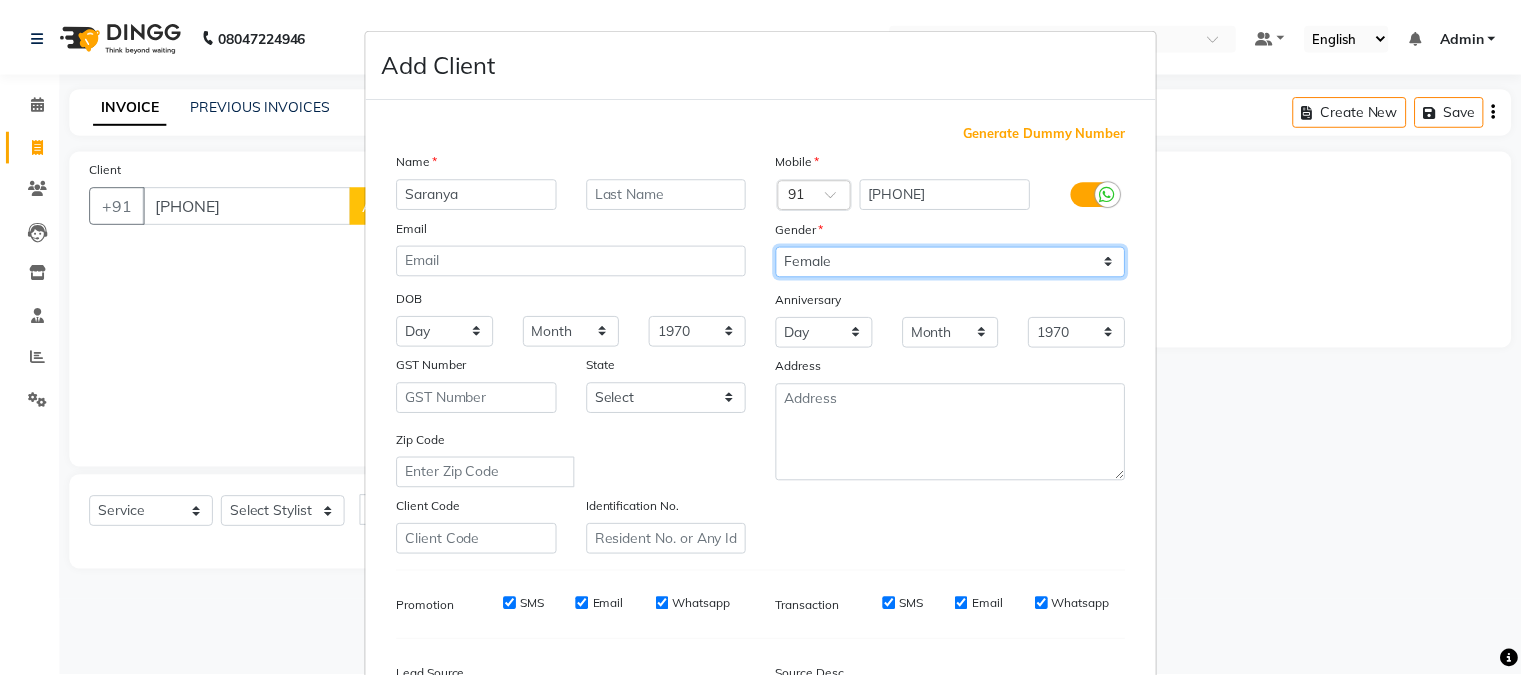 scroll, scrollTop: 255, scrollLeft: 0, axis: vertical 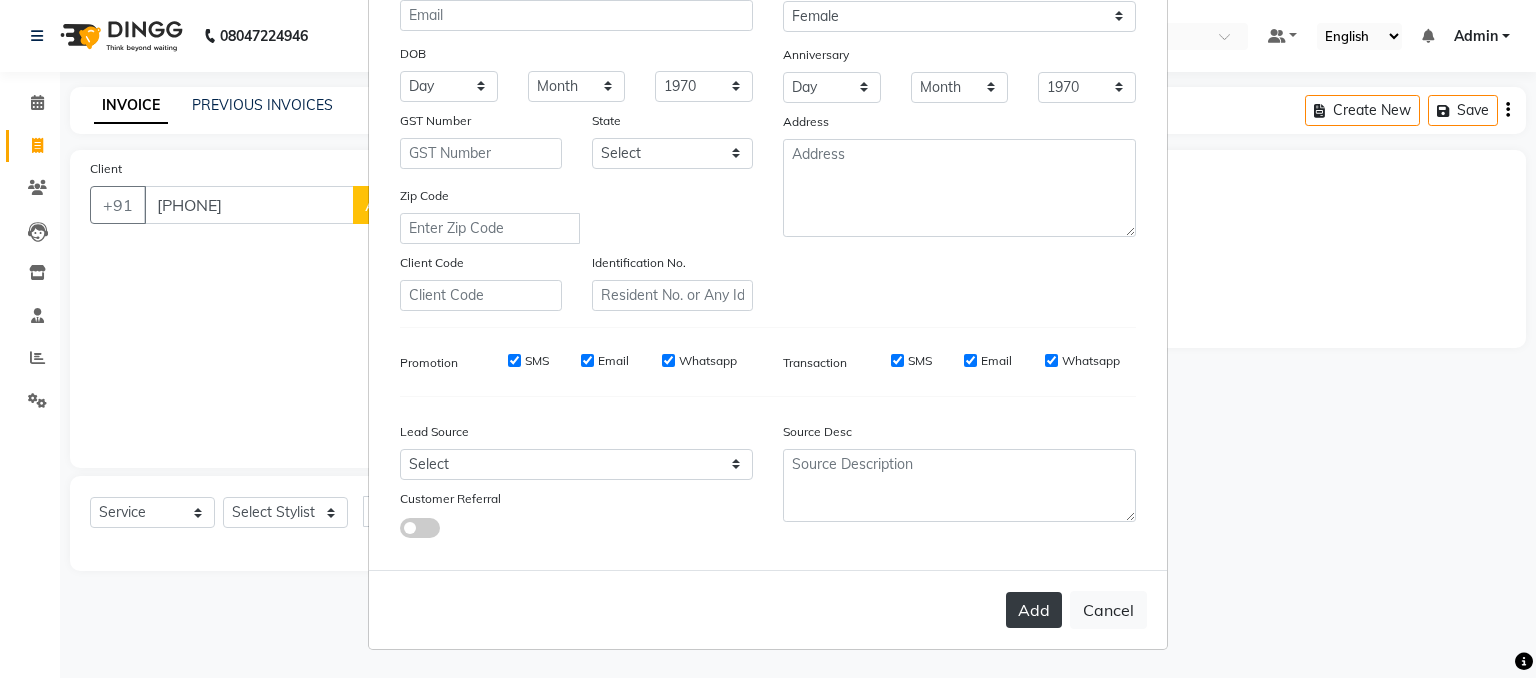 click on "Add" at bounding box center [1034, 610] 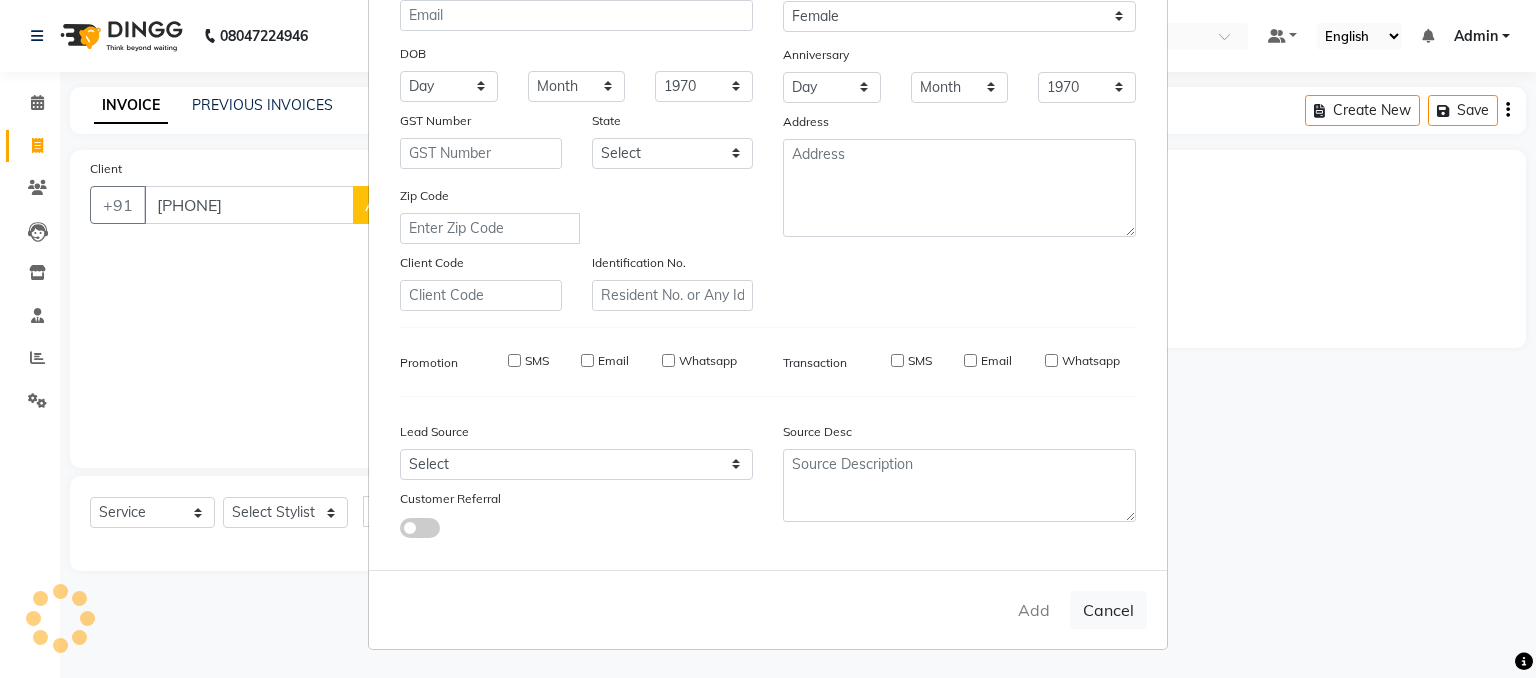 type 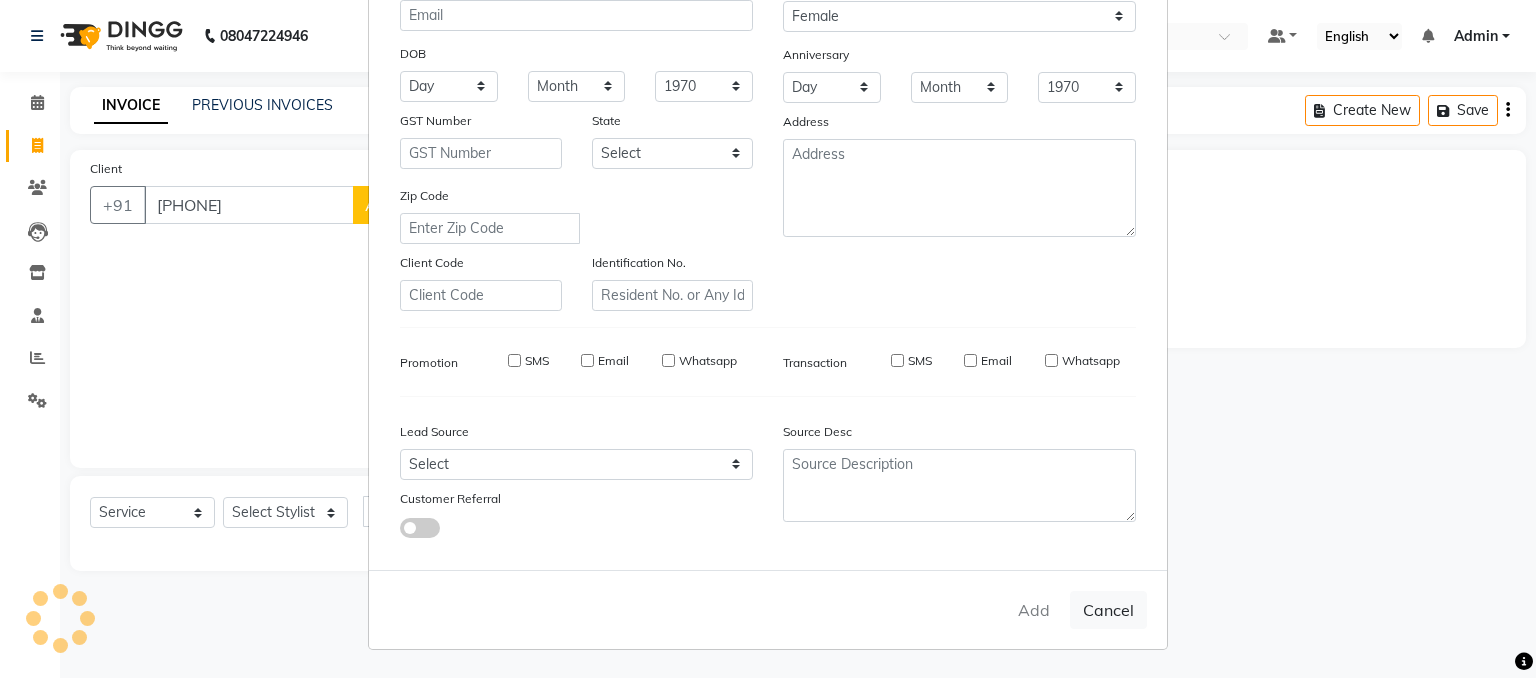 select 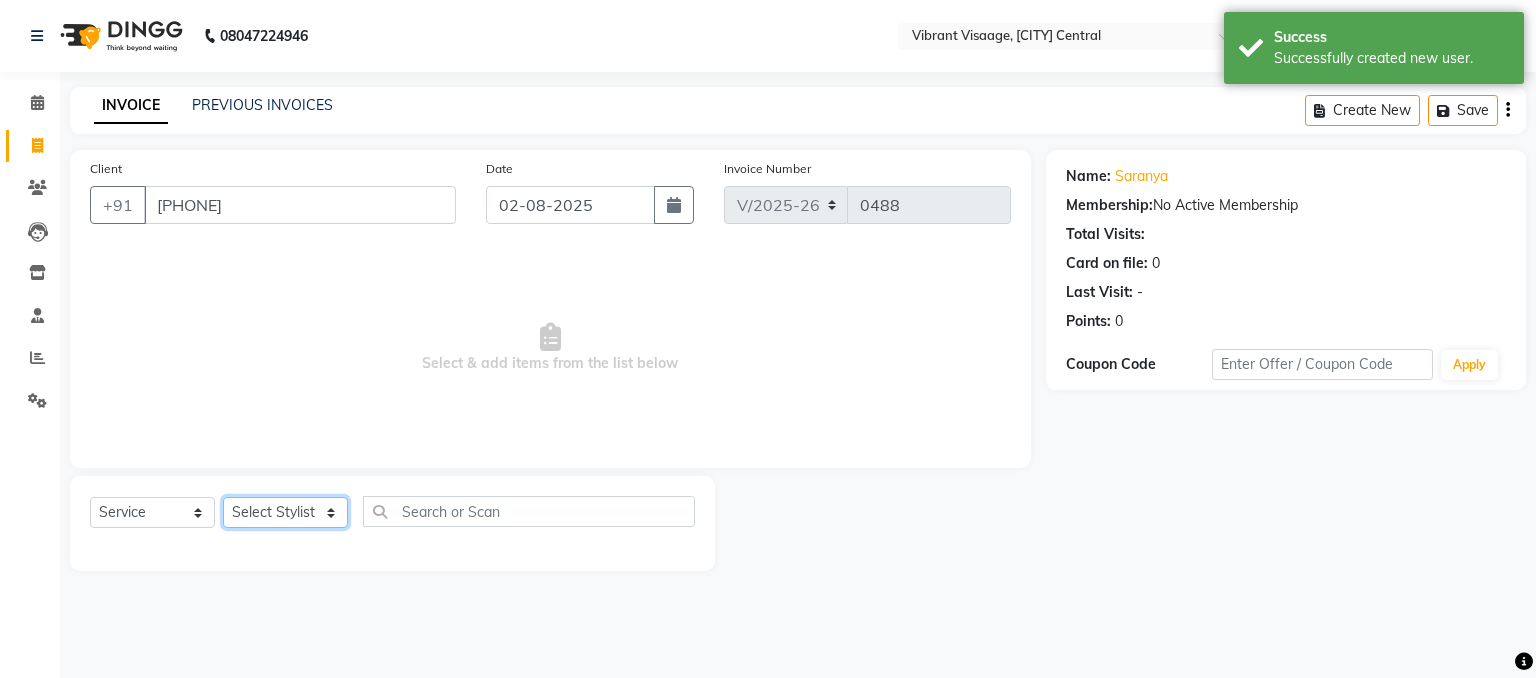click on "Select Stylist [LAST] Admin [FIRST] [FIRST] [FIRST] [FIRST] [FIRST] [LAST]" 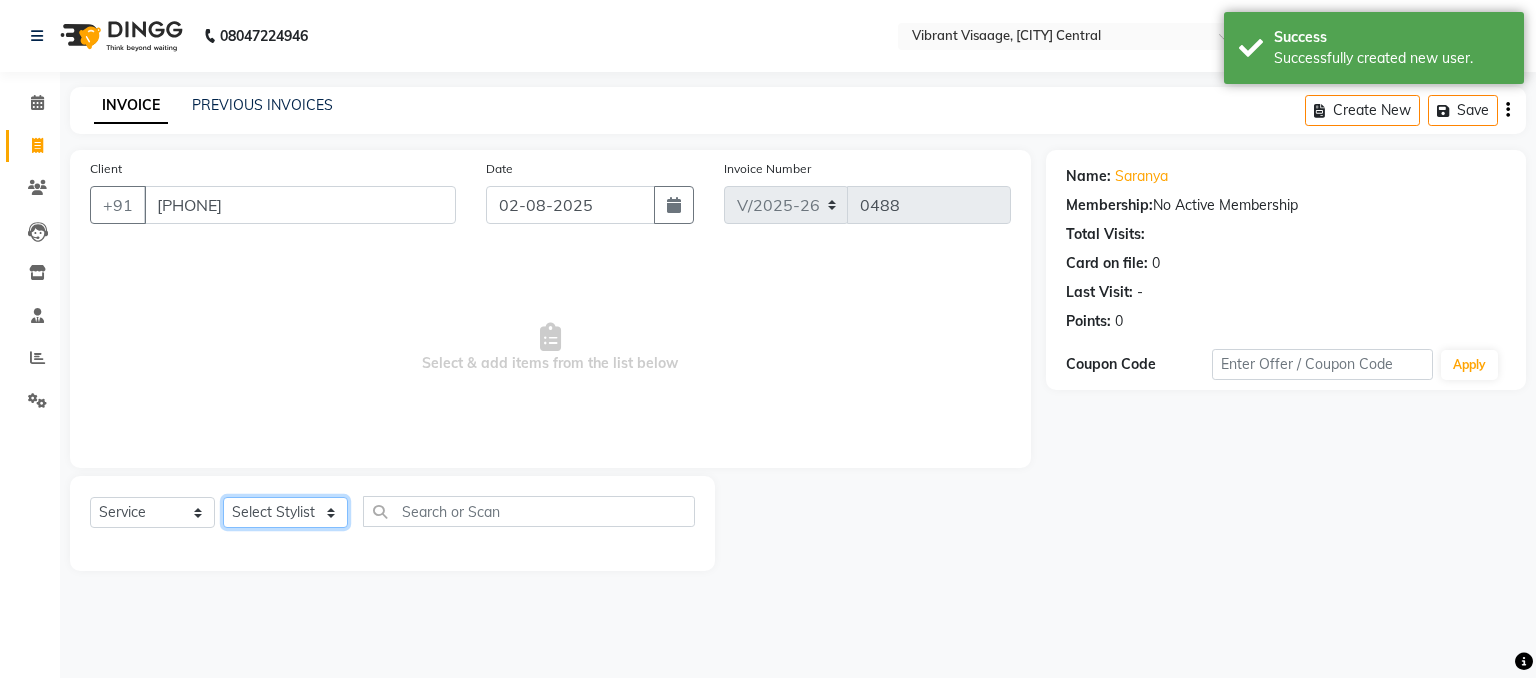 select on "84446" 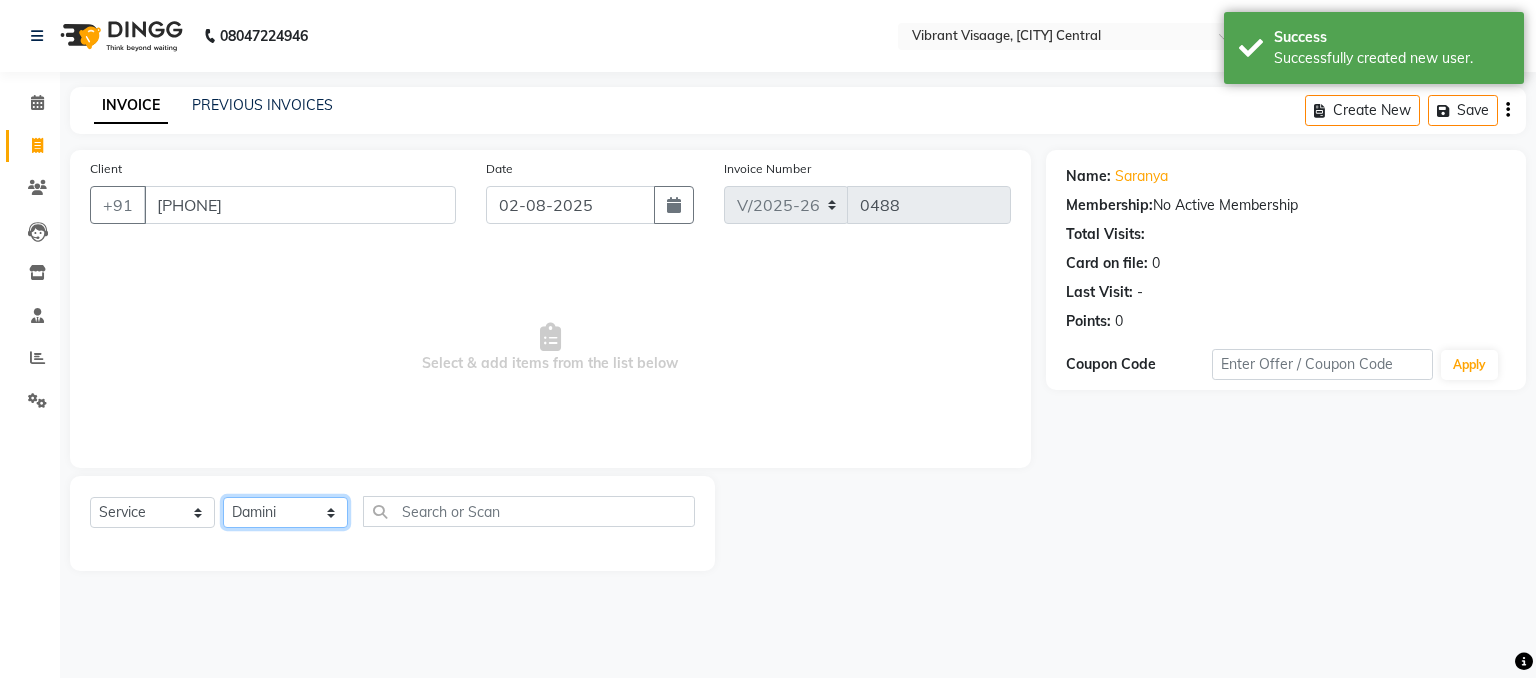 click on "Select Stylist [LAST] Admin [FIRST] [FIRST] [FIRST] [FIRST] [FIRST] [LAST]" 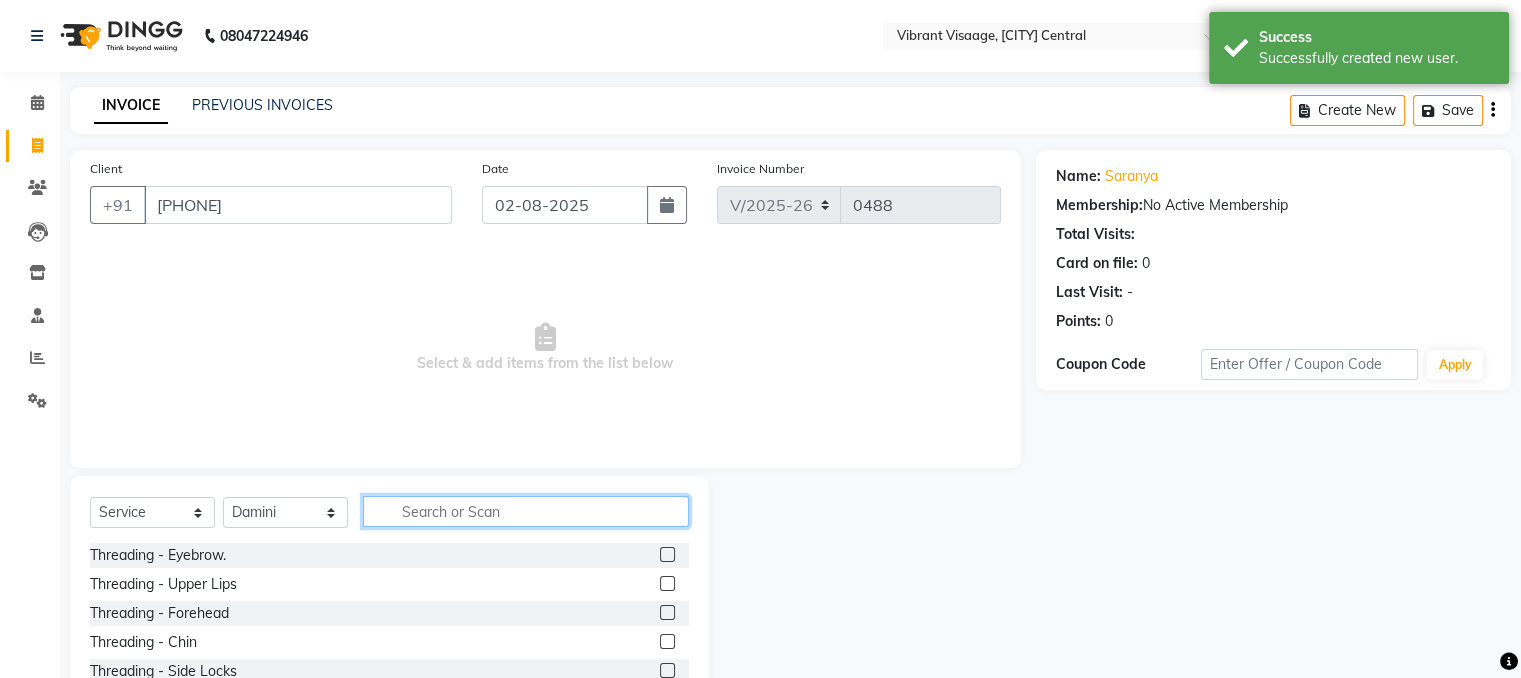 click 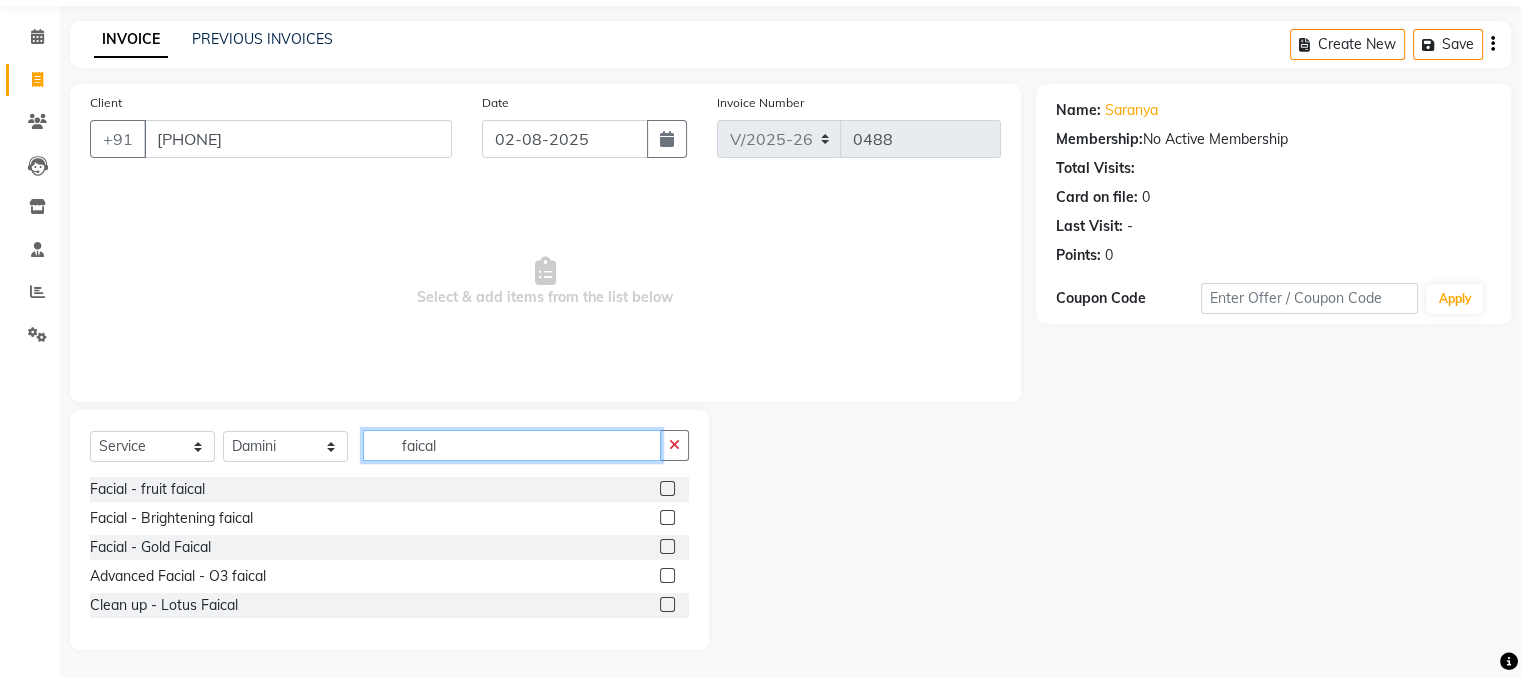 scroll, scrollTop: 67, scrollLeft: 0, axis: vertical 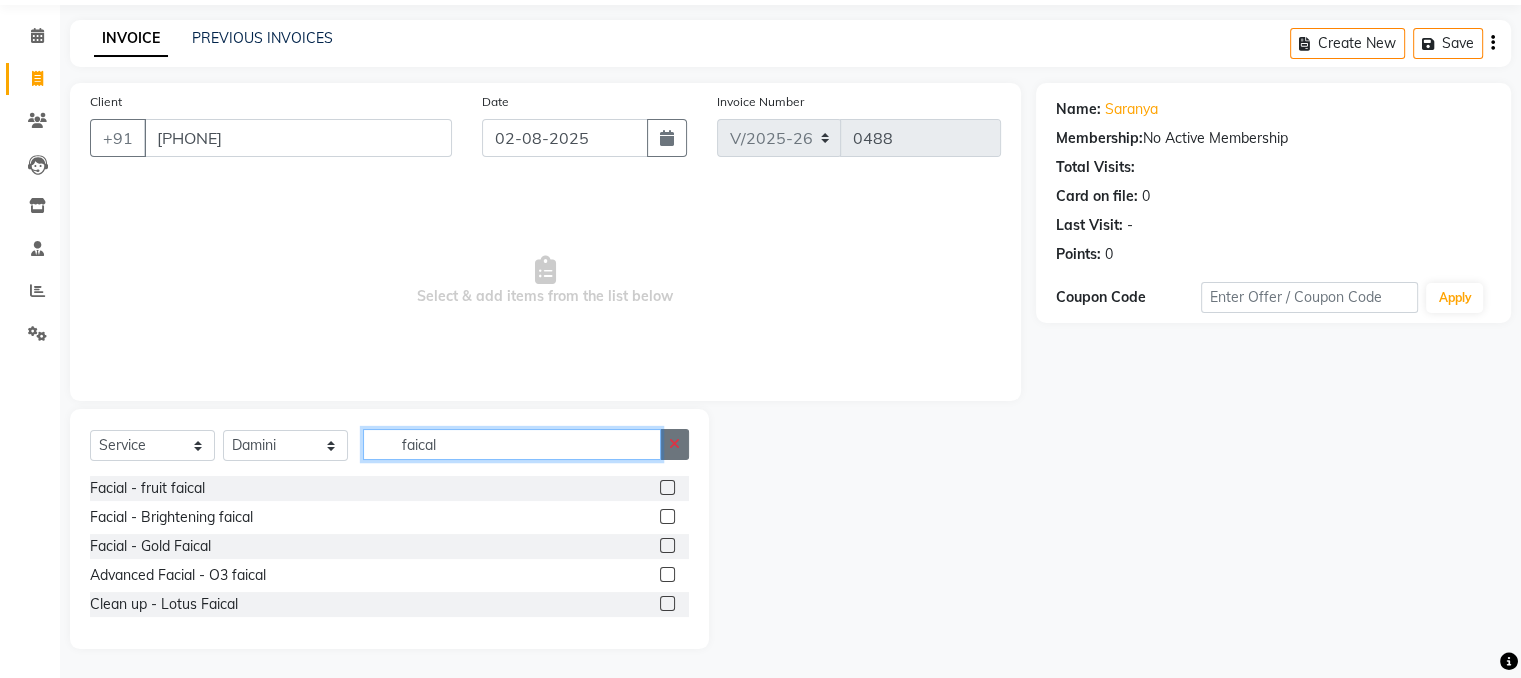 type on "faical" 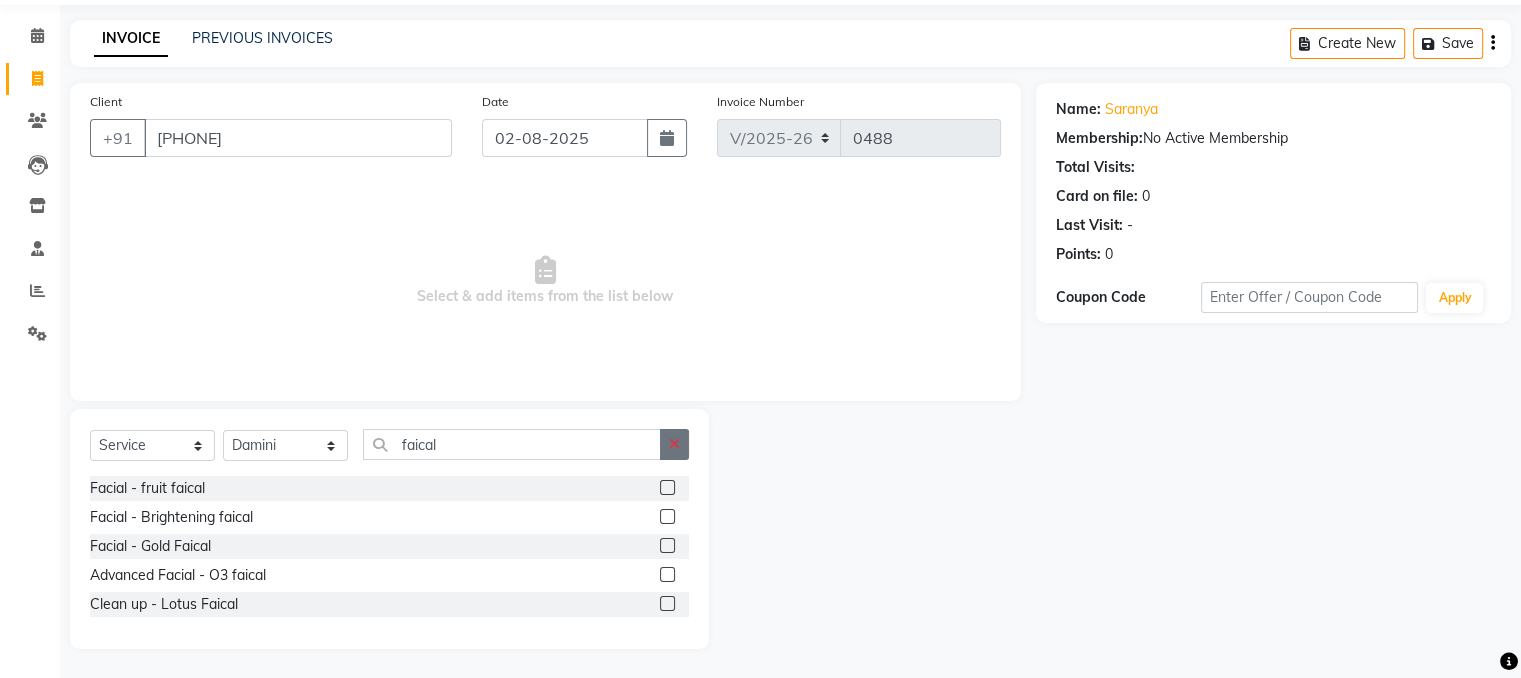 click 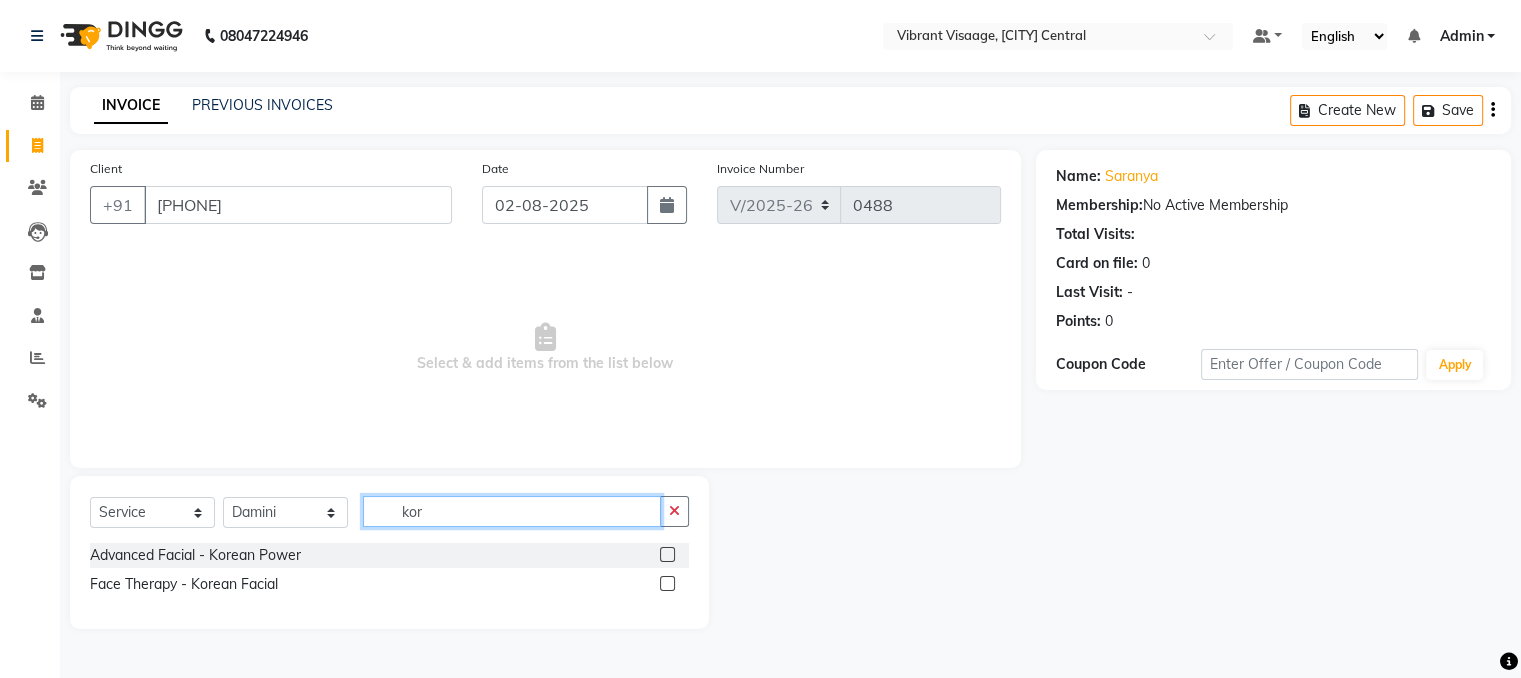 scroll, scrollTop: 0, scrollLeft: 0, axis: both 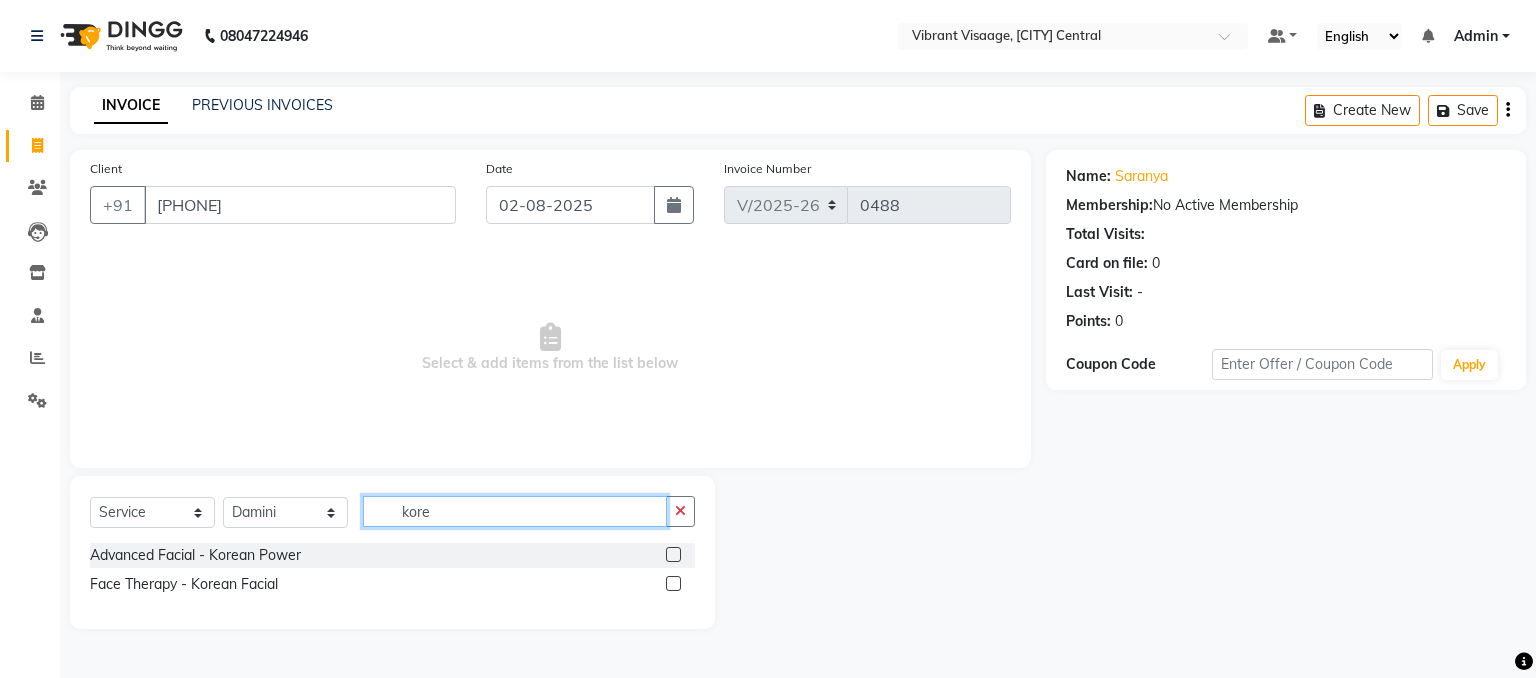 type on "kore" 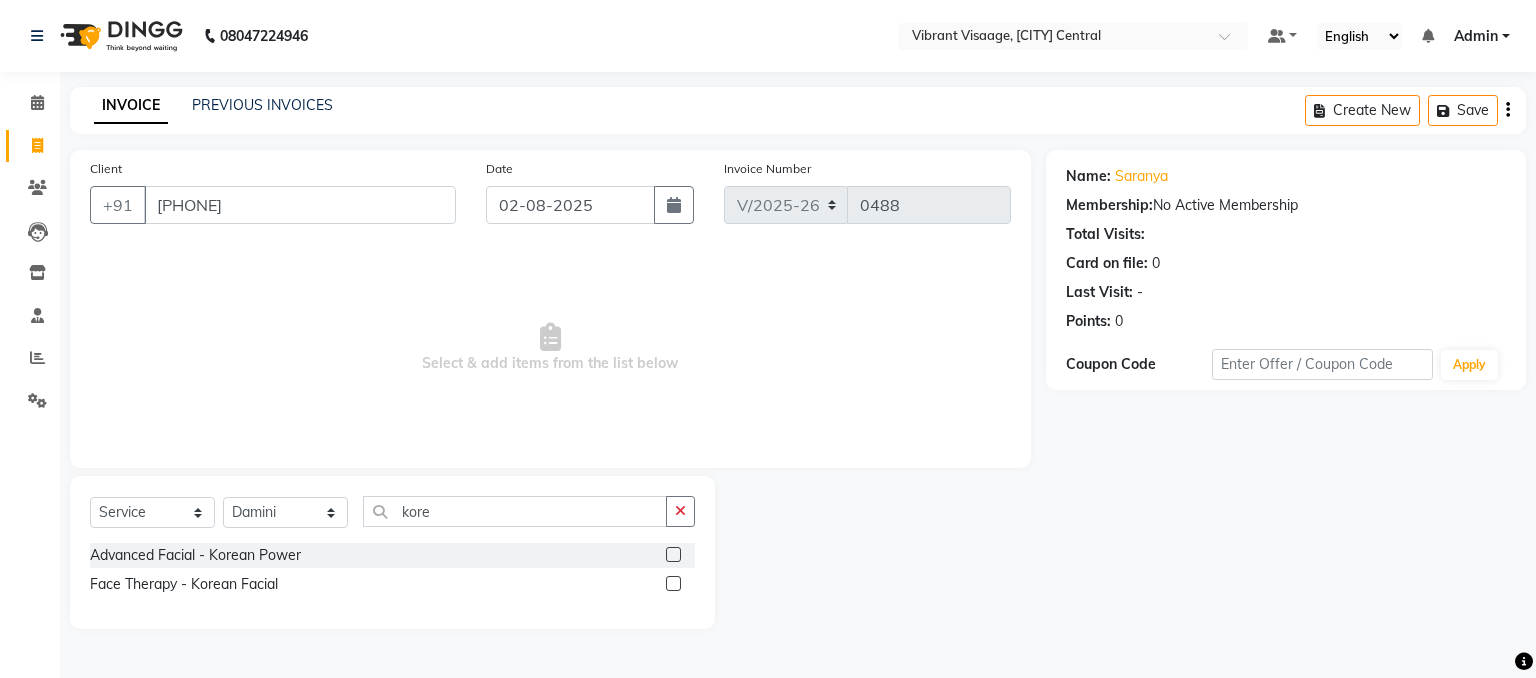 click 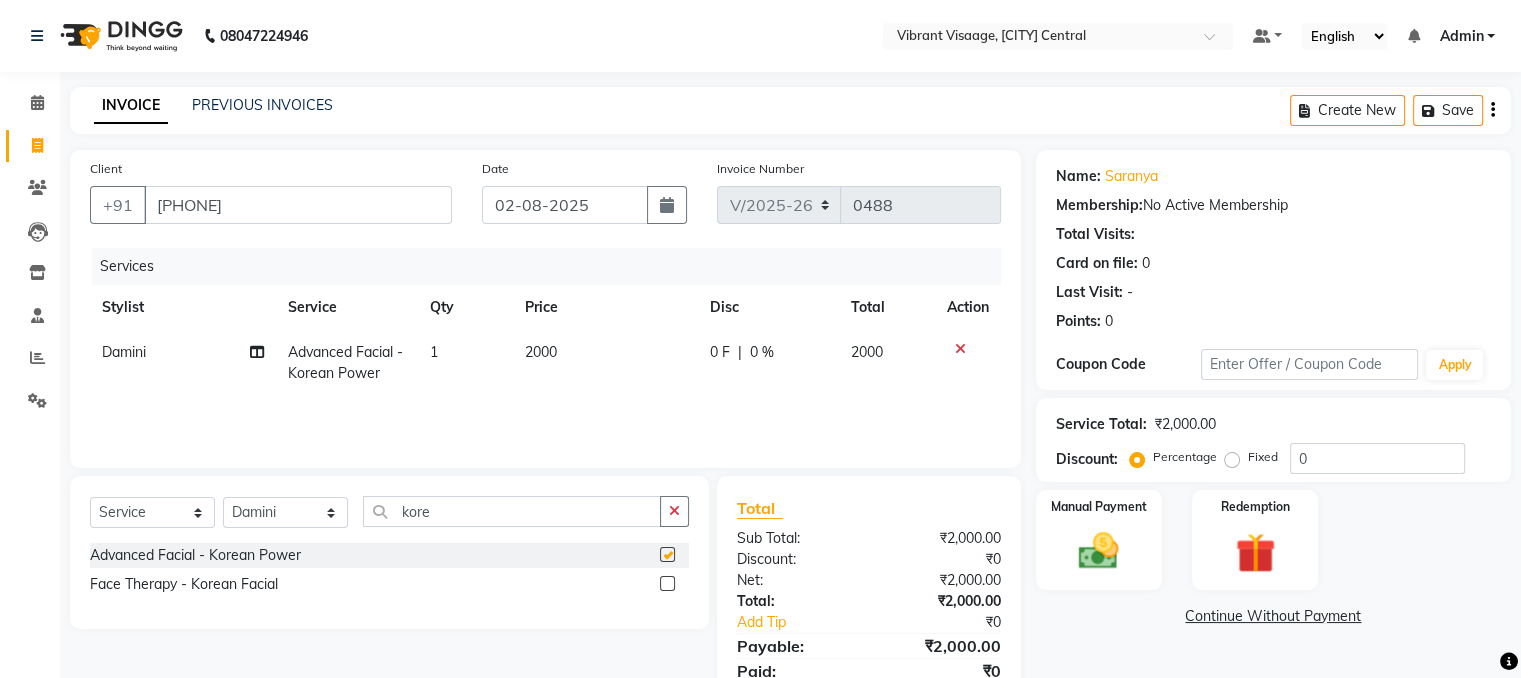 checkbox on "false" 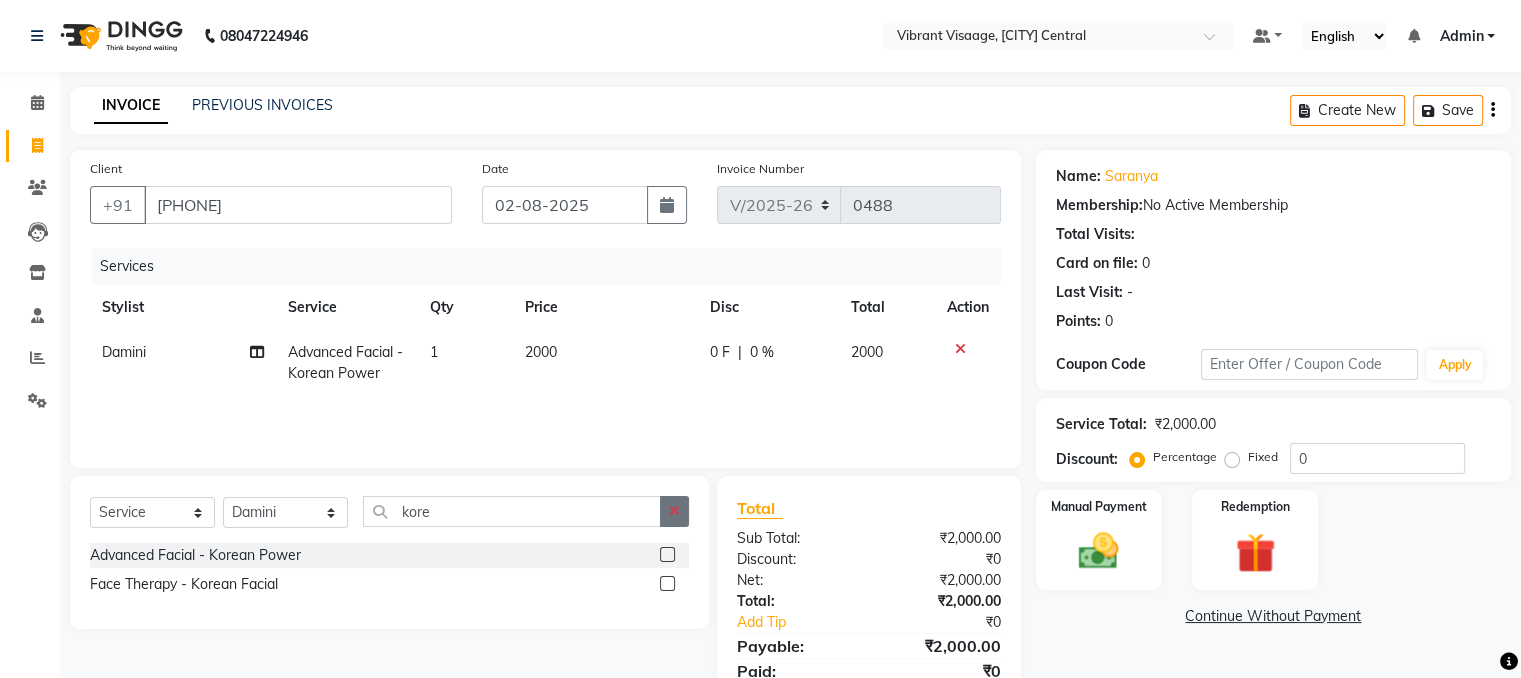 click 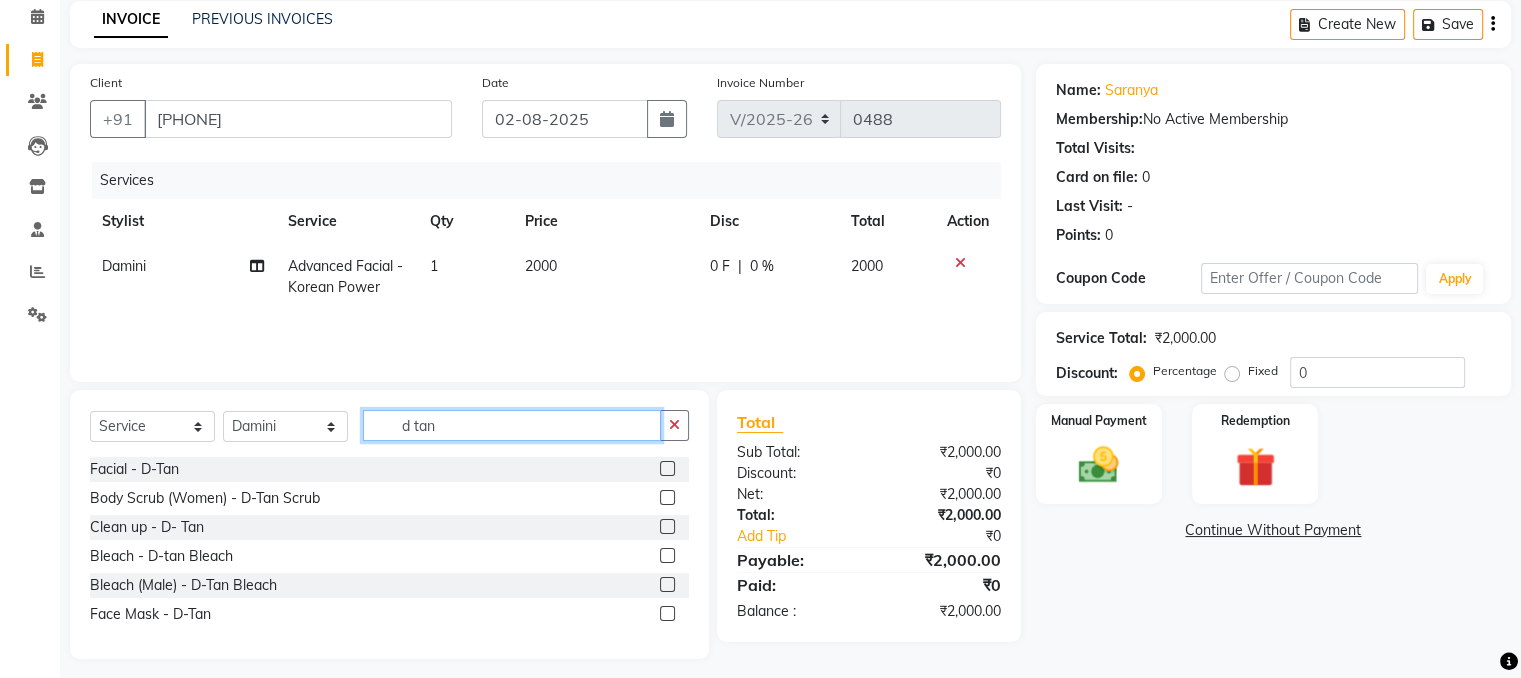 scroll, scrollTop: 88, scrollLeft: 0, axis: vertical 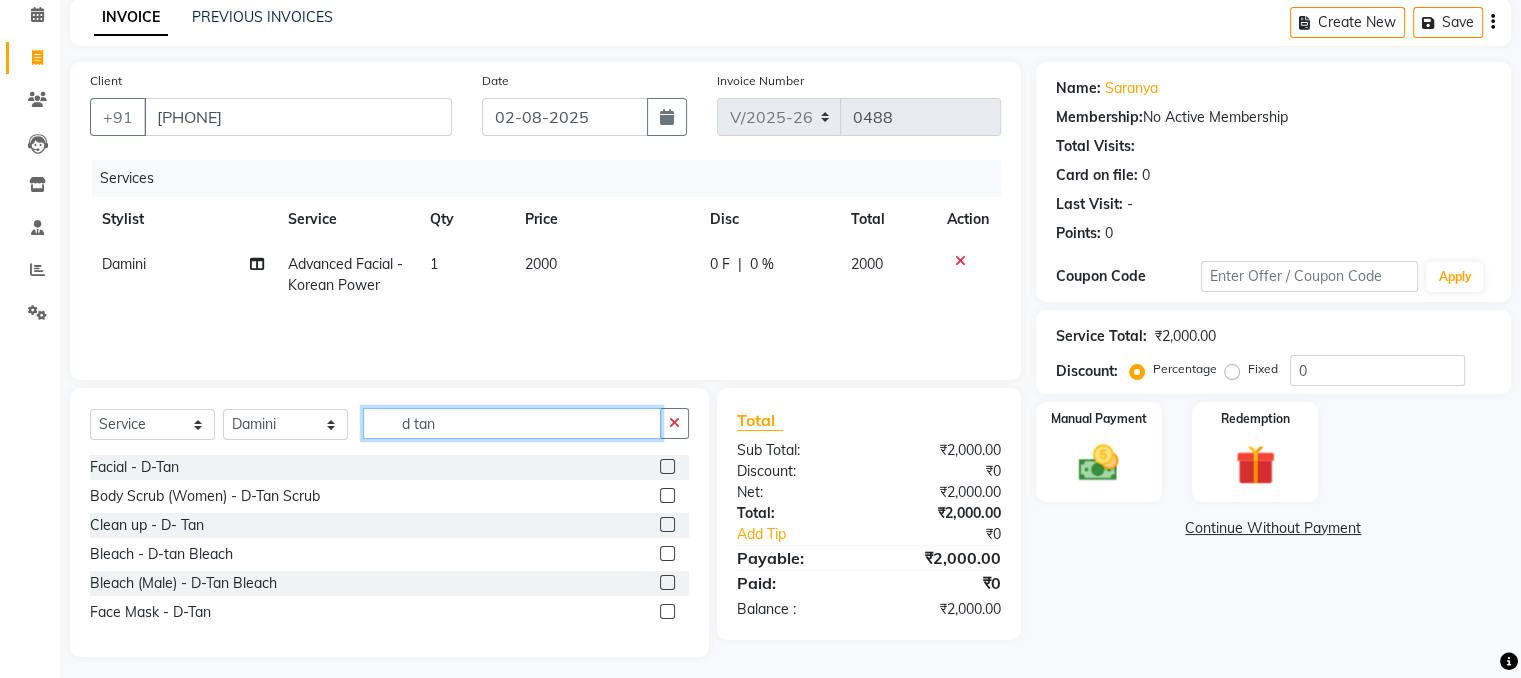 type on "d tan" 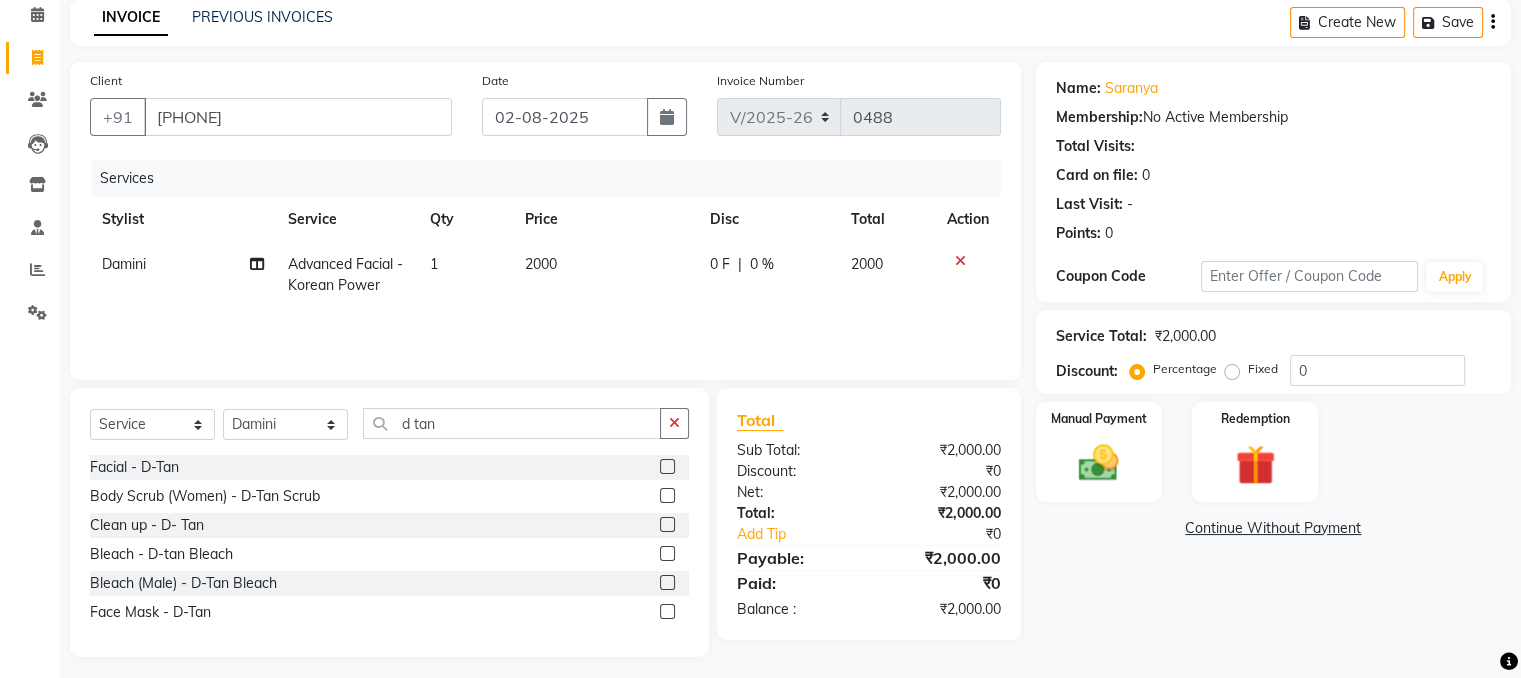 click 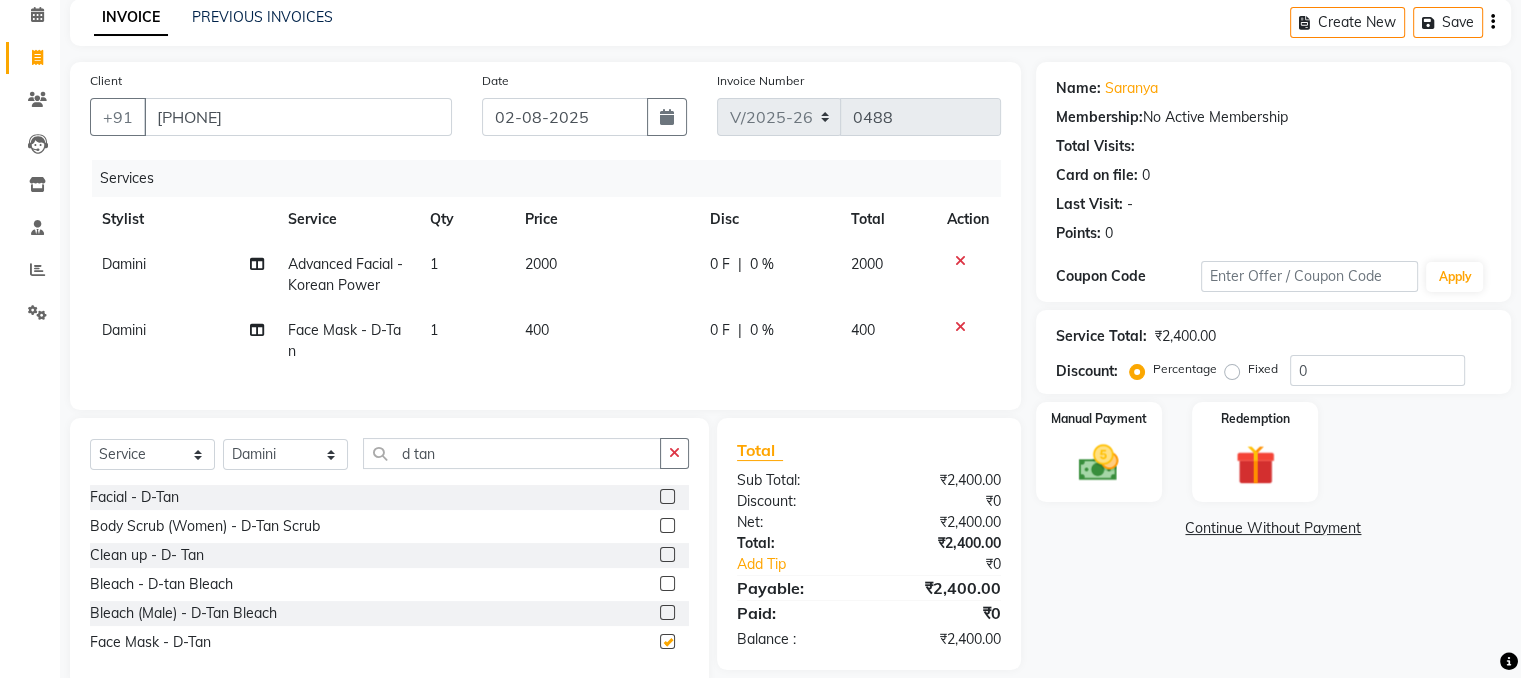 checkbox on "false" 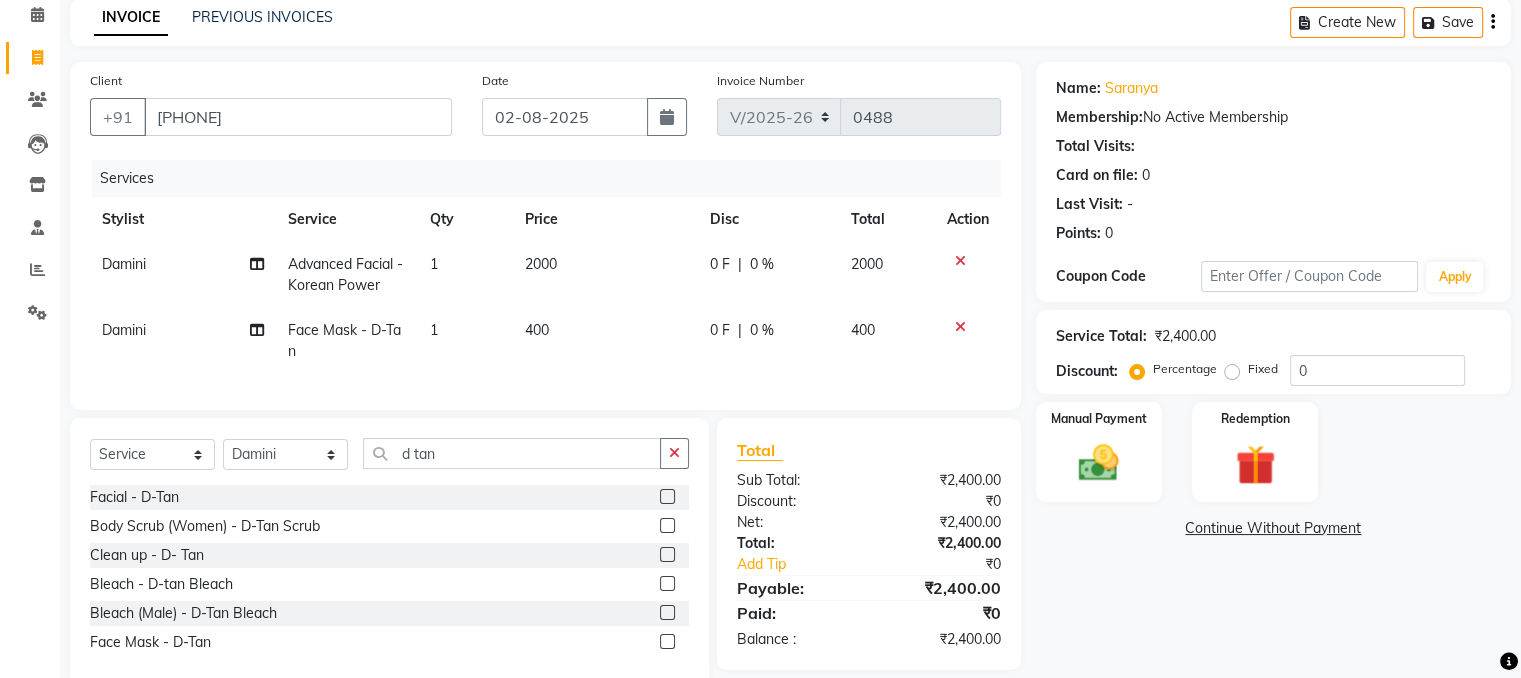 click on "2000" 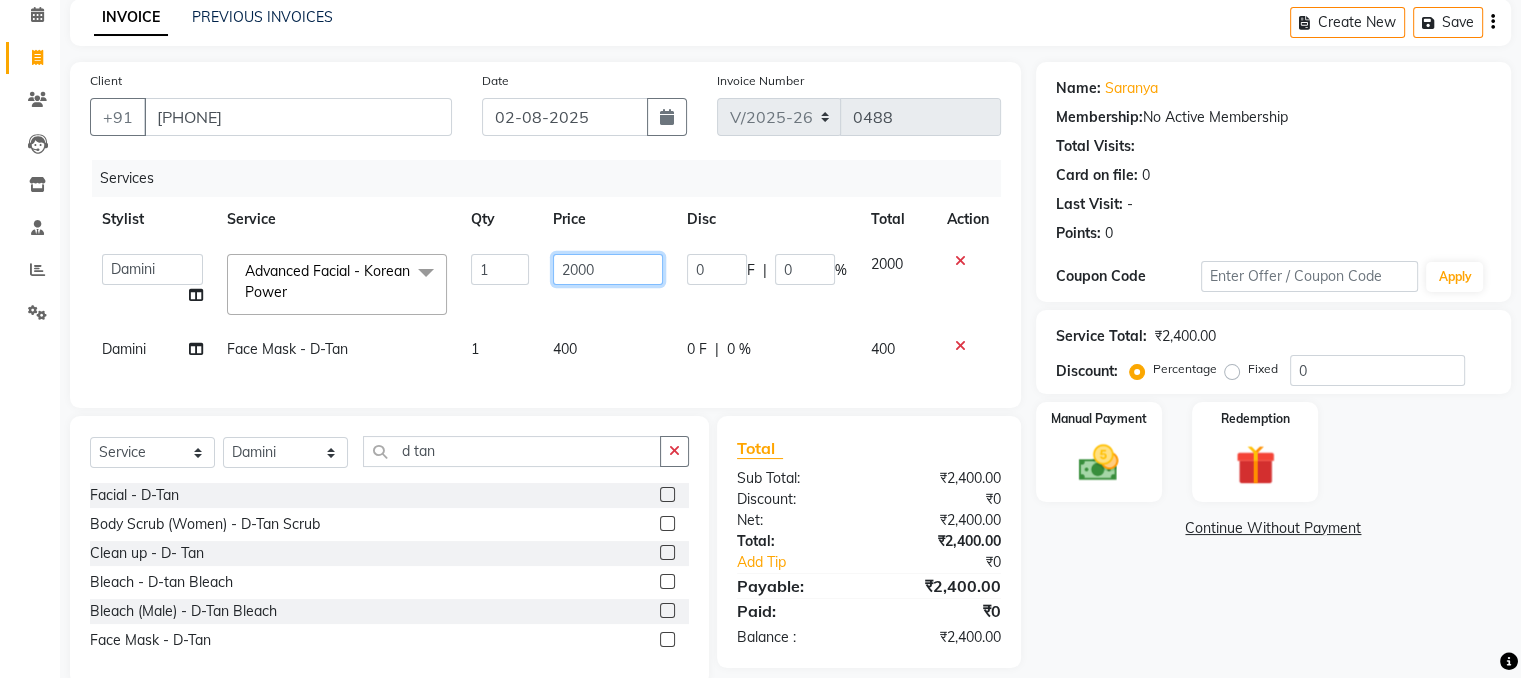 click on "2000" 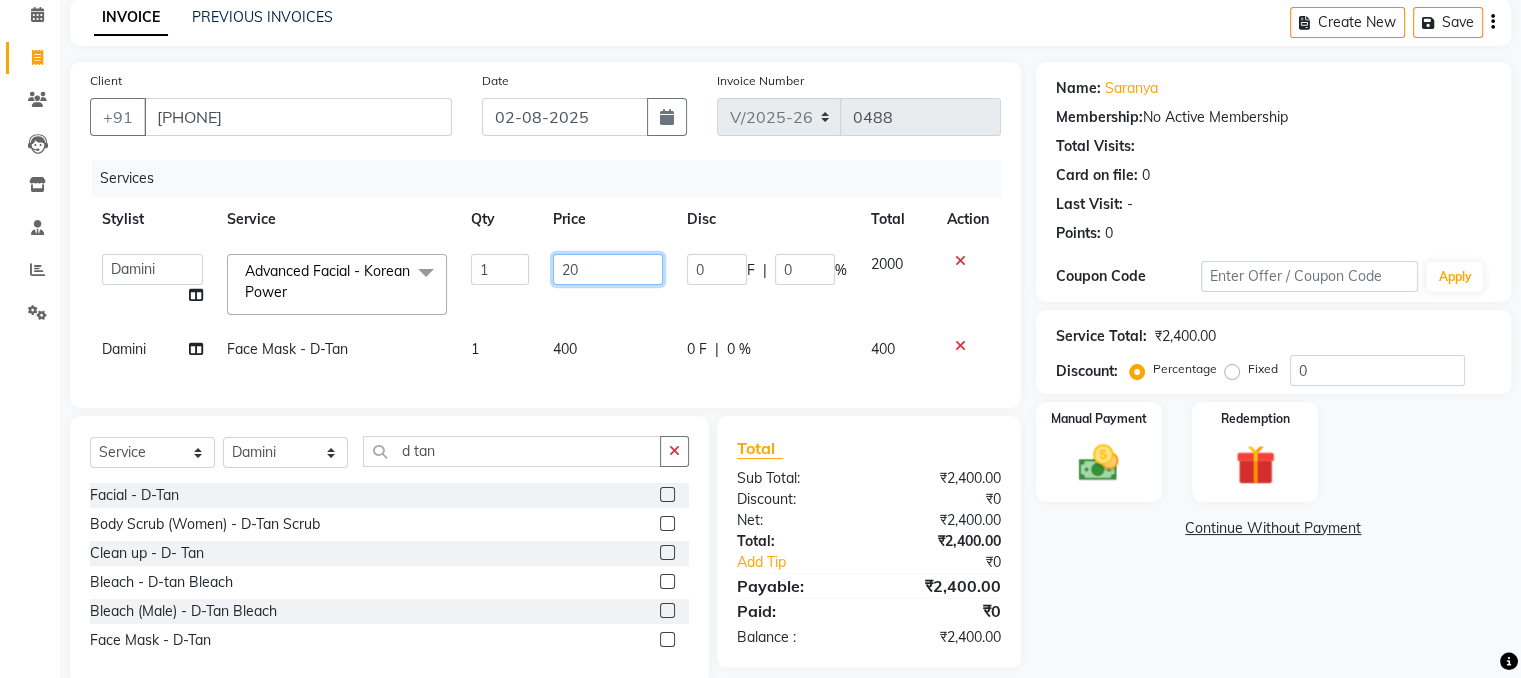type on "2" 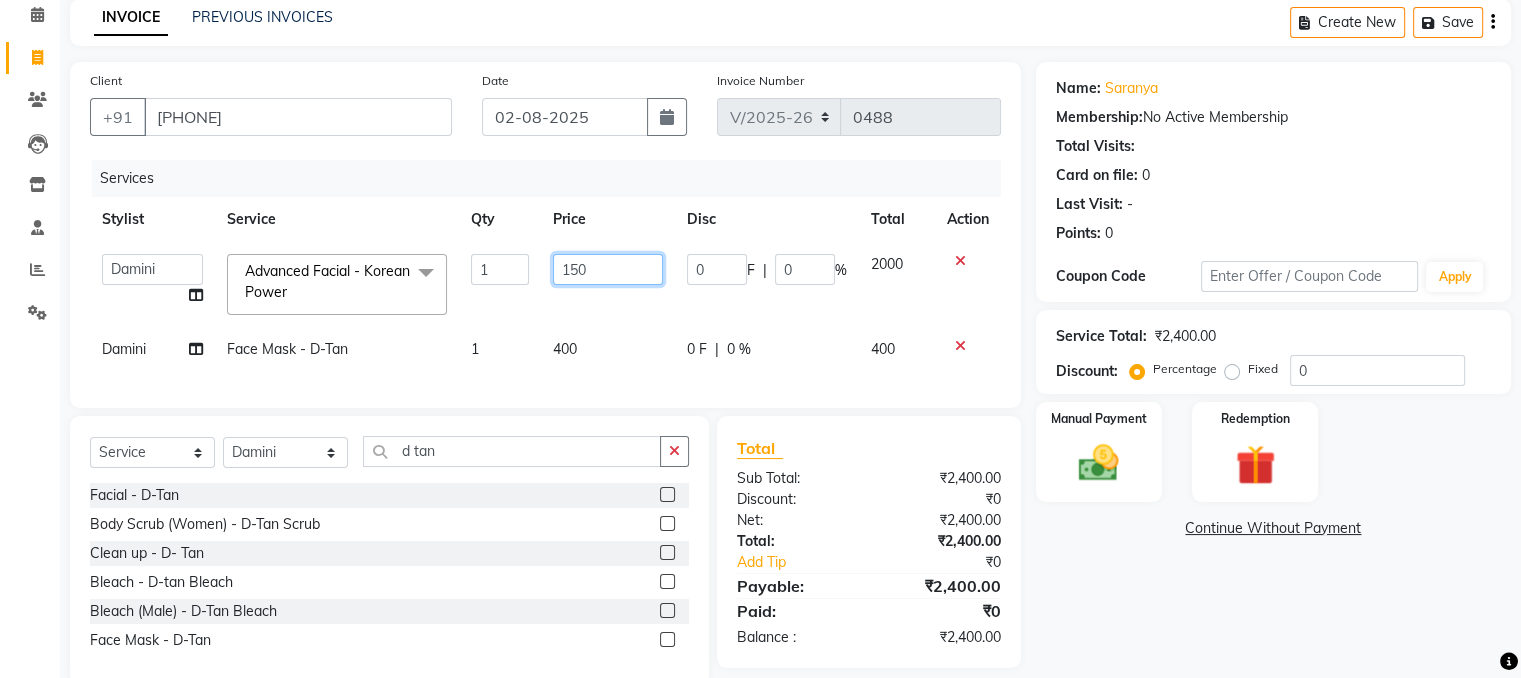 type on "1500" 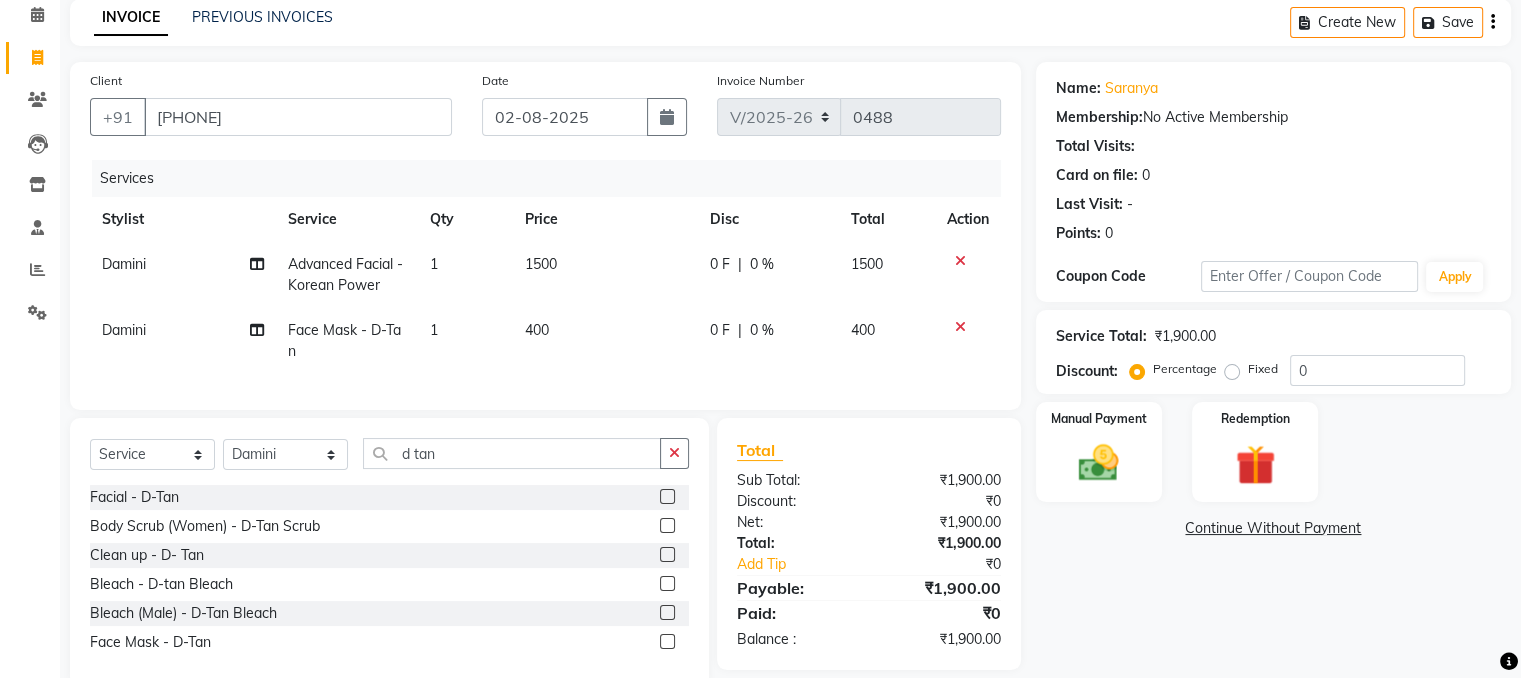 click on "400" 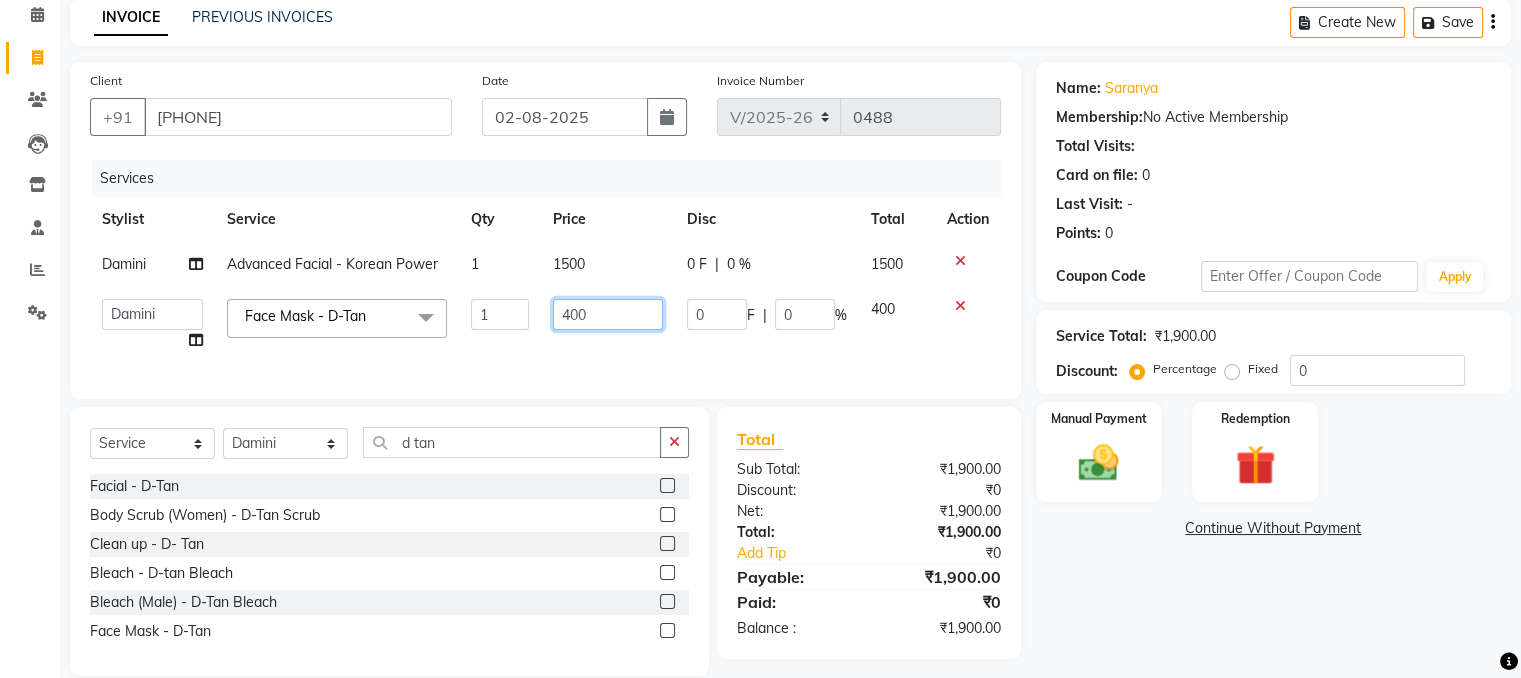 click on "400" 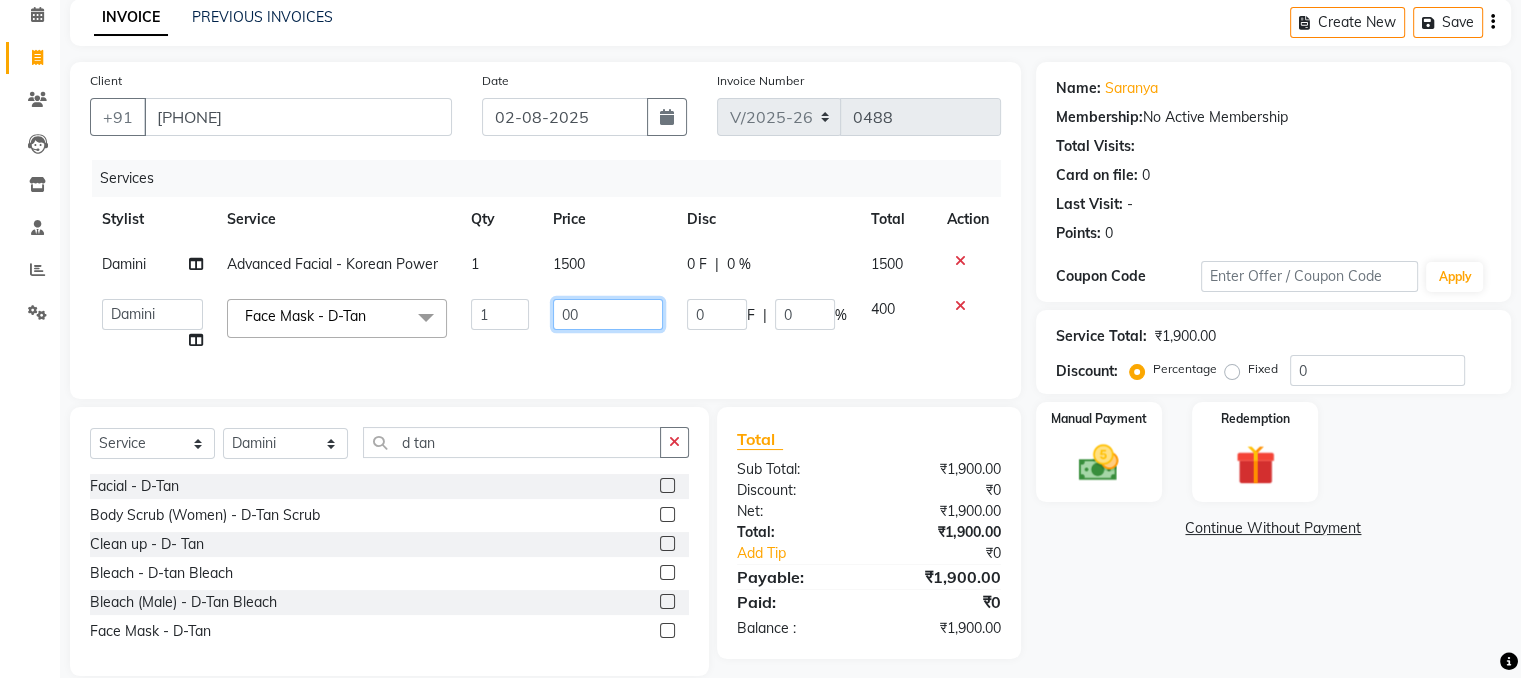 type on "300" 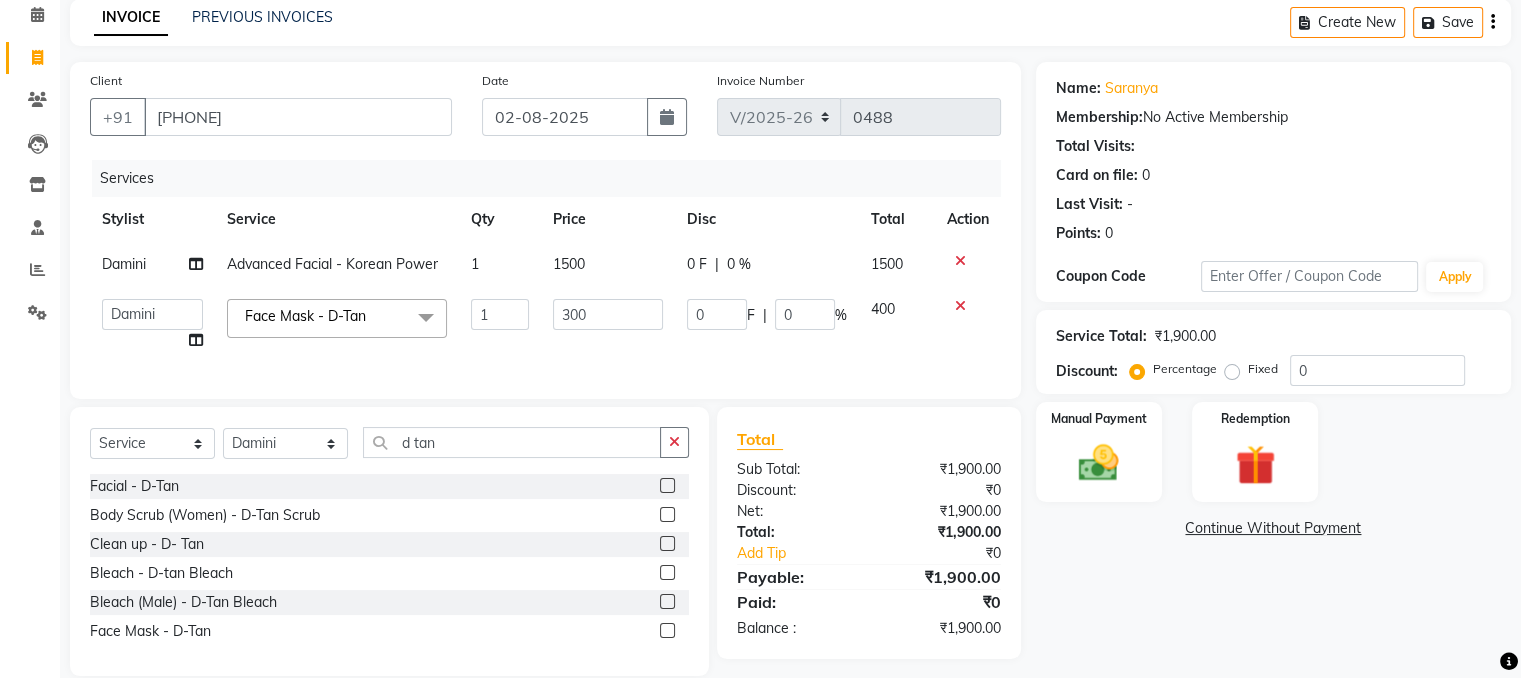 click on "Name: [FIRST] Membership: No Active Membership Total Visits: Card on file: 0 Last Visit: - Points: 0 Coupon Code Apply Service Total: ₹1,900.00 Discount: Percentage Fixed 0 Manual Payment Redemption Continue Without Payment" 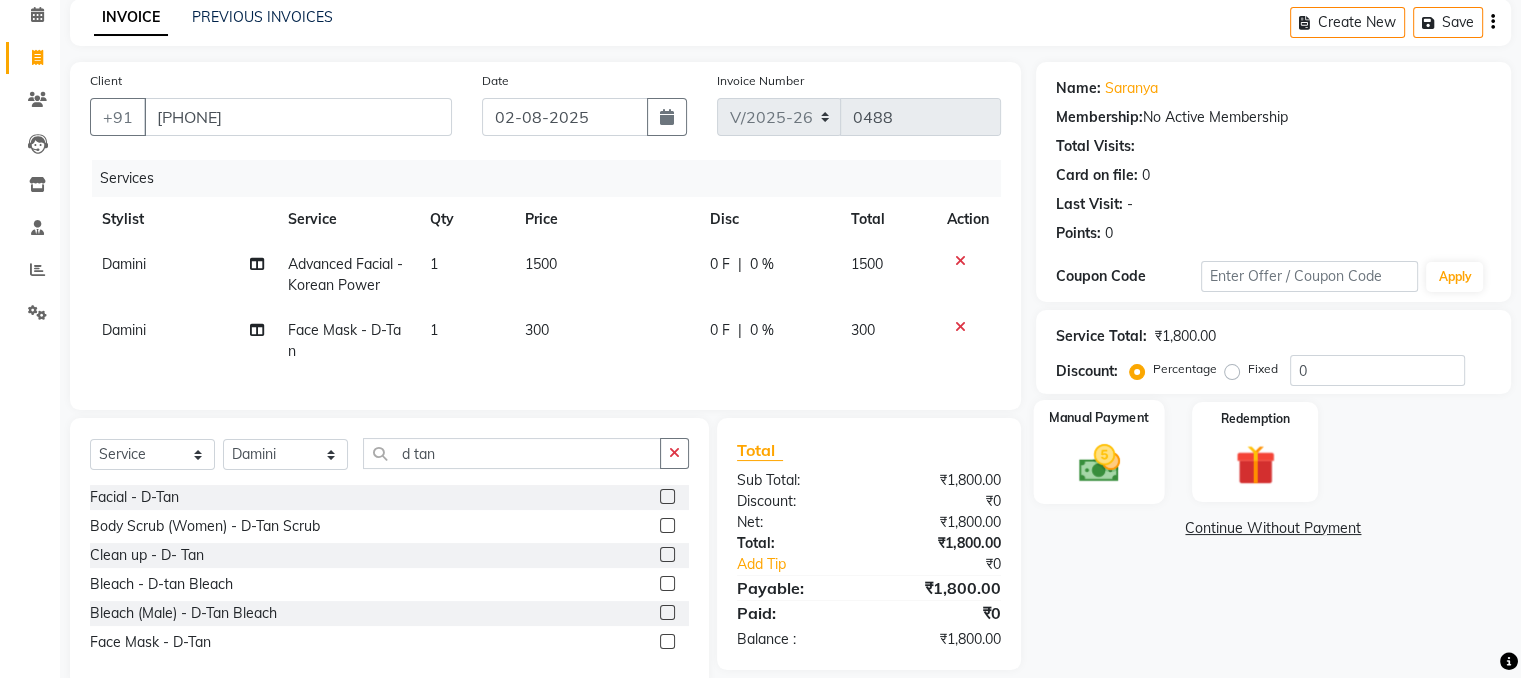 click 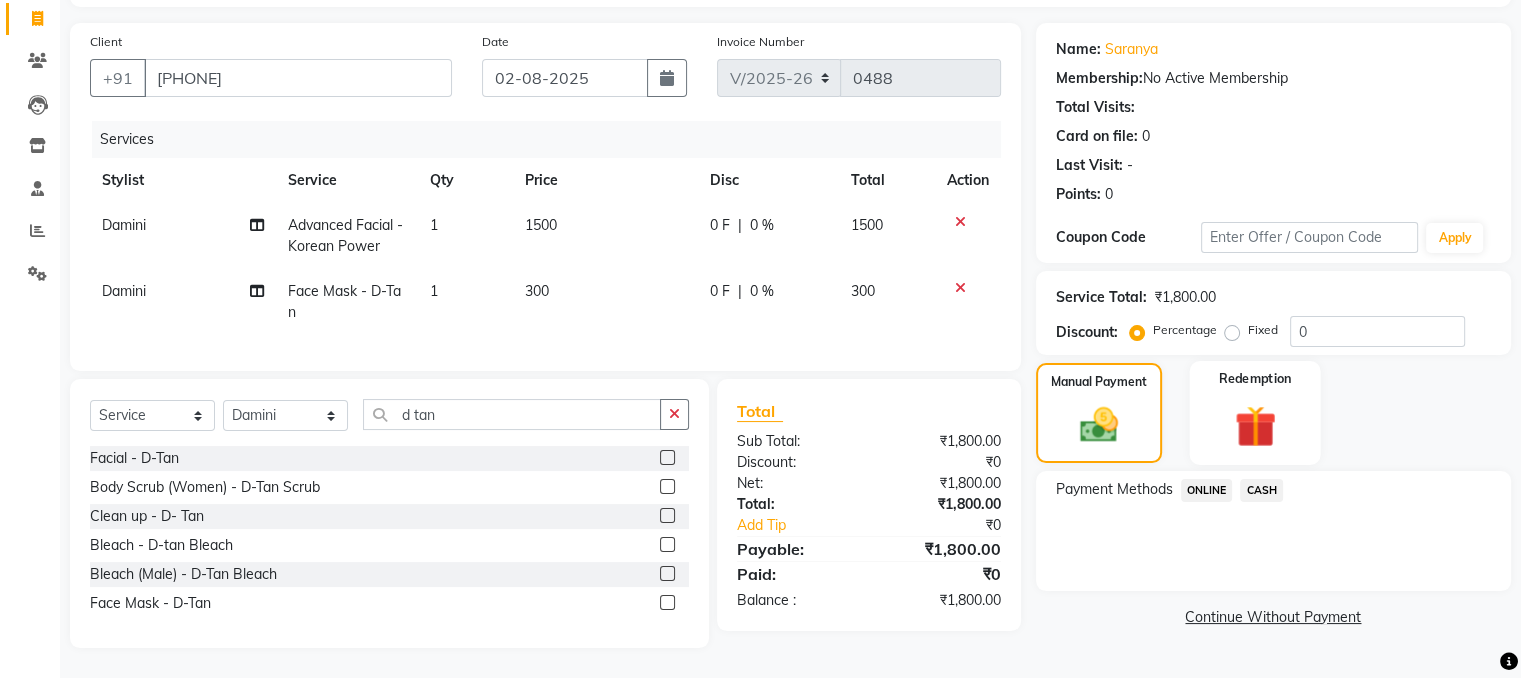 scroll, scrollTop: 142, scrollLeft: 0, axis: vertical 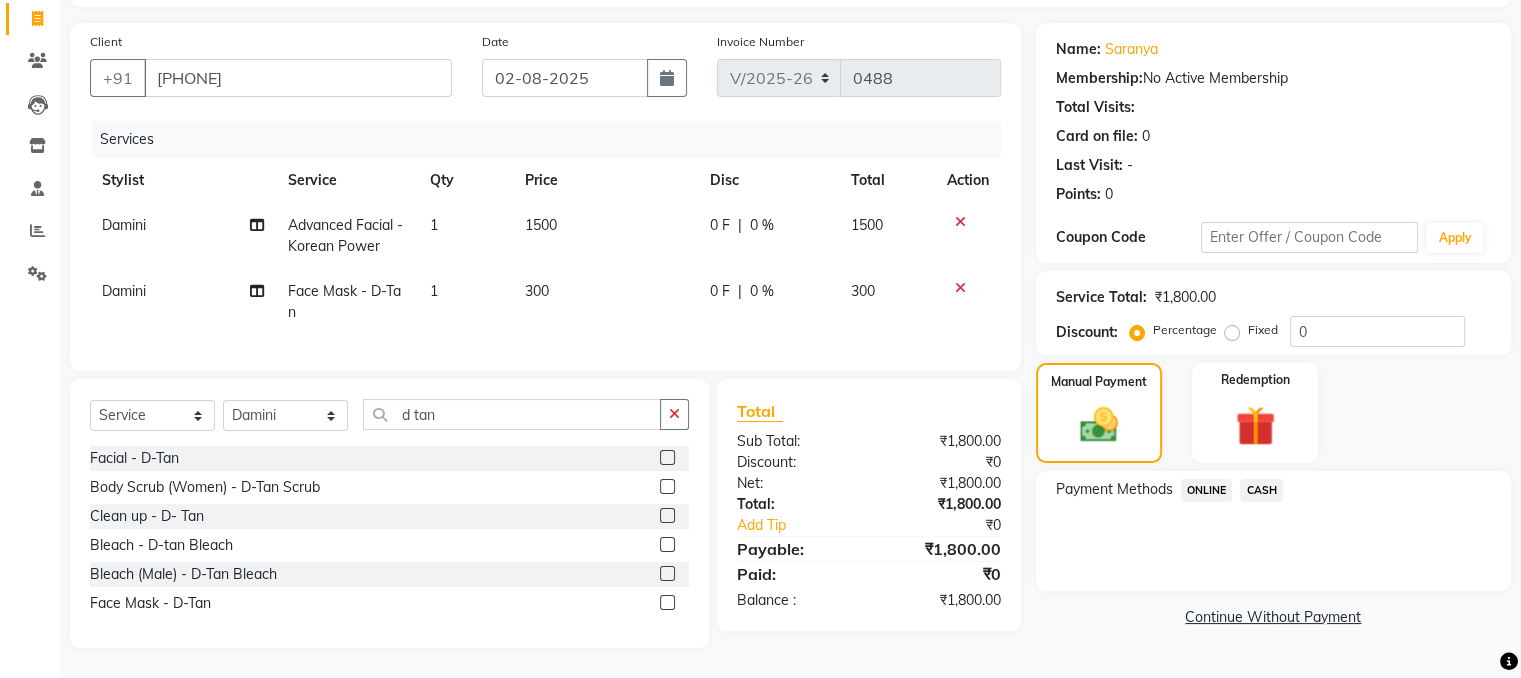 click on "ONLINE" 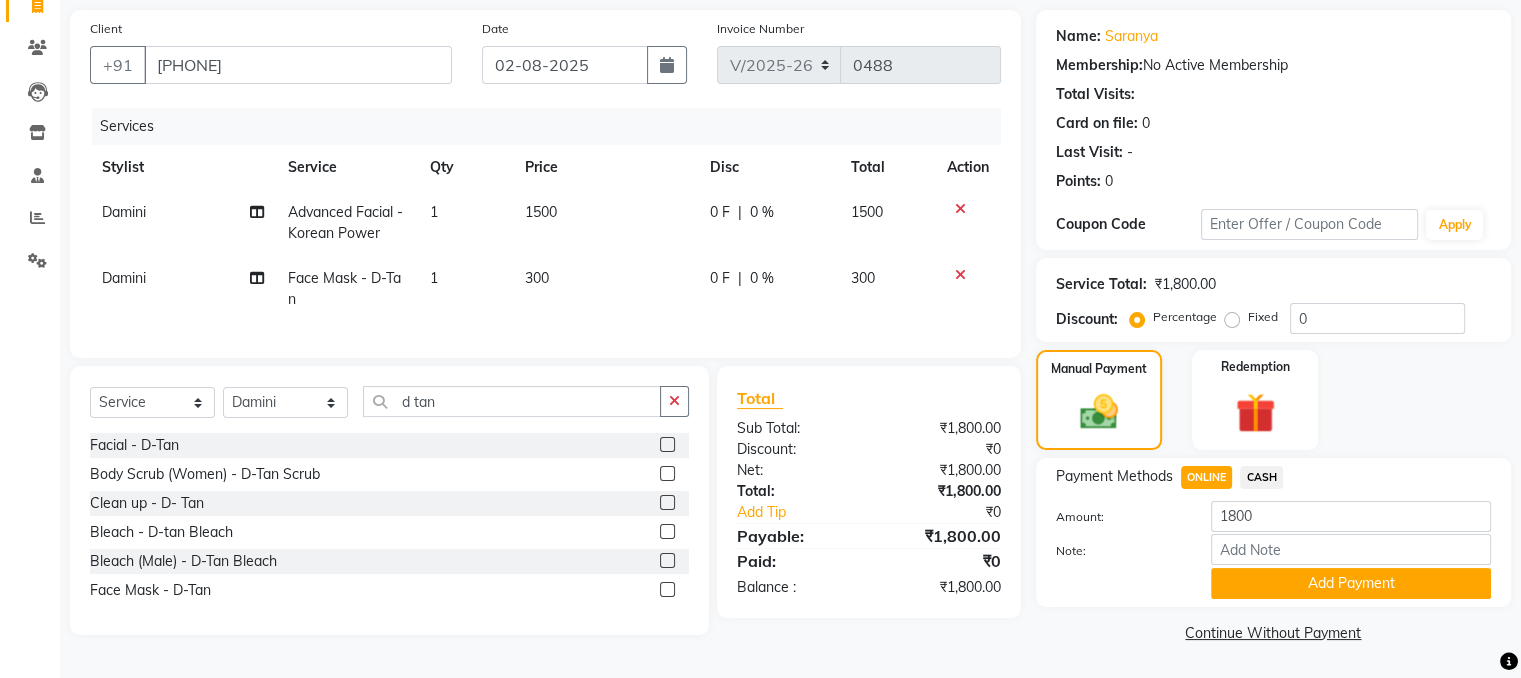 scroll, scrollTop: 143, scrollLeft: 0, axis: vertical 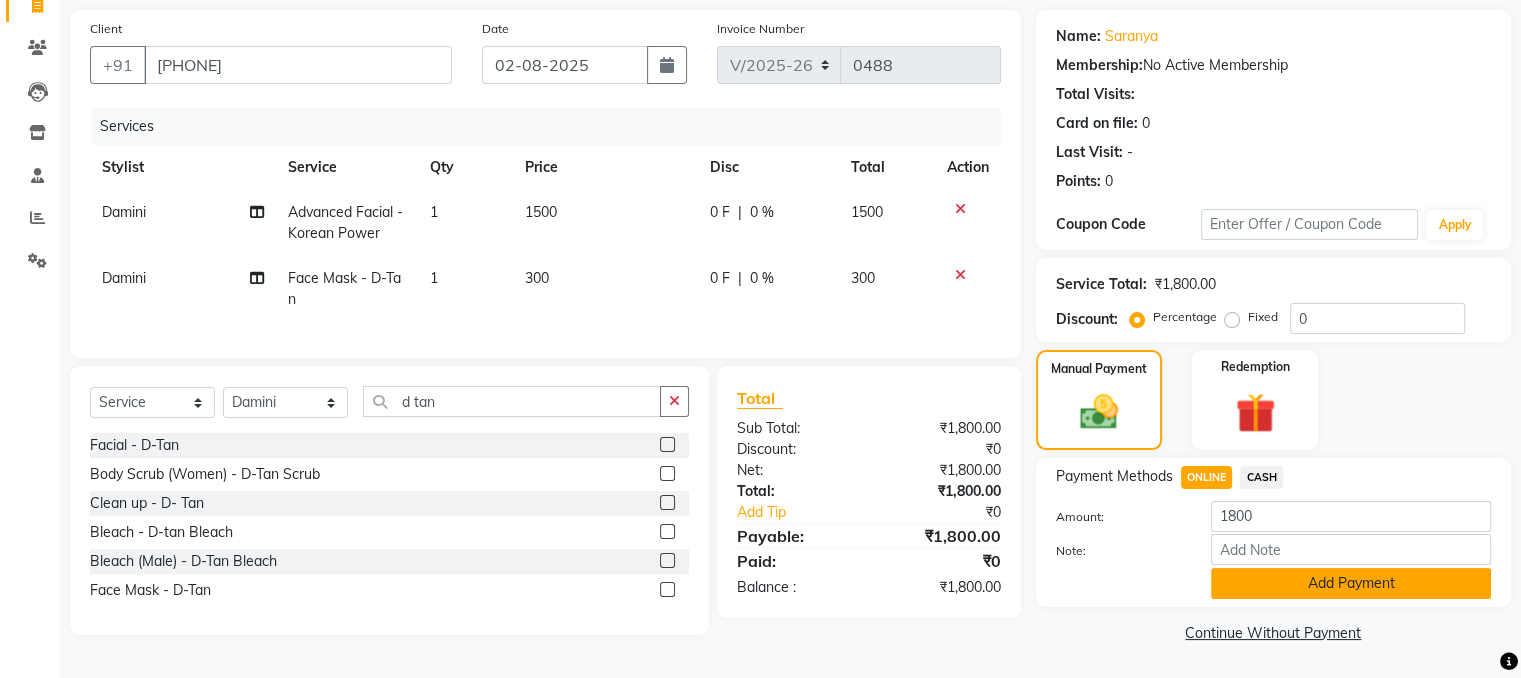 click on "Add Payment" 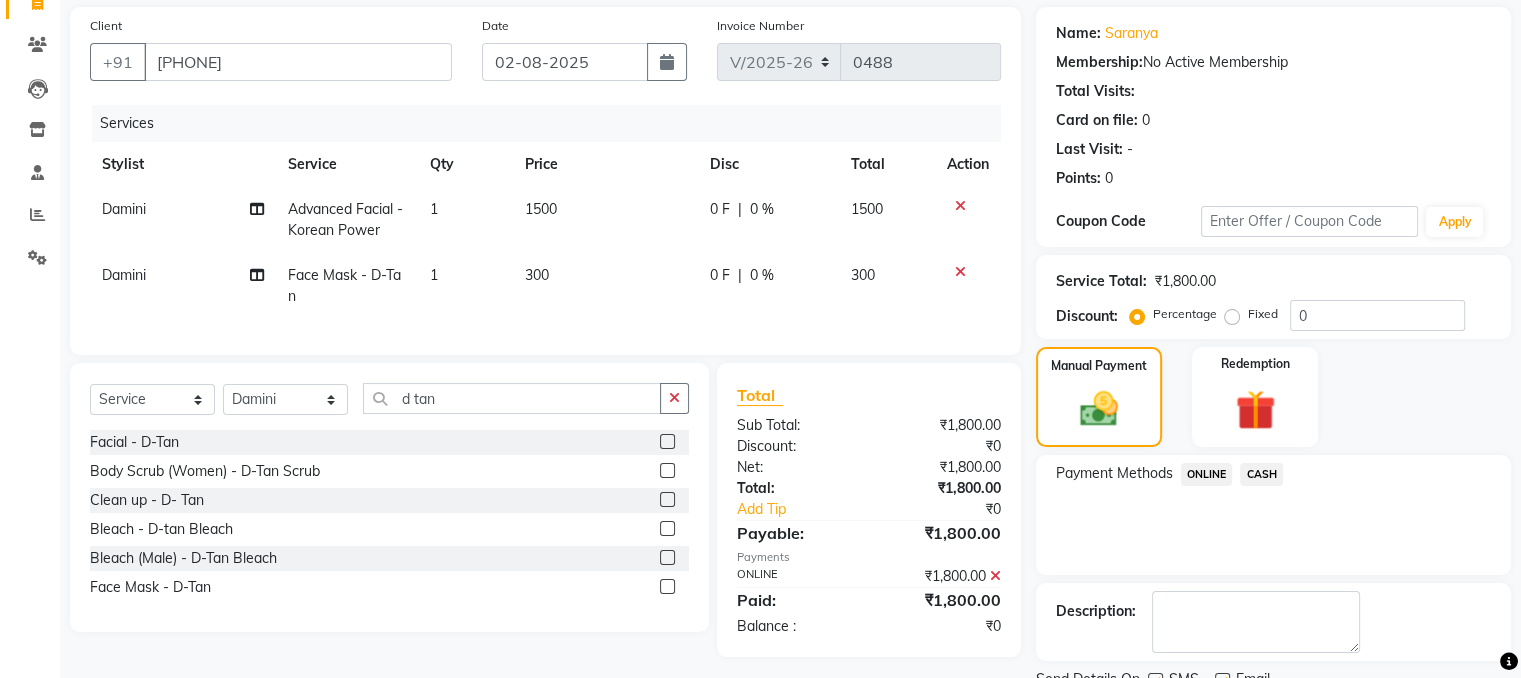scroll, scrollTop: 223, scrollLeft: 0, axis: vertical 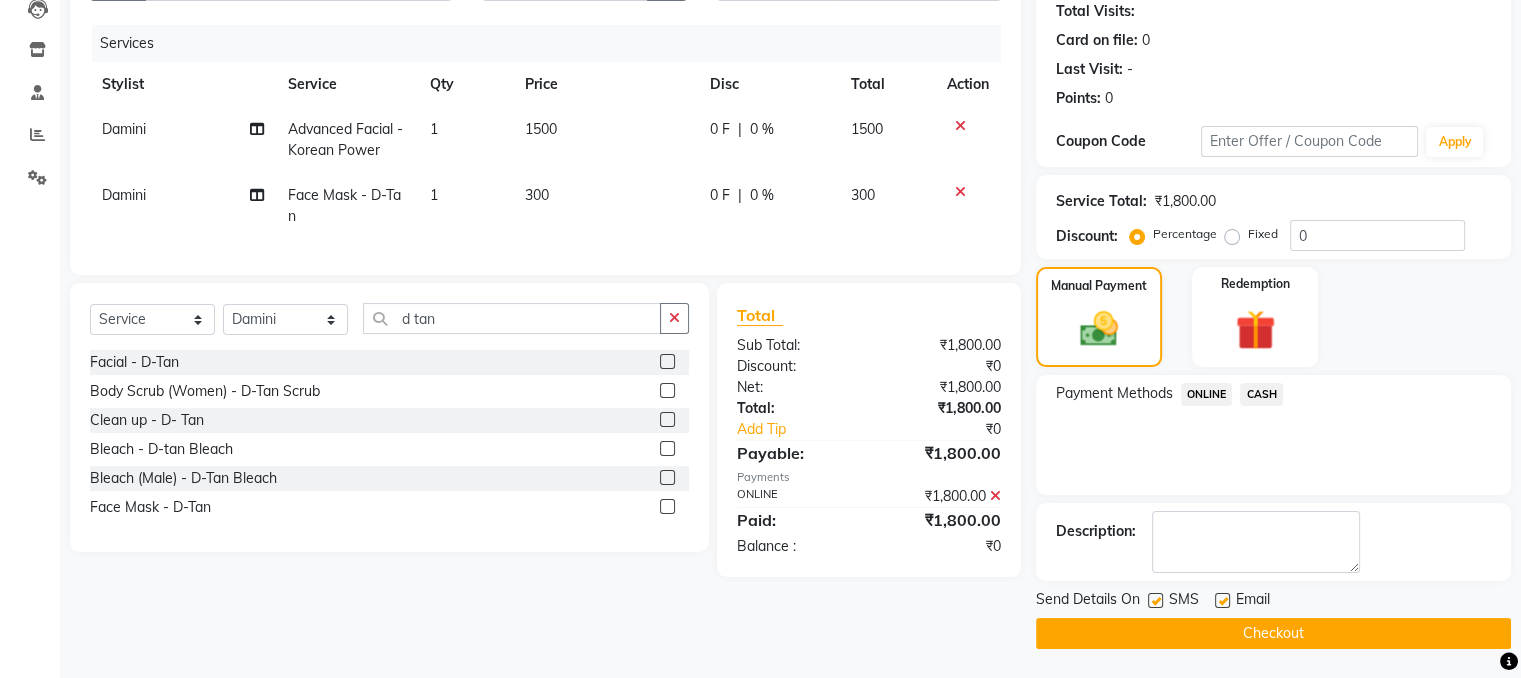 click on "Checkout" 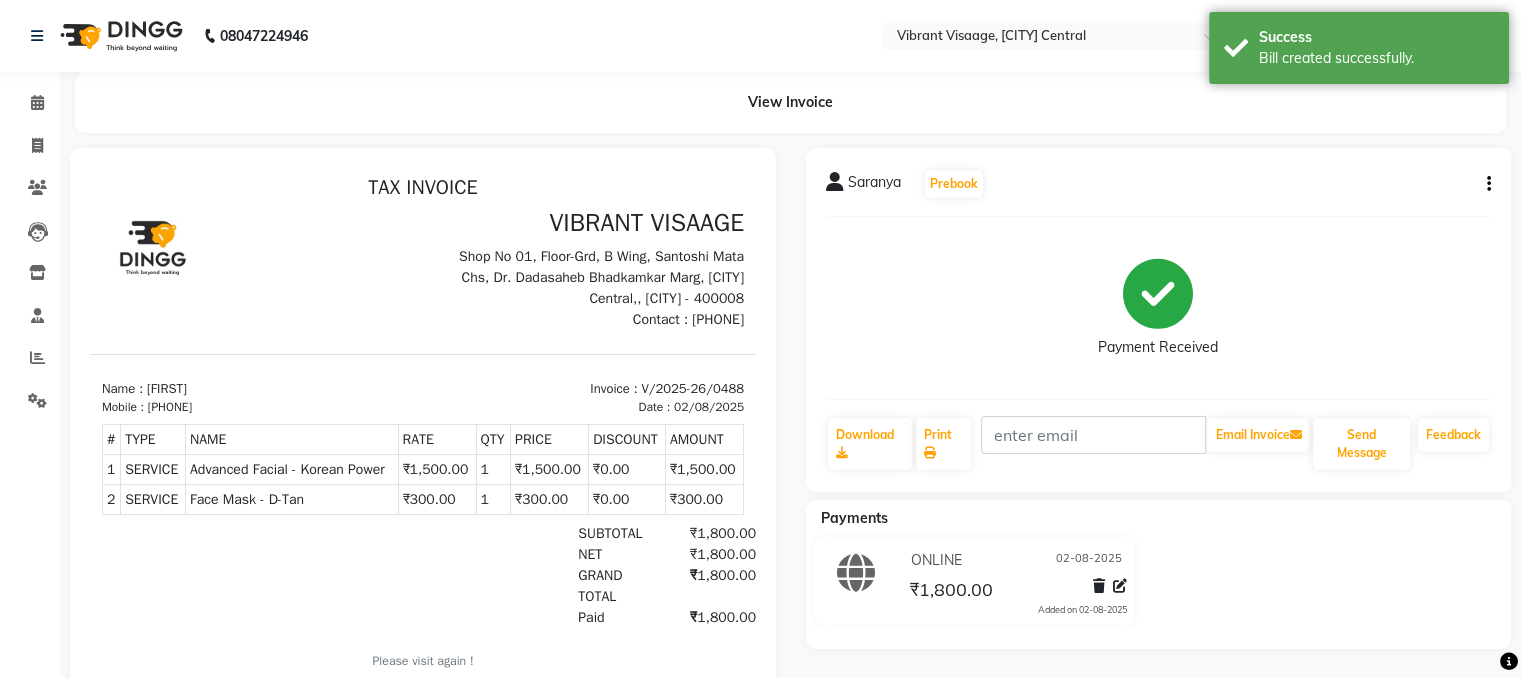 scroll, scrollTop: 0, scrollLeft: 0, axis: both 